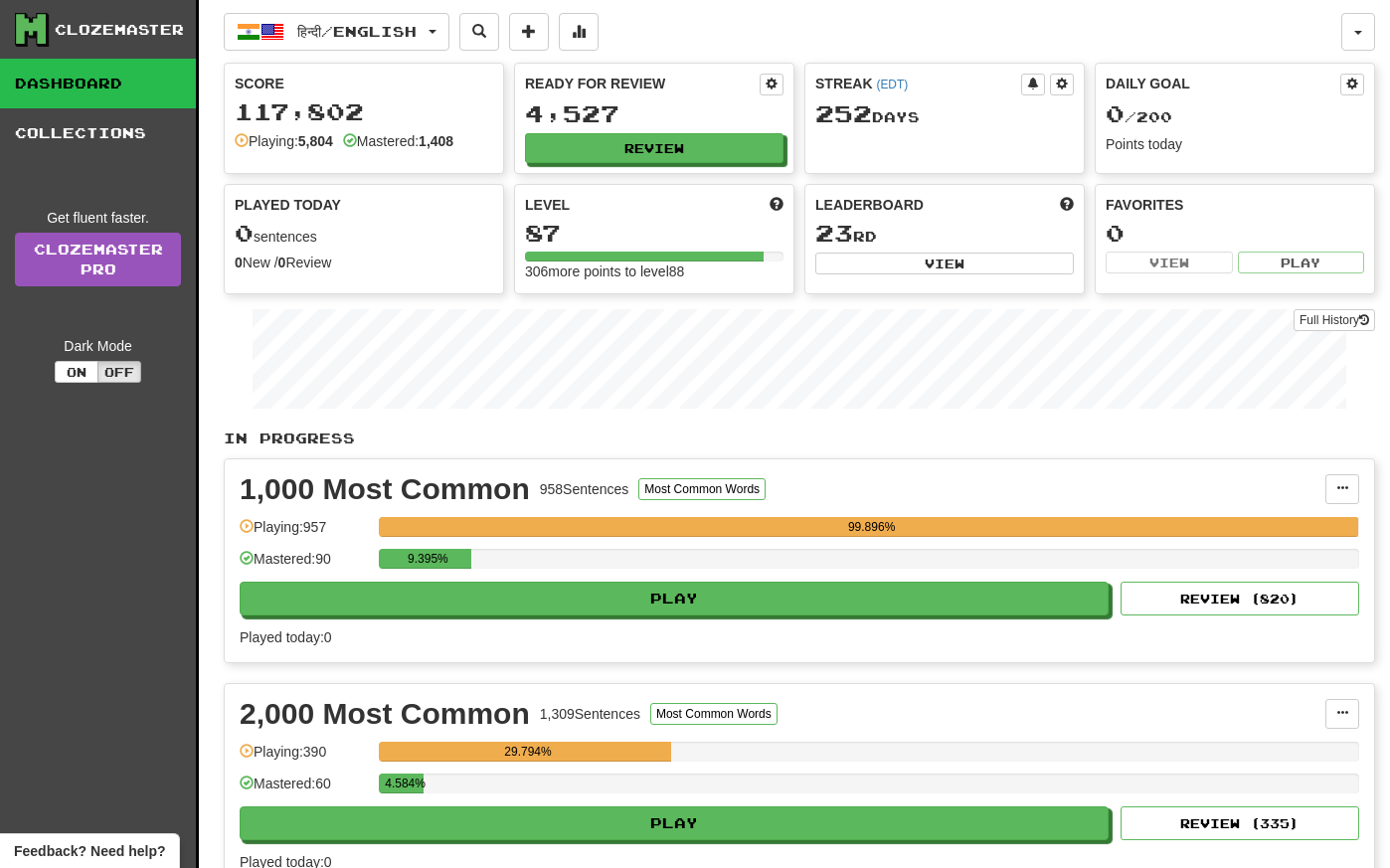 scroll, scrollTop: 493, scrollLeft: 0, axis: vertical 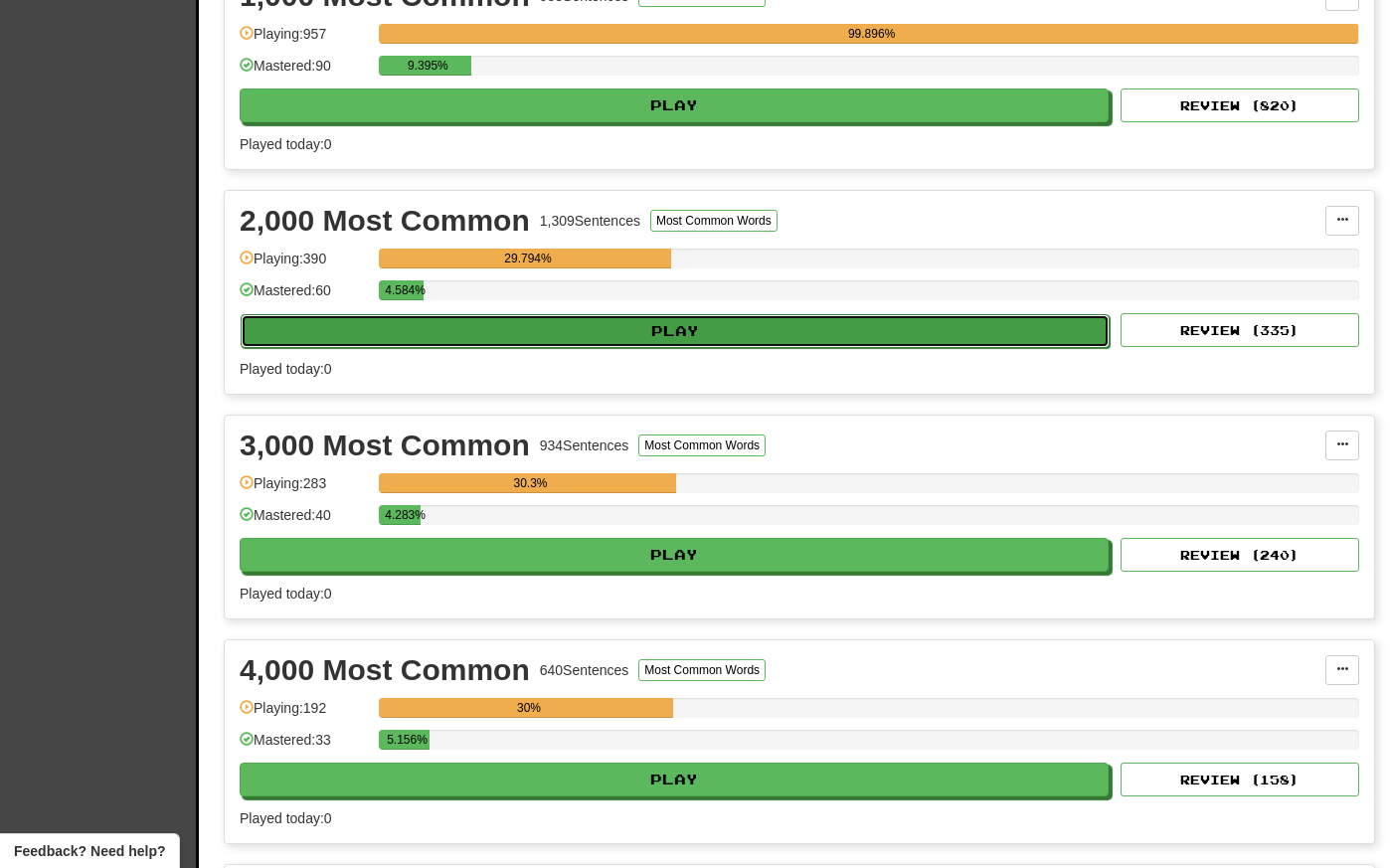 click on "Play" at bounding box center [675, 331] 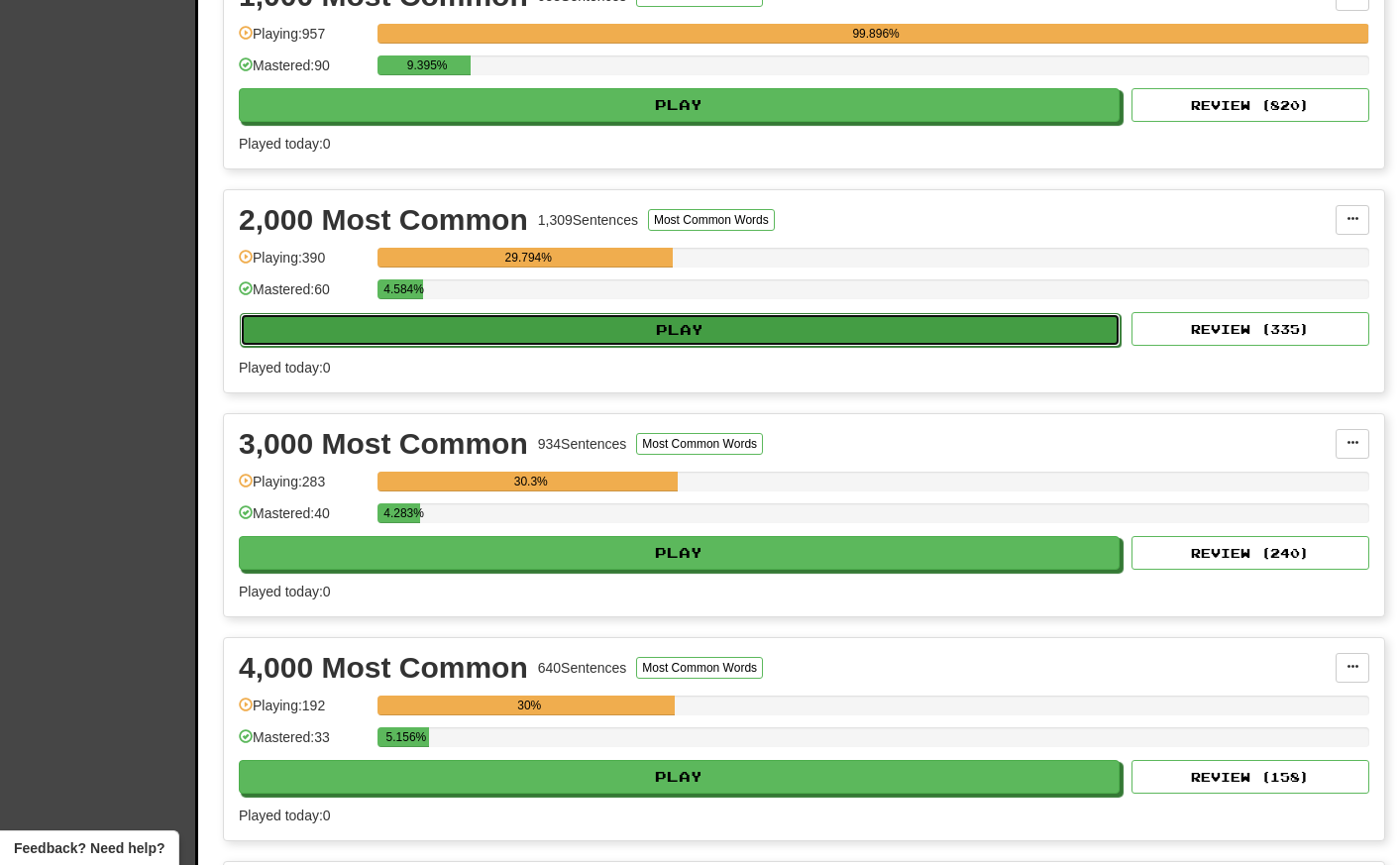 select on "**" 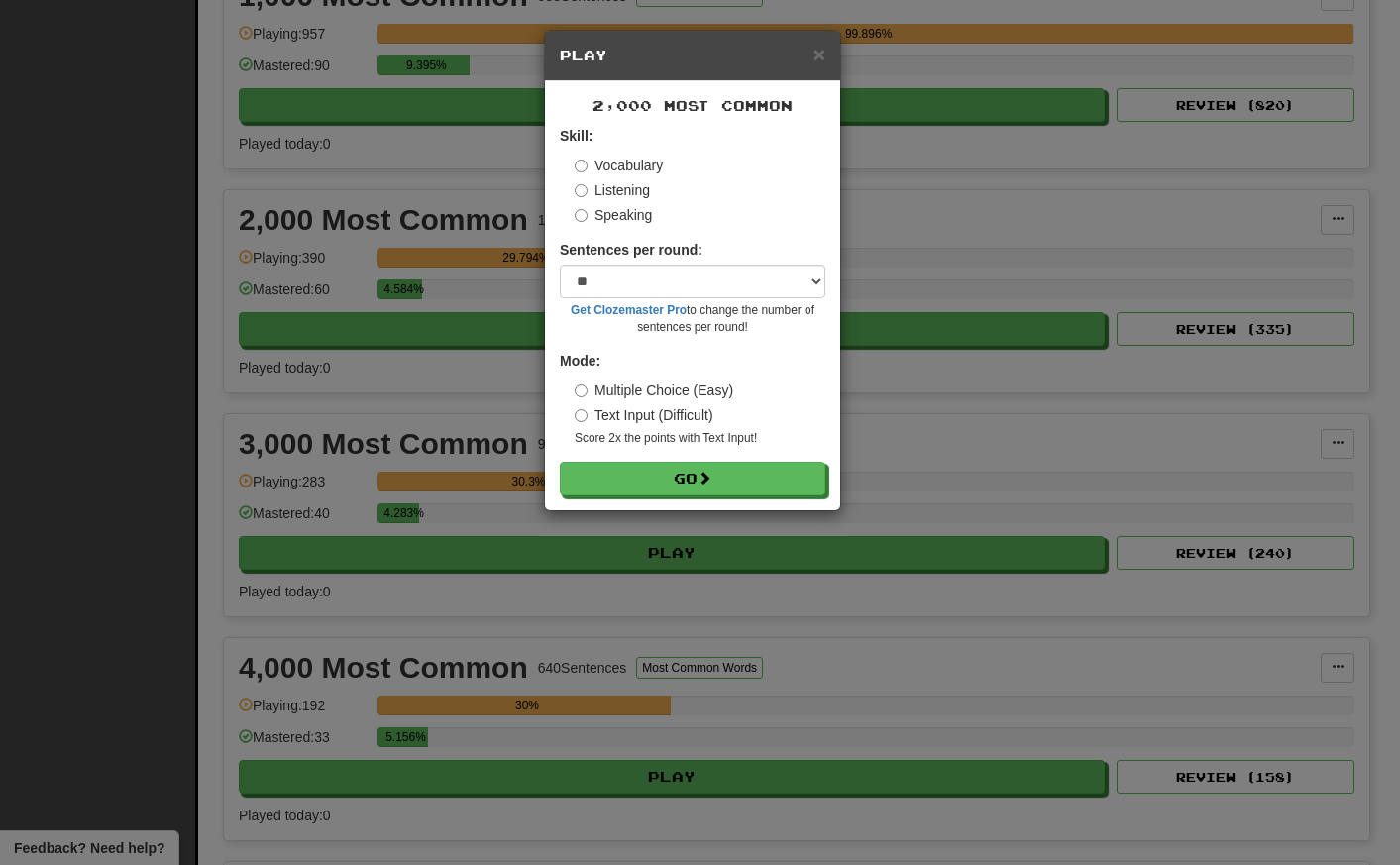 click on "× Play 2,000 Most Common Skill: Vocabulary Listening Speaking Sentences per round: * ** ** ** ** ** *** ******** Get Clozemaster Pro  to change the number of sentences per round! Mode: Multiple Choice (Easy) Text Input (Difficult) Score 2x the points with Text Input ! Go" at bounding box center (700, 432) 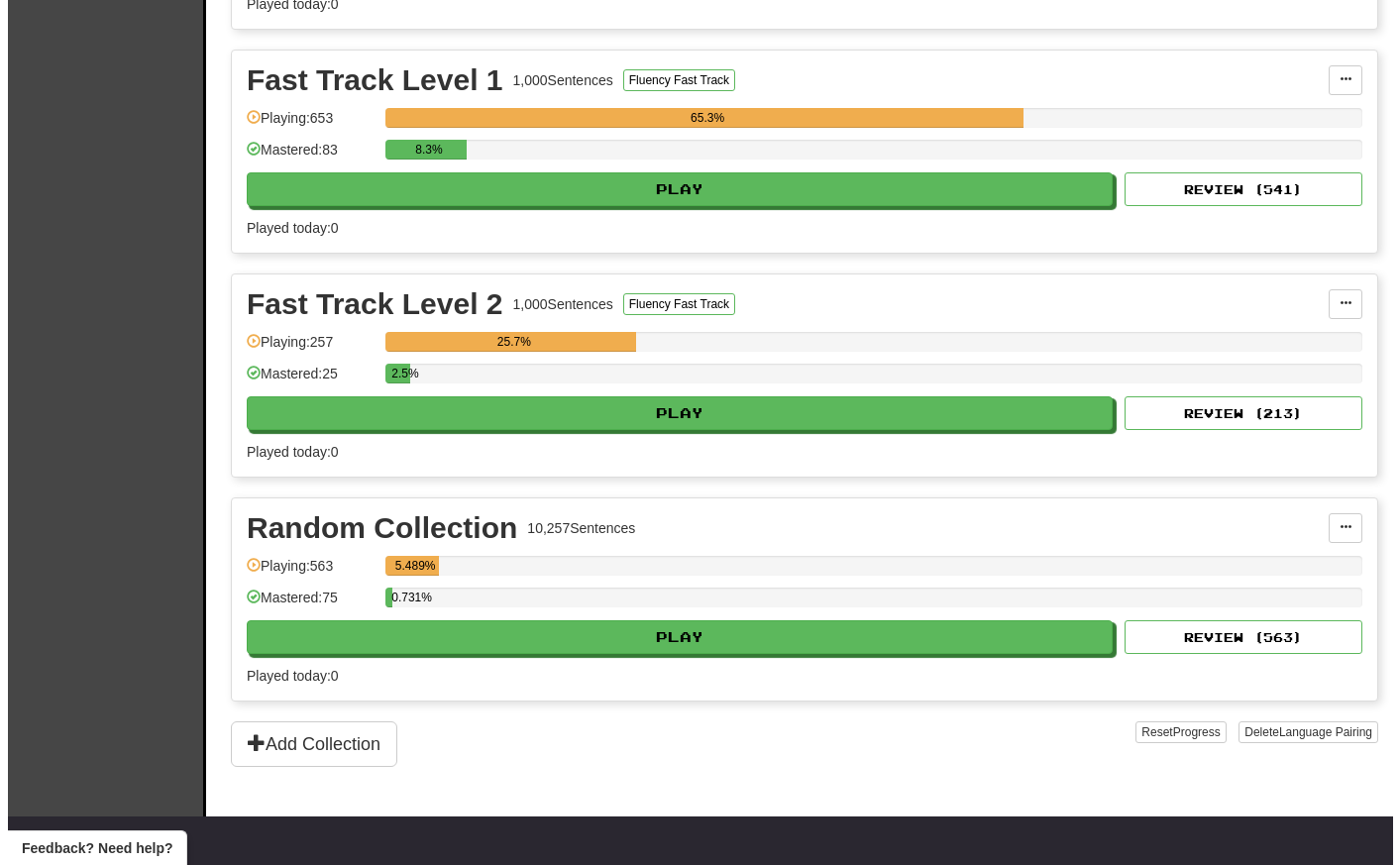 scroll, scrollTop: 2632, scrollLeft: 0, axis: vertical 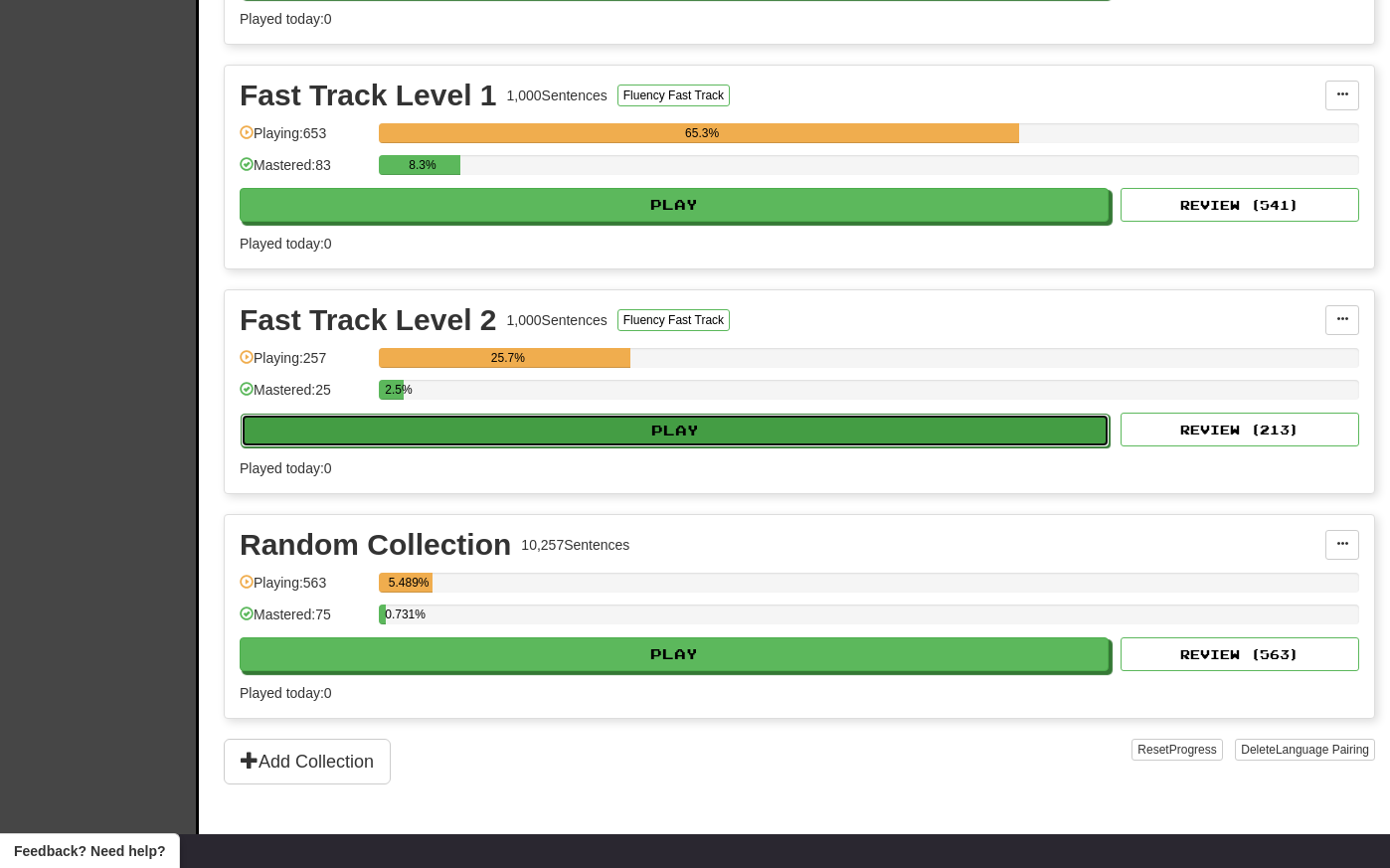 click on "Play" at bounding box center (675, 431) 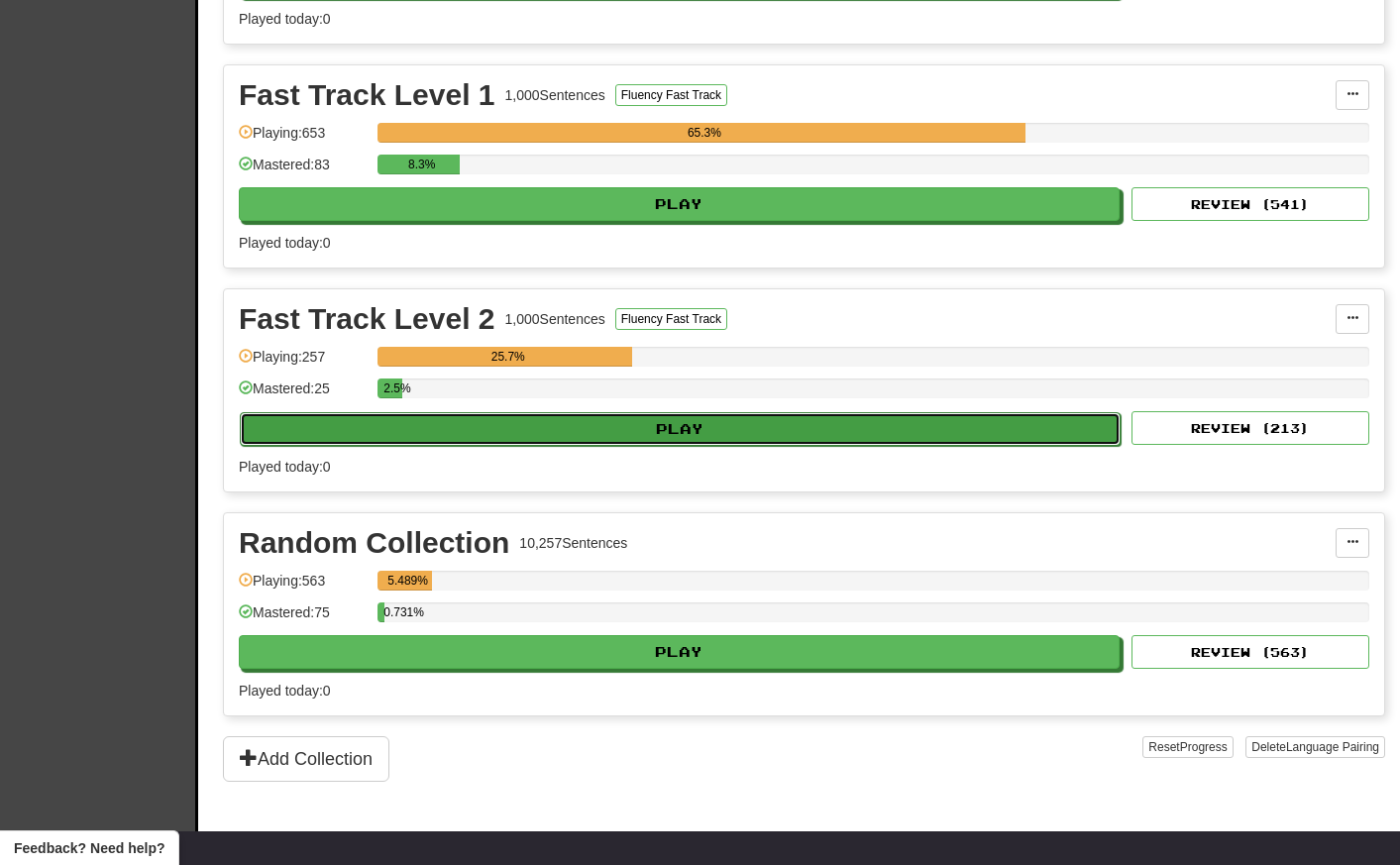 select on "**" 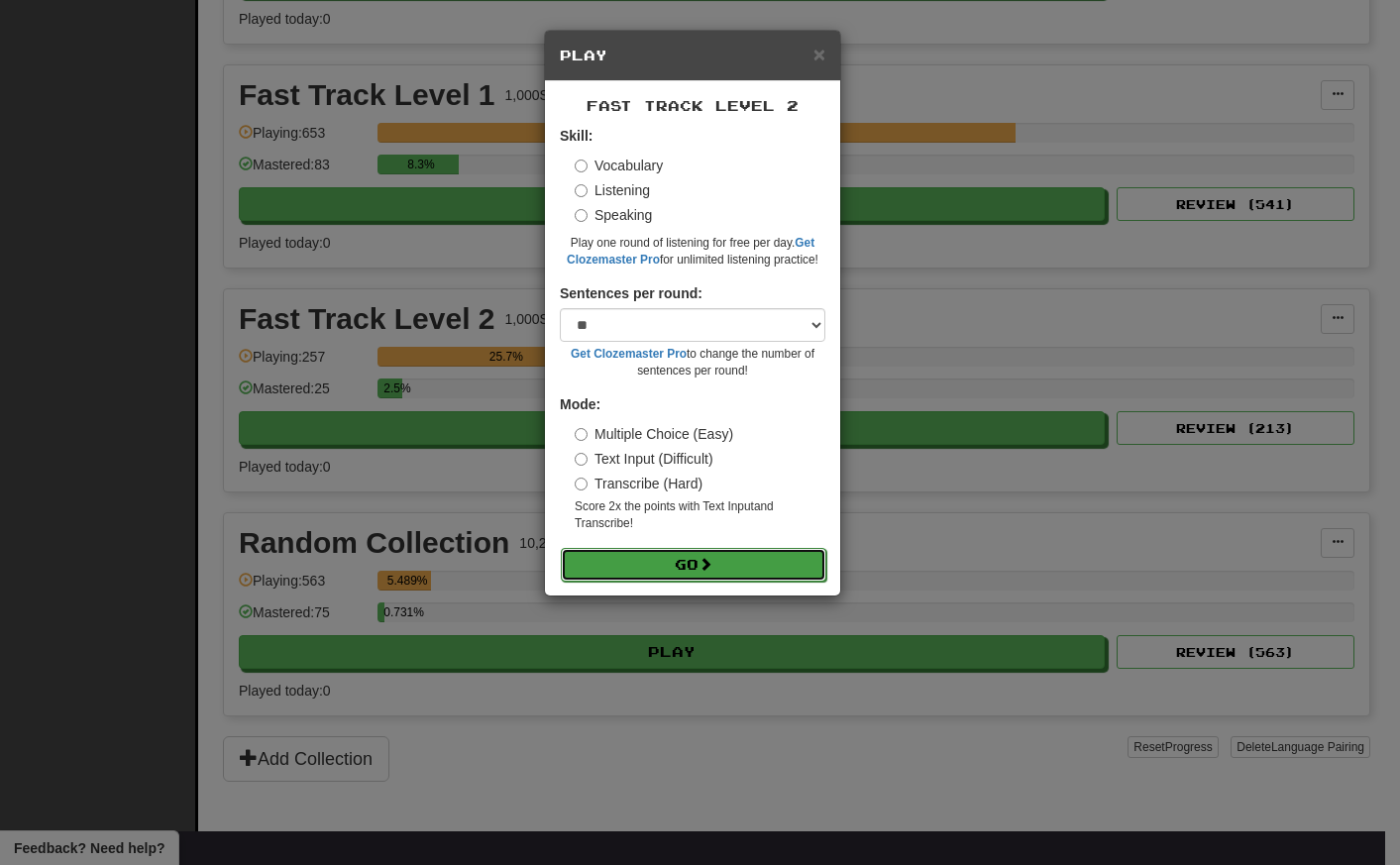 click on "Go" at bounding box center (694, 565) 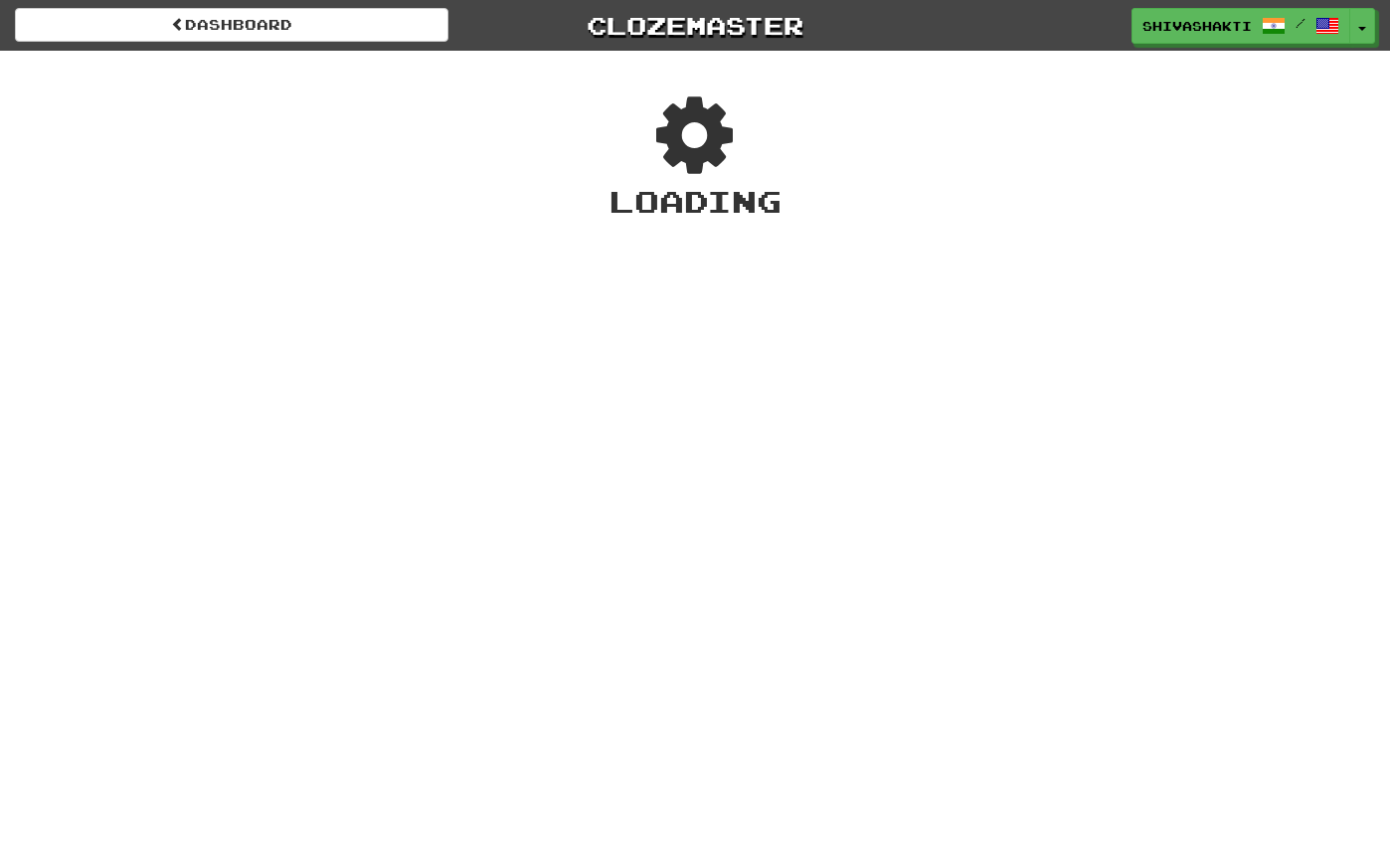 scroll, scrollTop: 0, scrollLeft: 0, axis: both 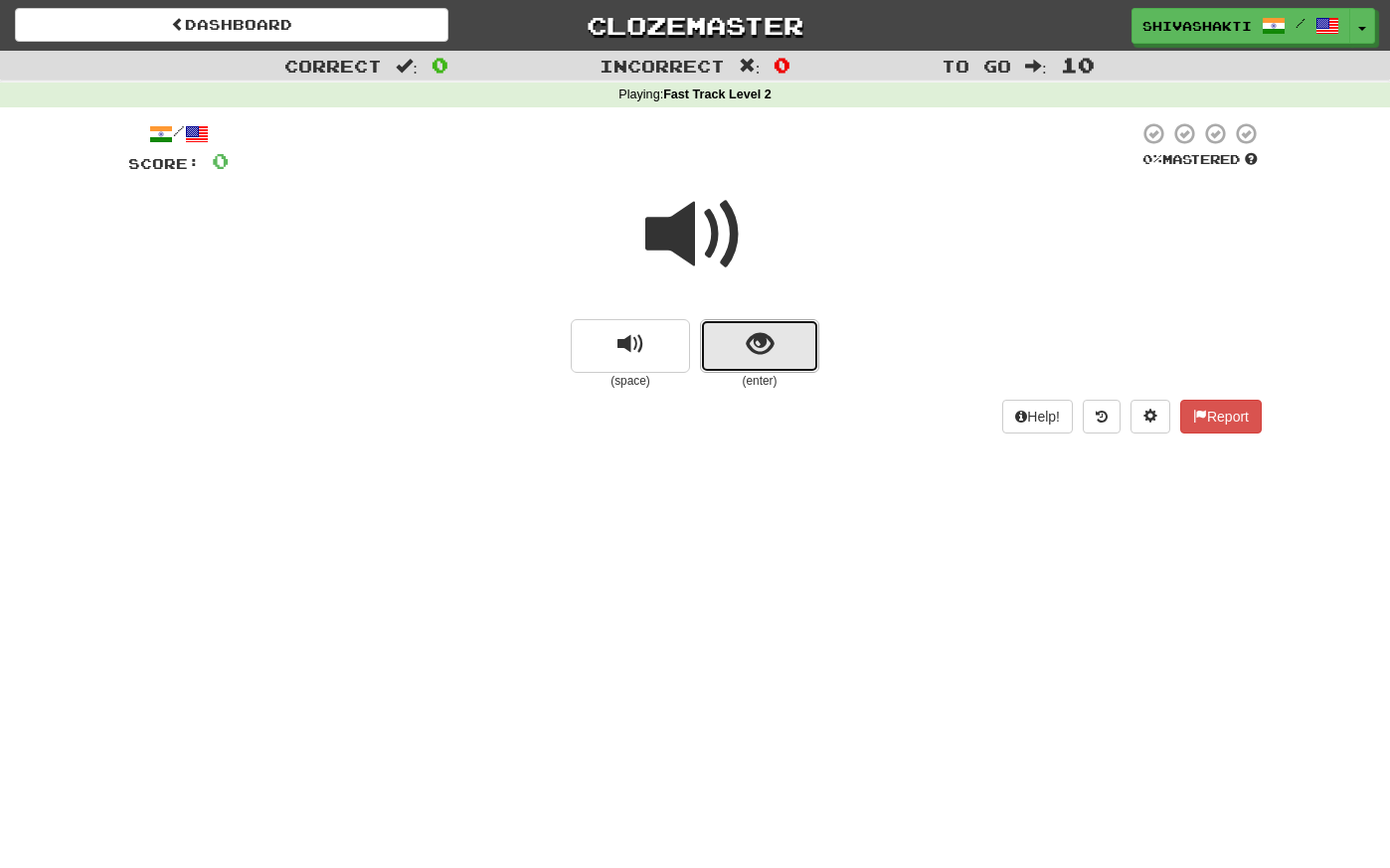 click at bounding box center (760, 344) 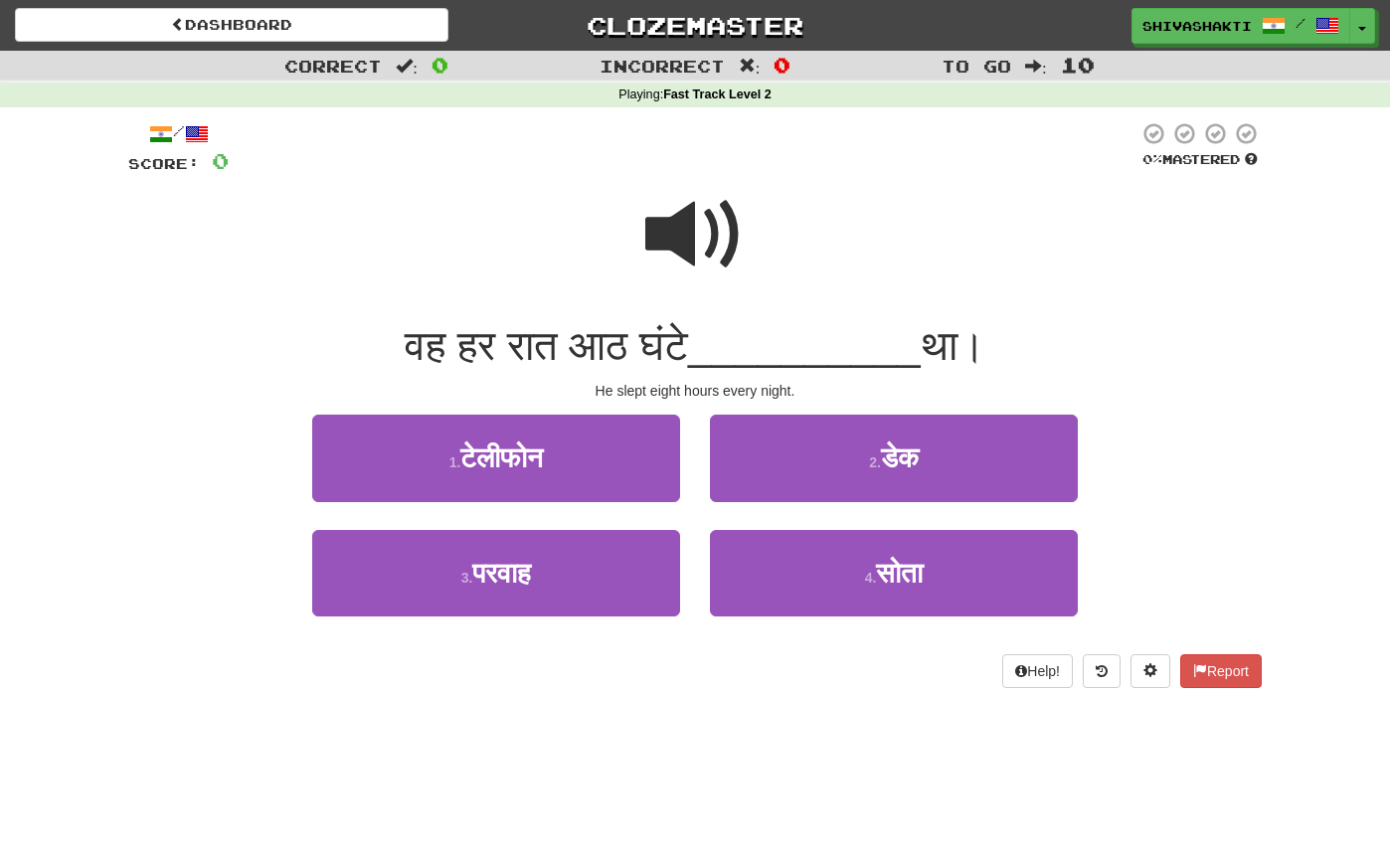 click at bounding box center [695, 235] 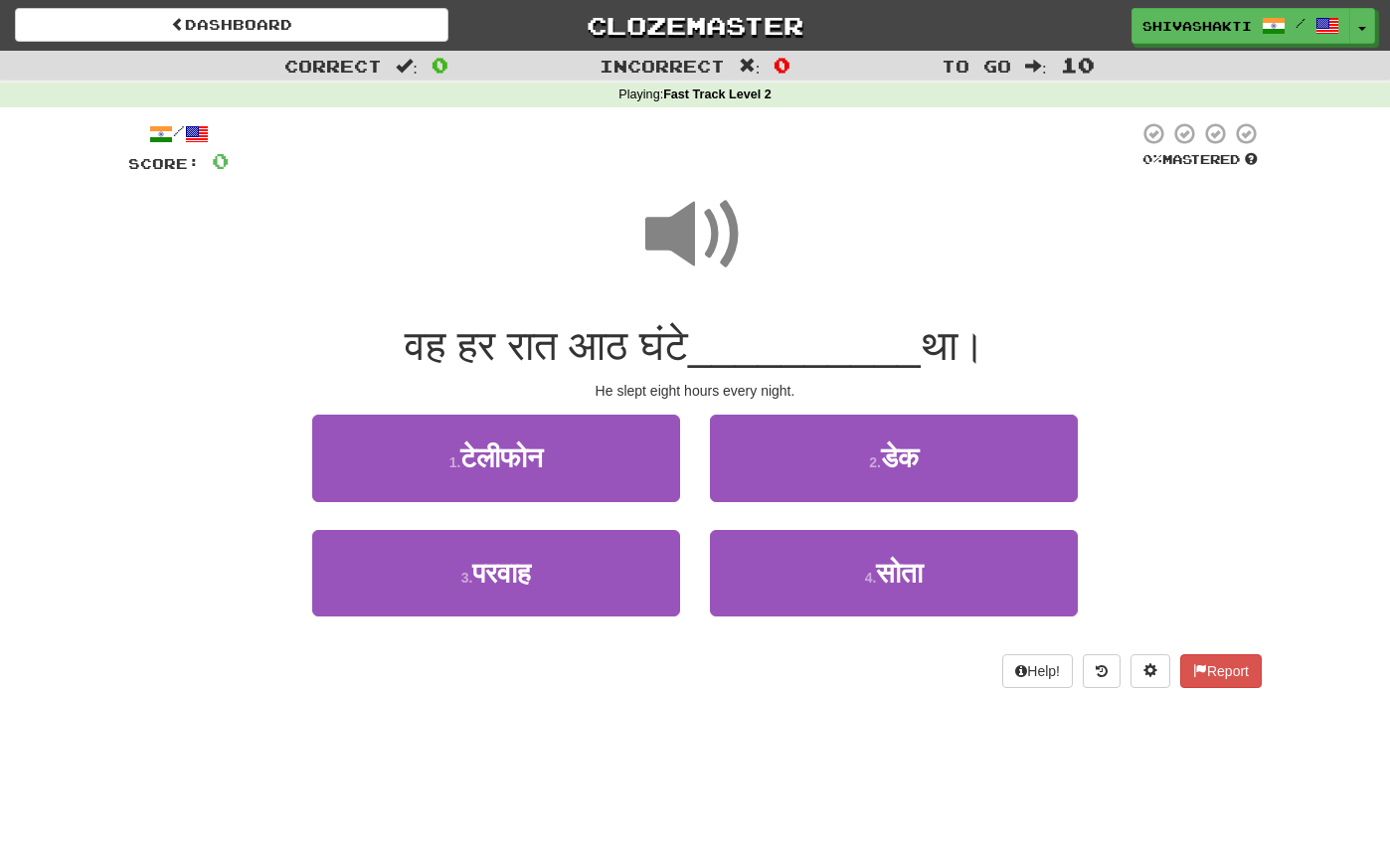 click at bounding box center (695, 235) 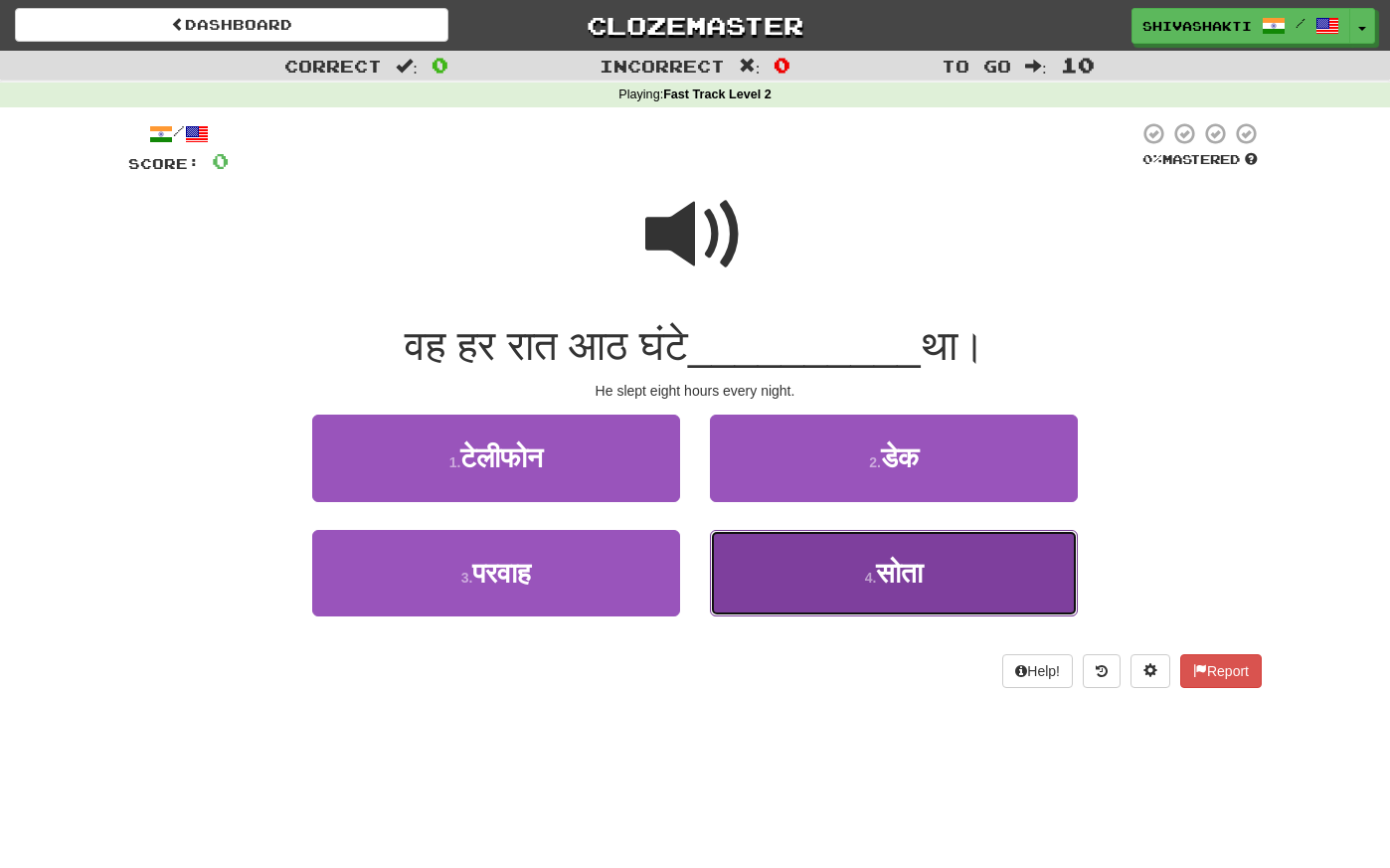 click on "सोता" at bounding box center [899, 573] 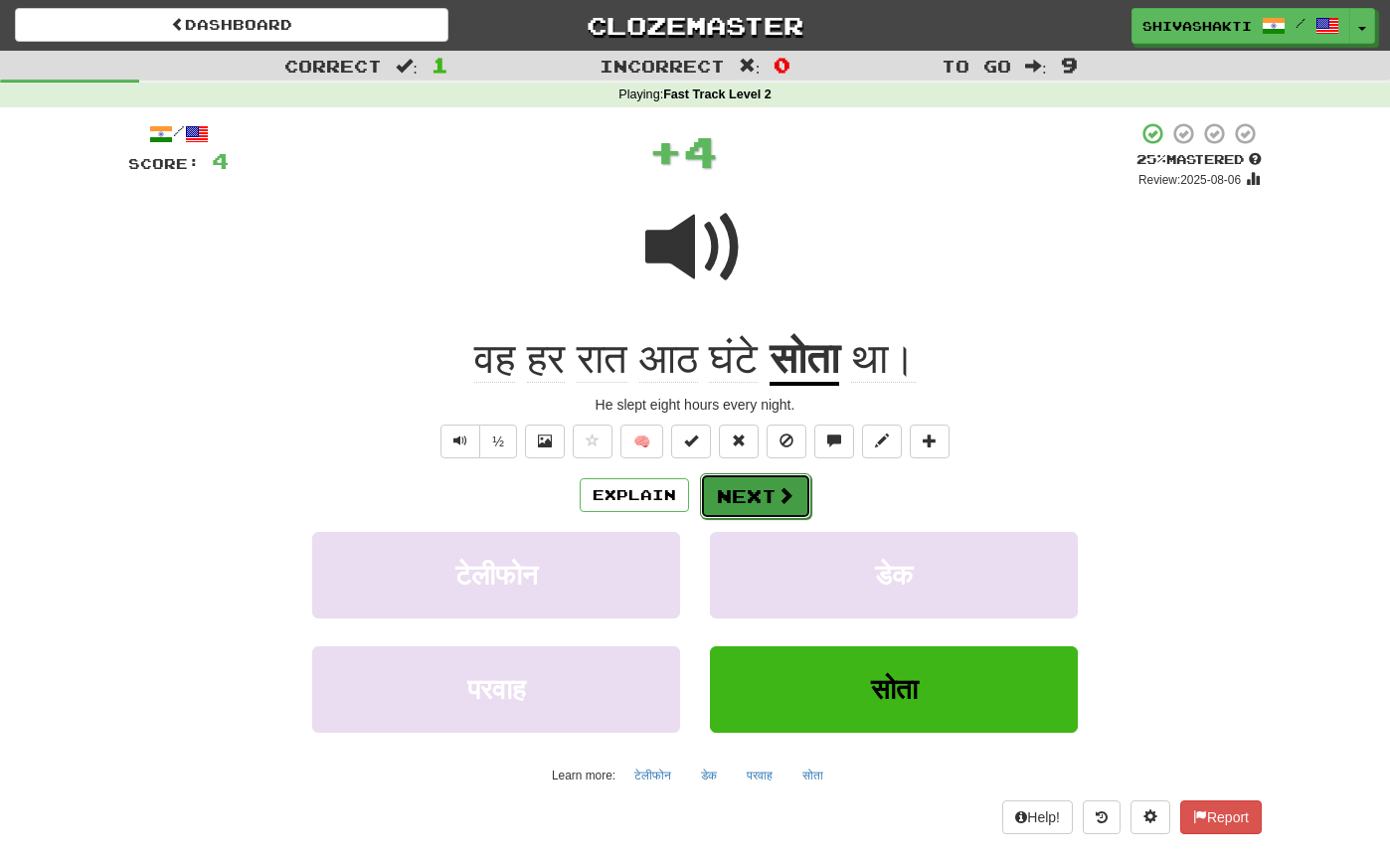 click on "Next" at bounding box center (756, 496) 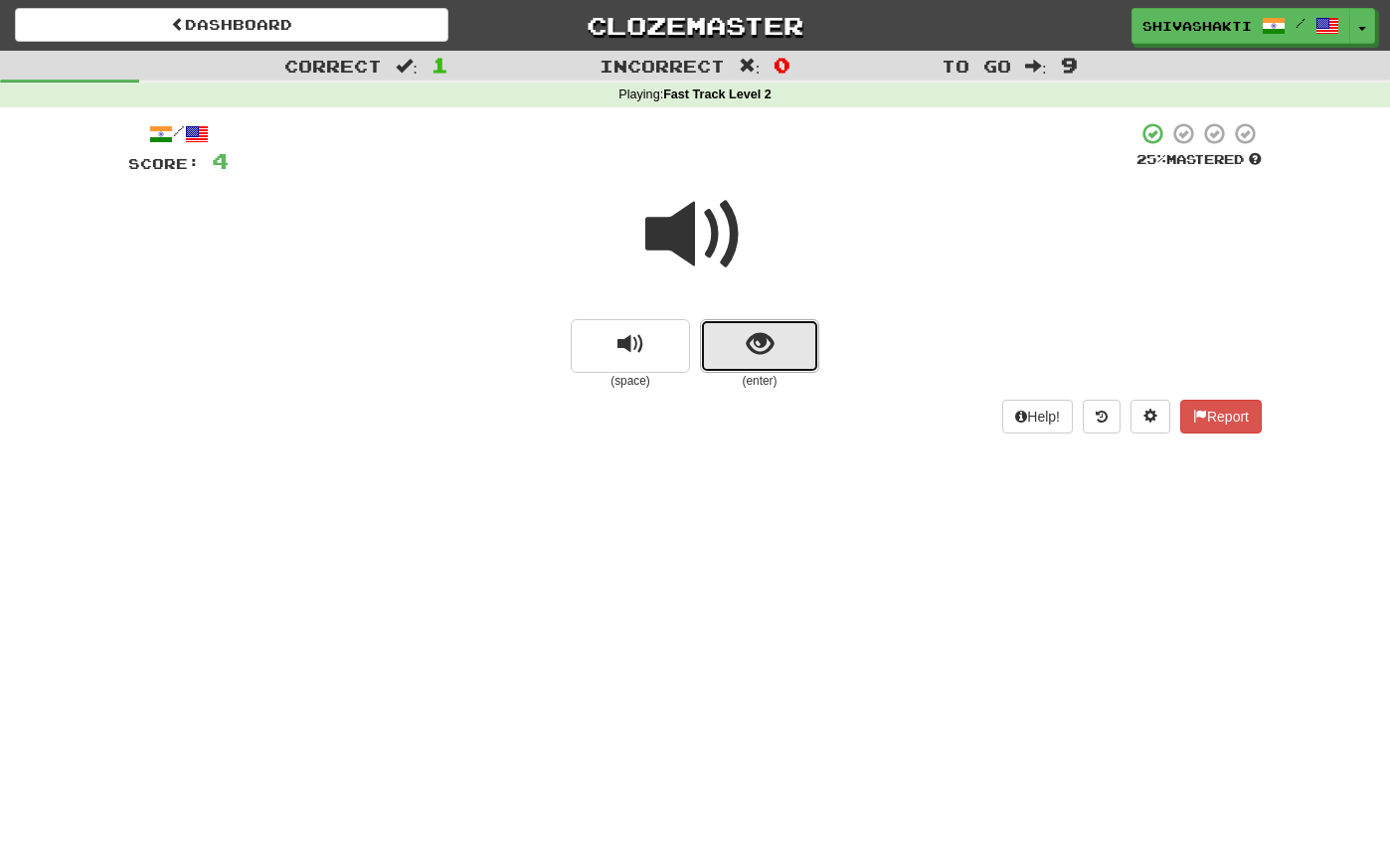 click at bounding box center [760, 344] 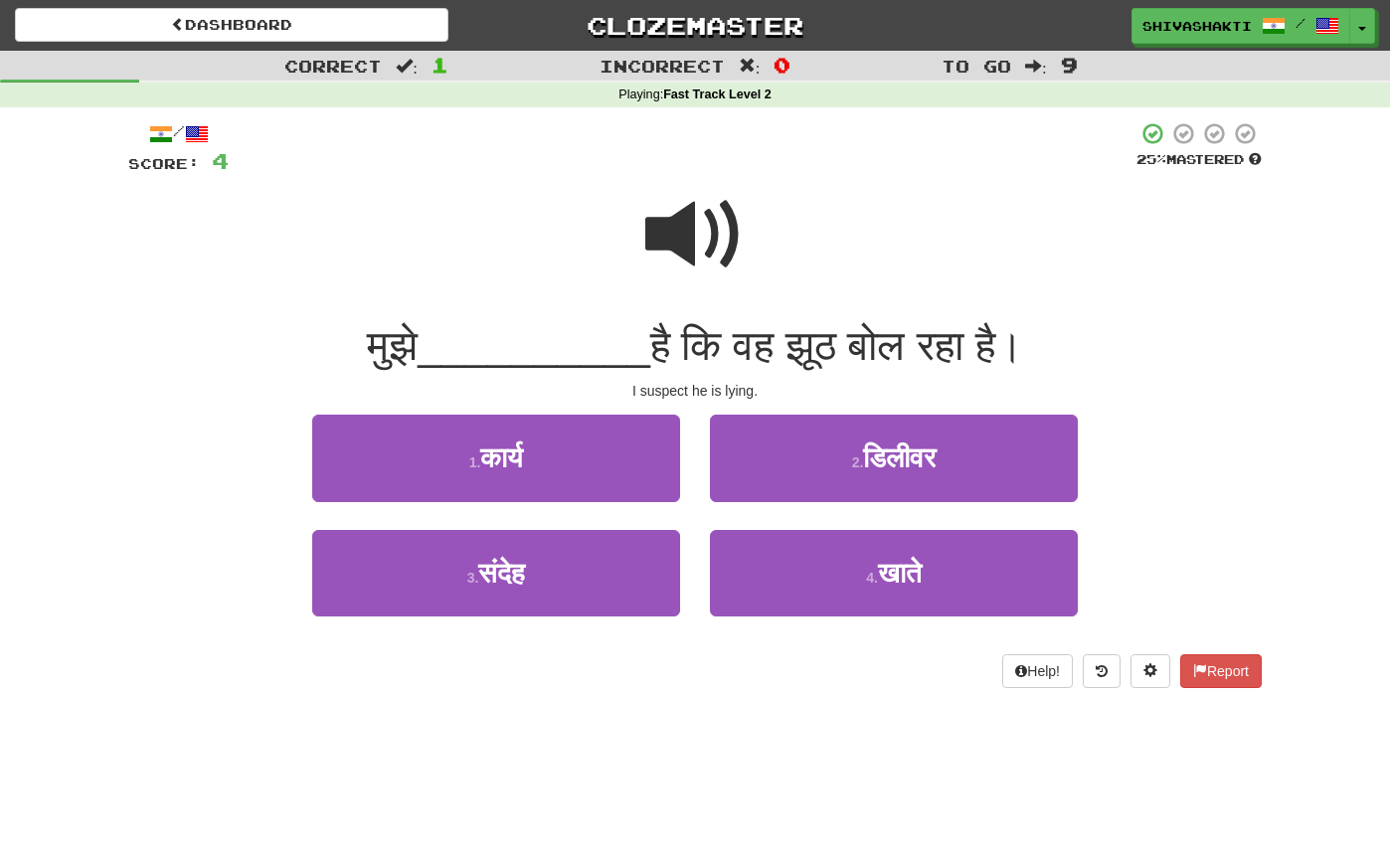 click at bounding box center (695, 235) 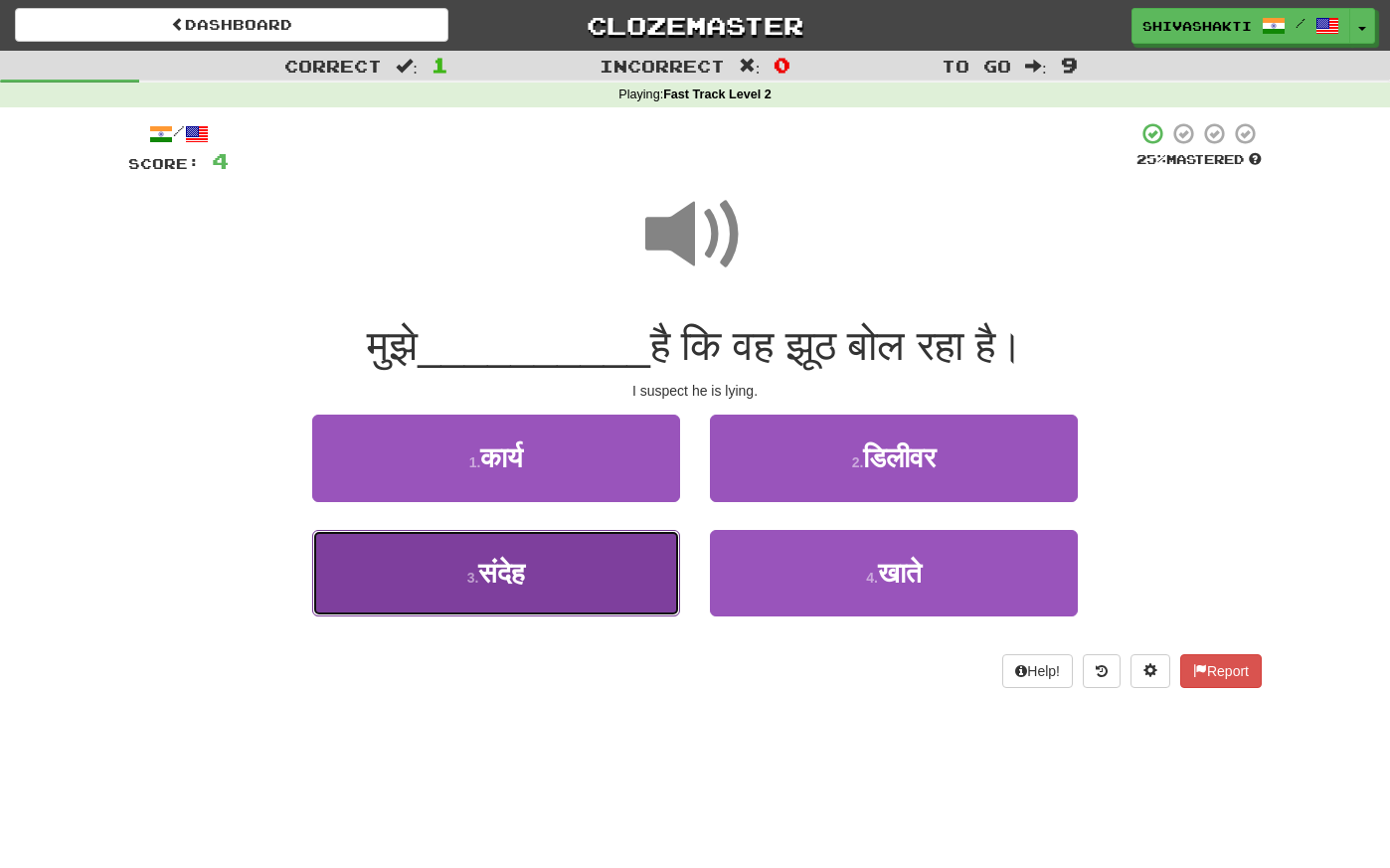 click on "3 .  संदेह" at bounding box center (496, 573) 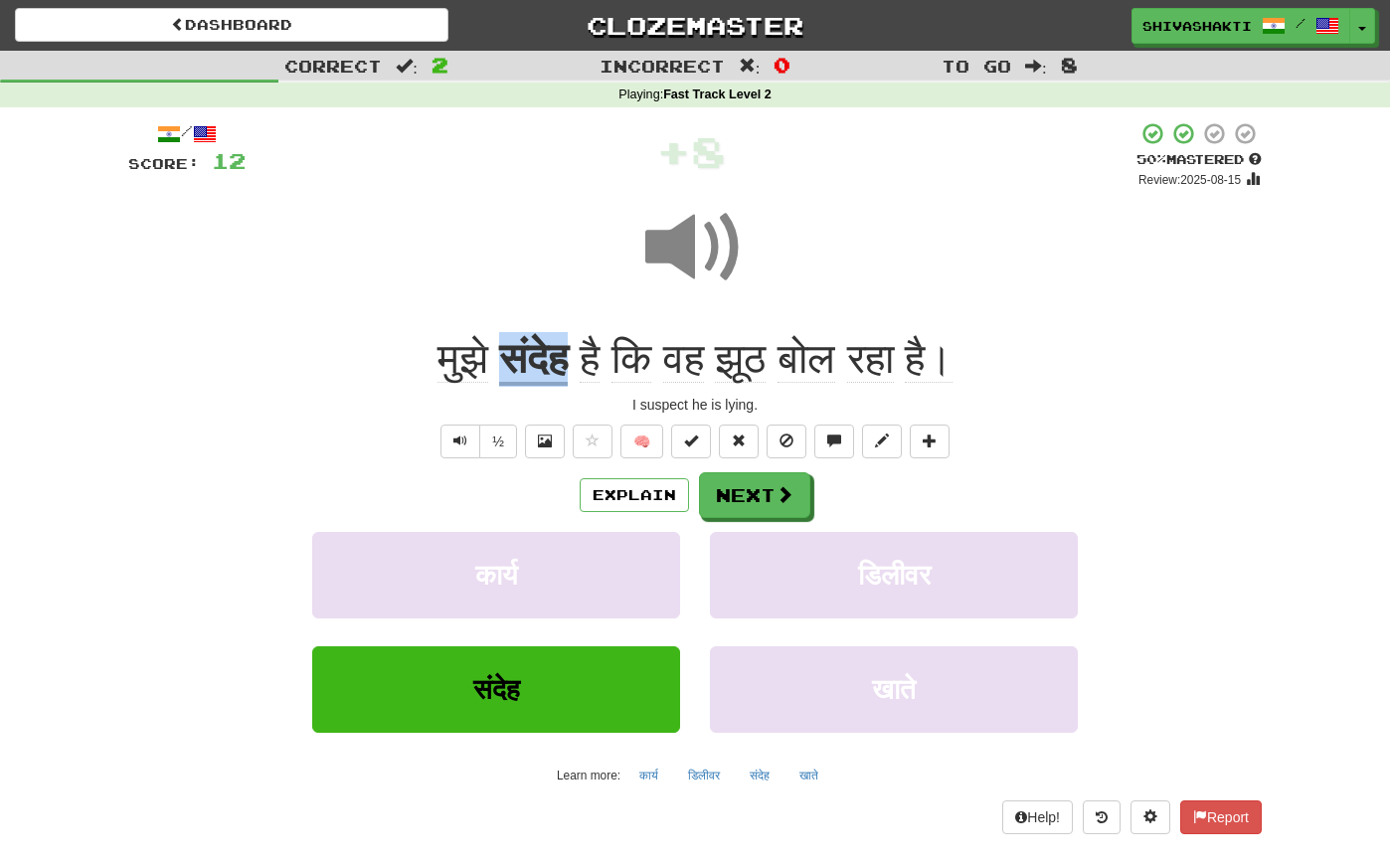 copy on "संदेह" 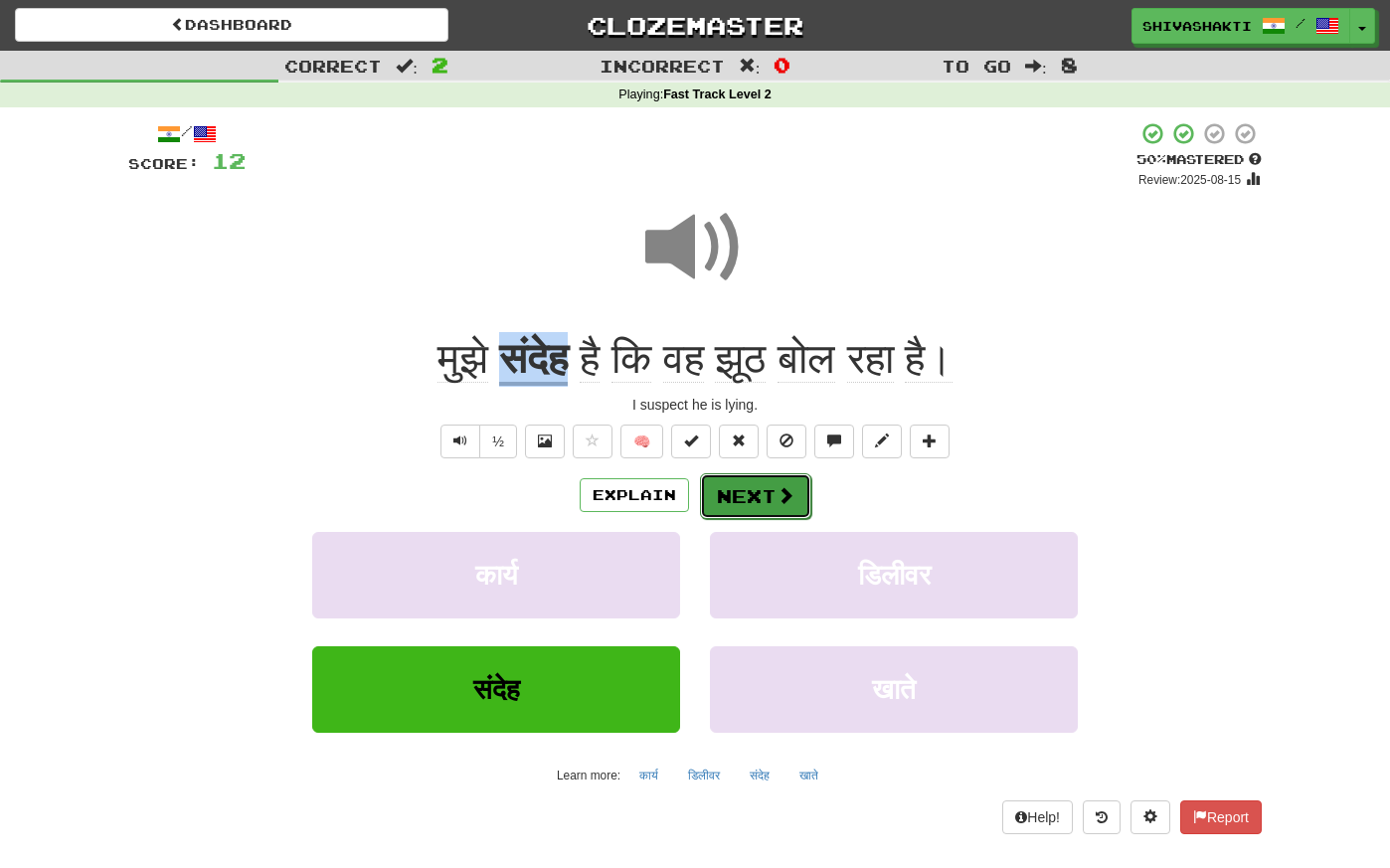 click on "Next" at bounding box center (756, 496) 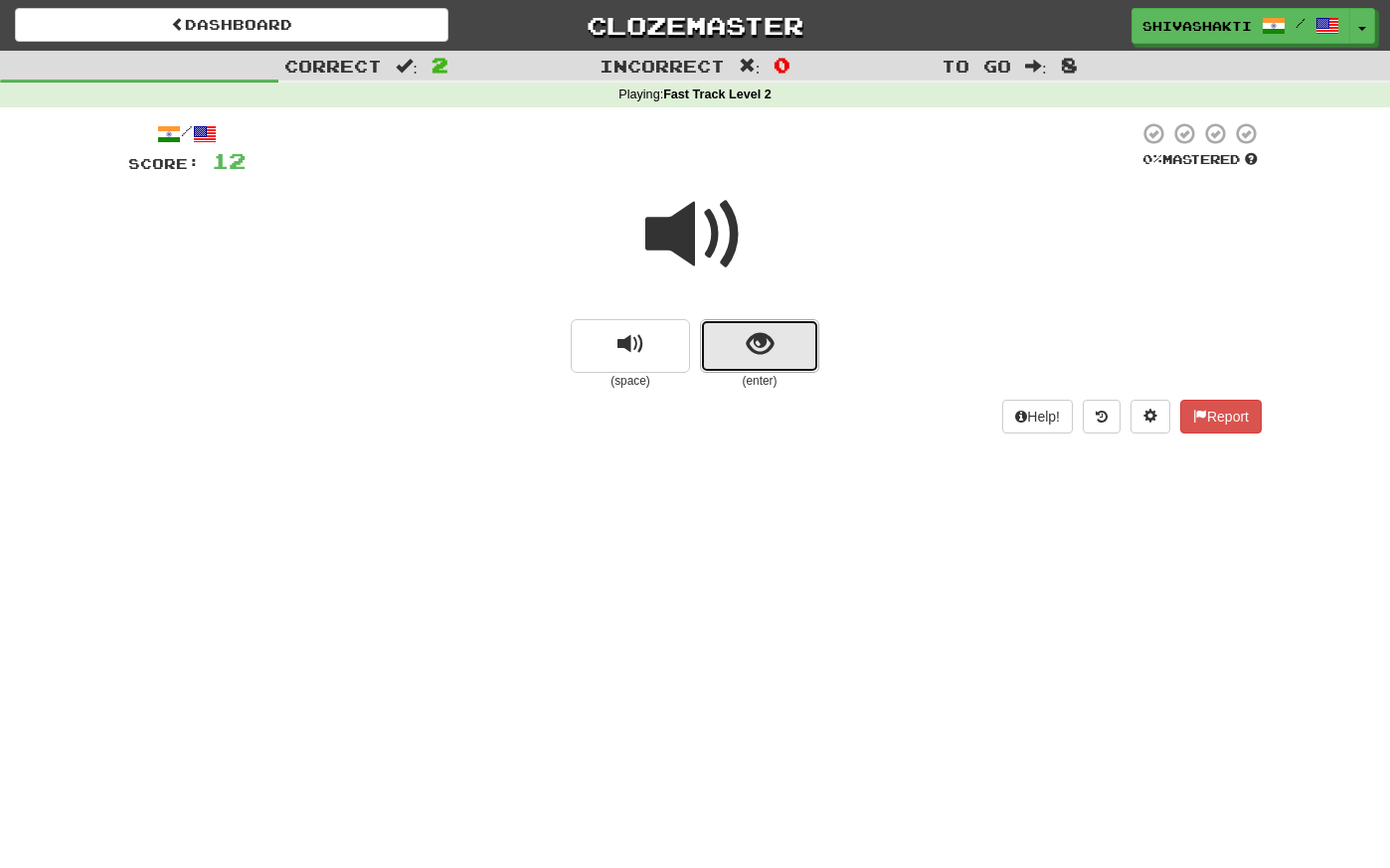 click at bounding box center (760, 344) 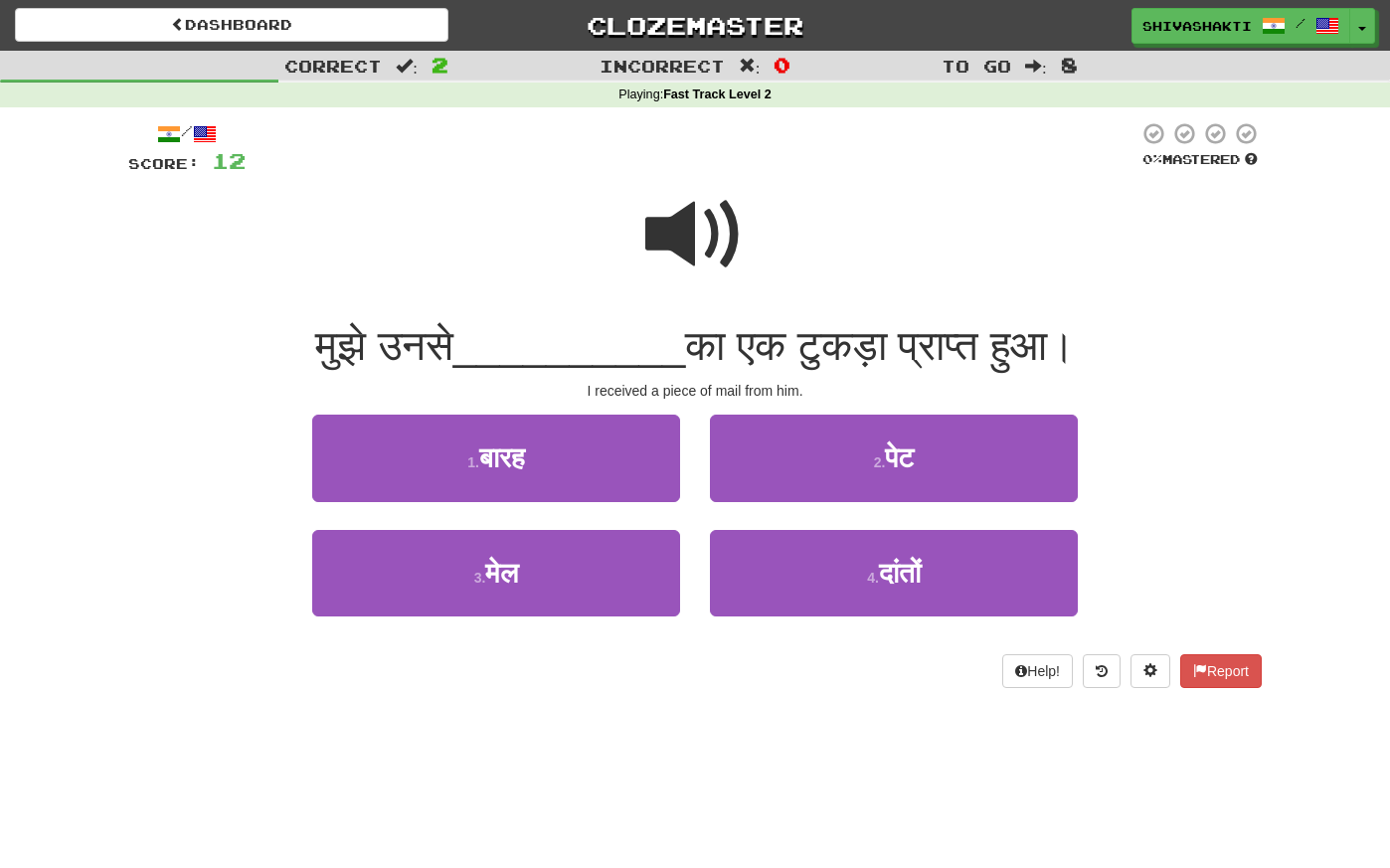 click at bounding box center [695, 235] 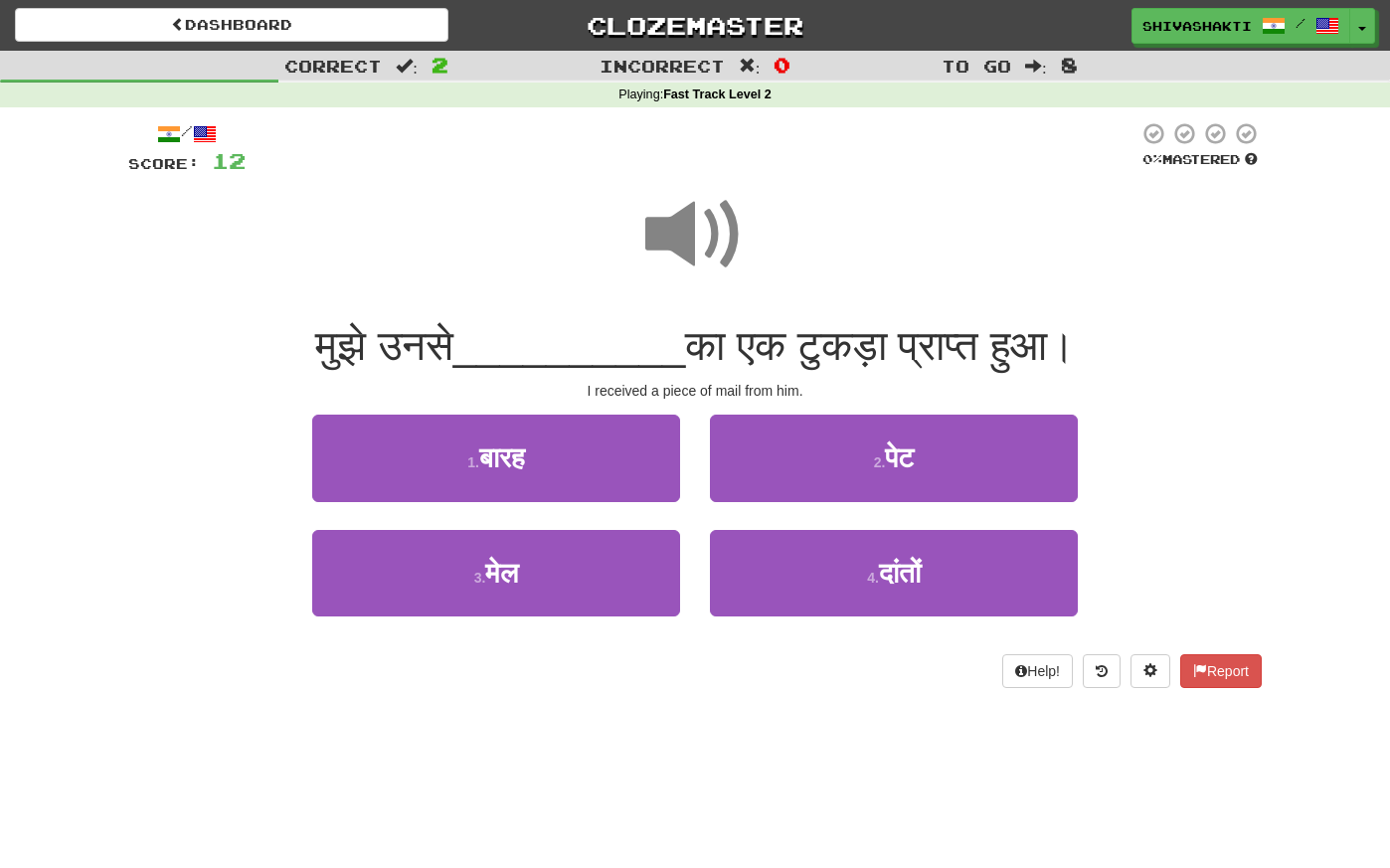 click at bounding box center (695, 235) 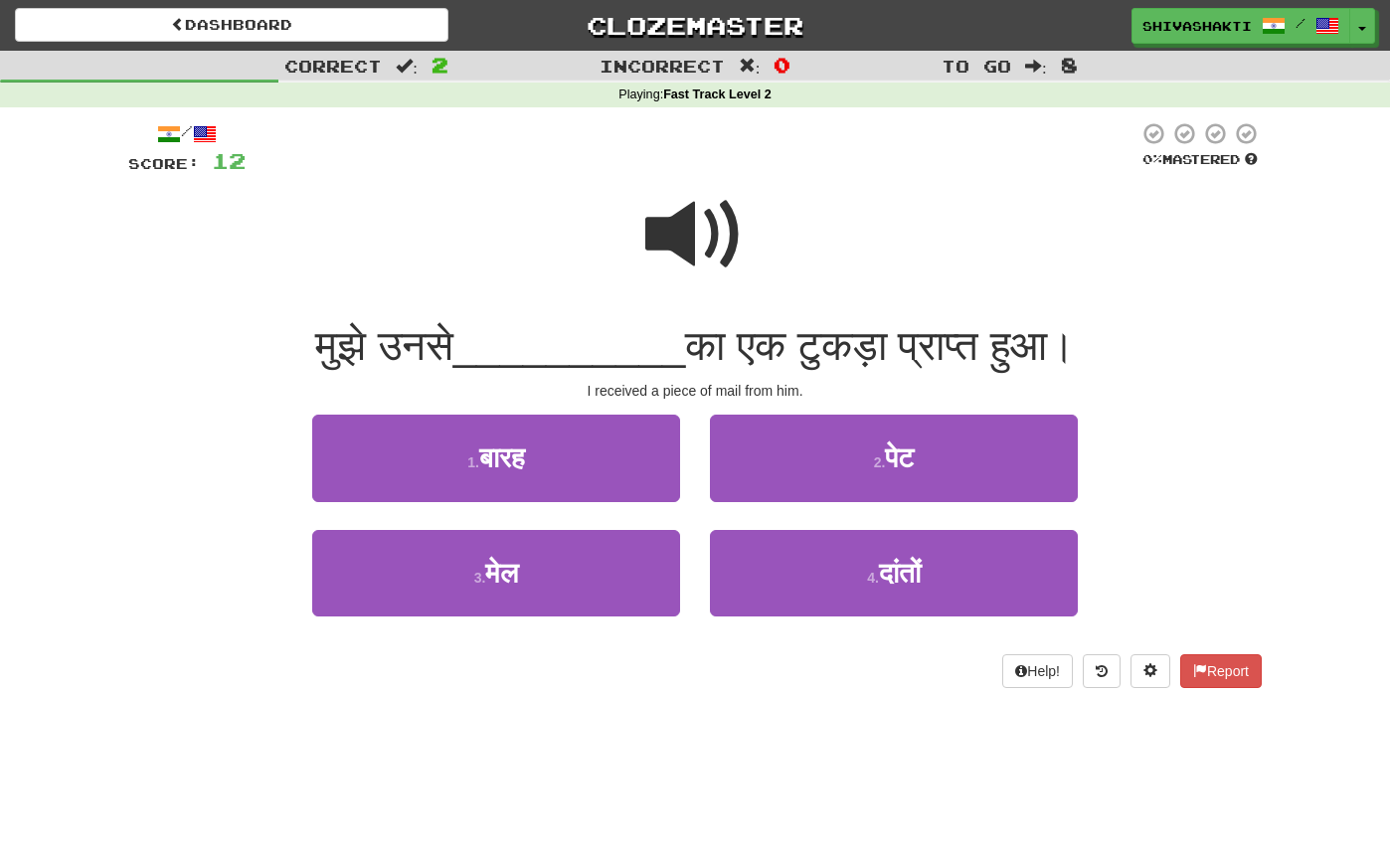 click at bounding box center [695, 235] 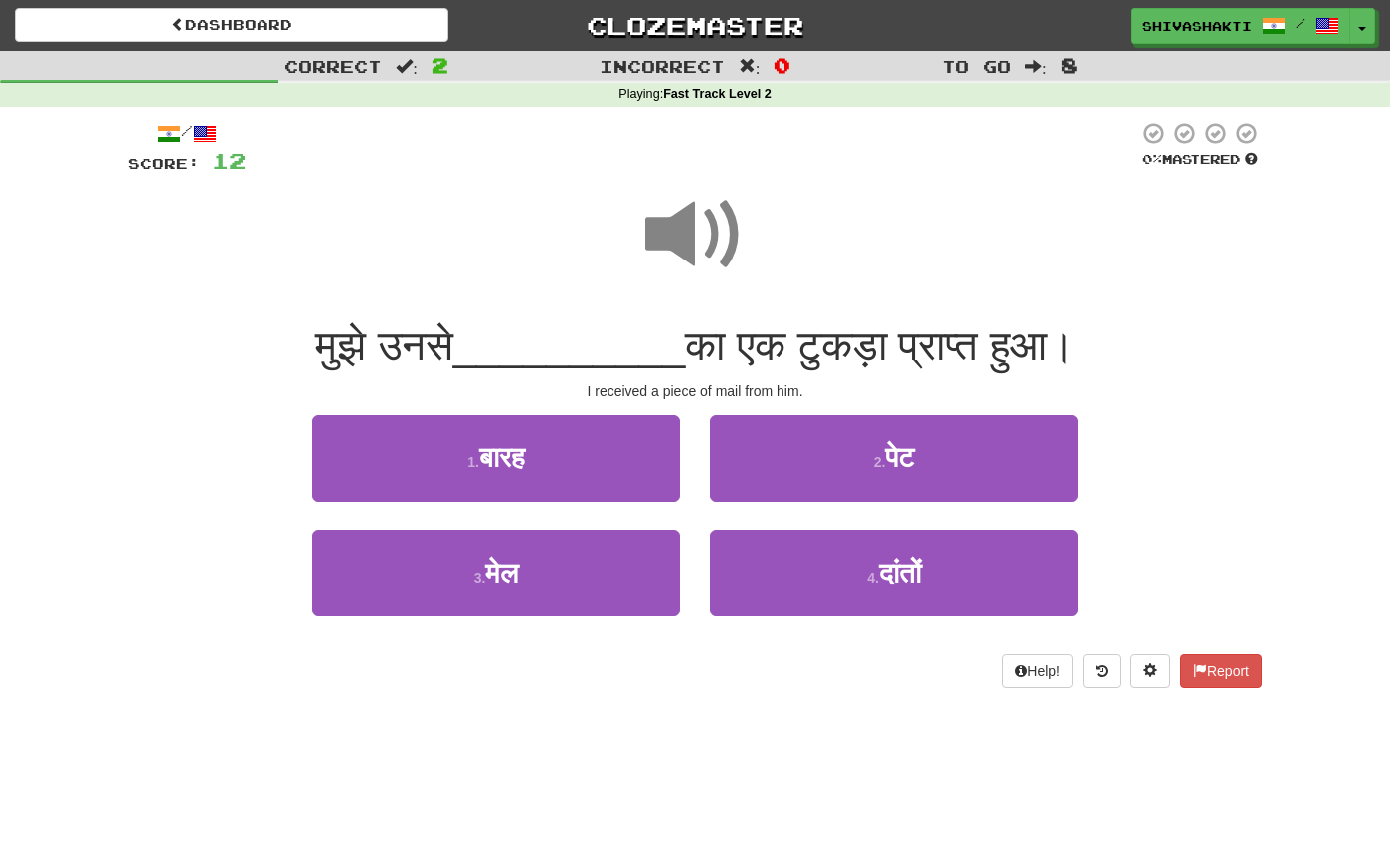click at bounding box center (695, 235) 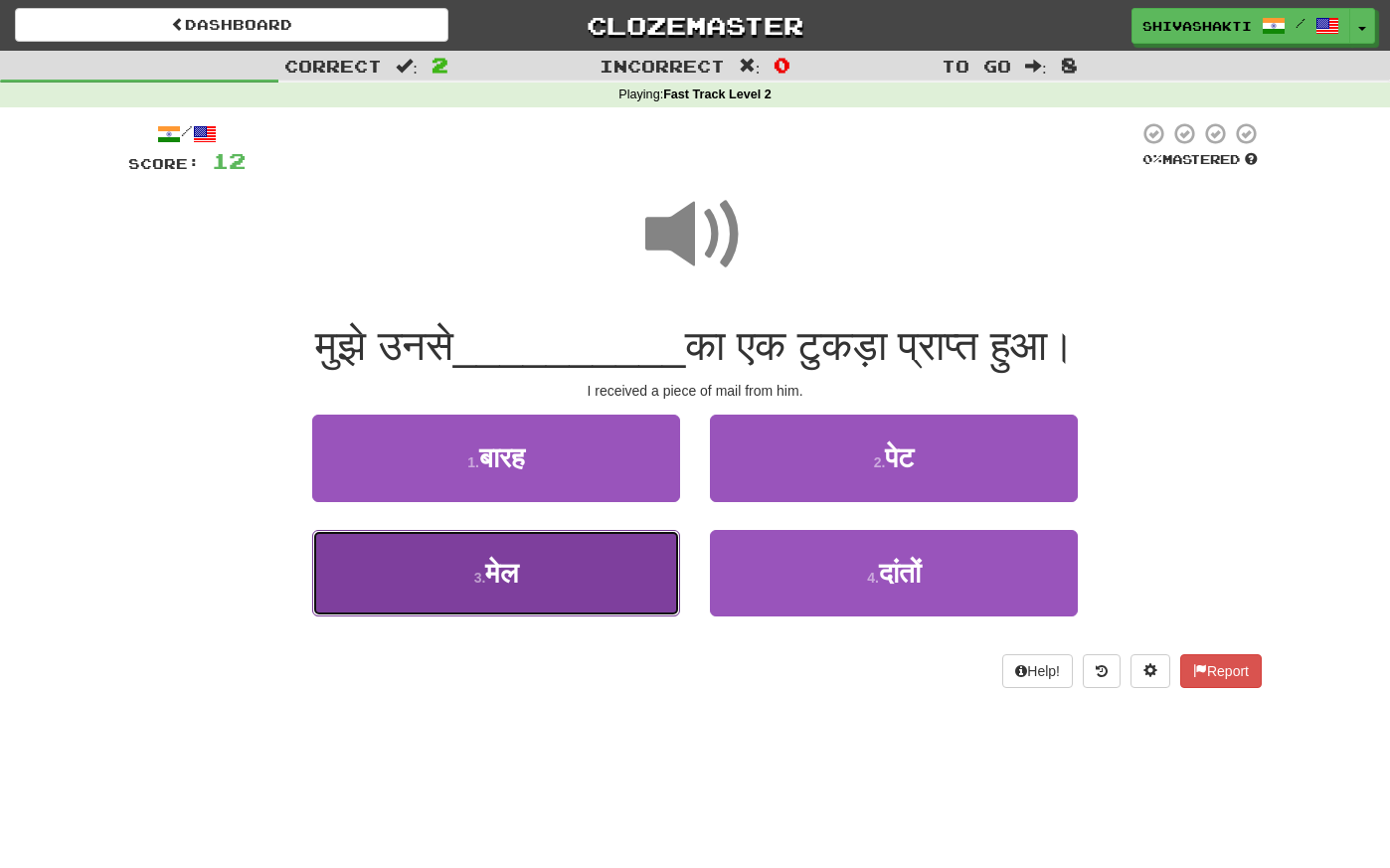 click on "3 .  मेल" at bounding box center [496, 573] 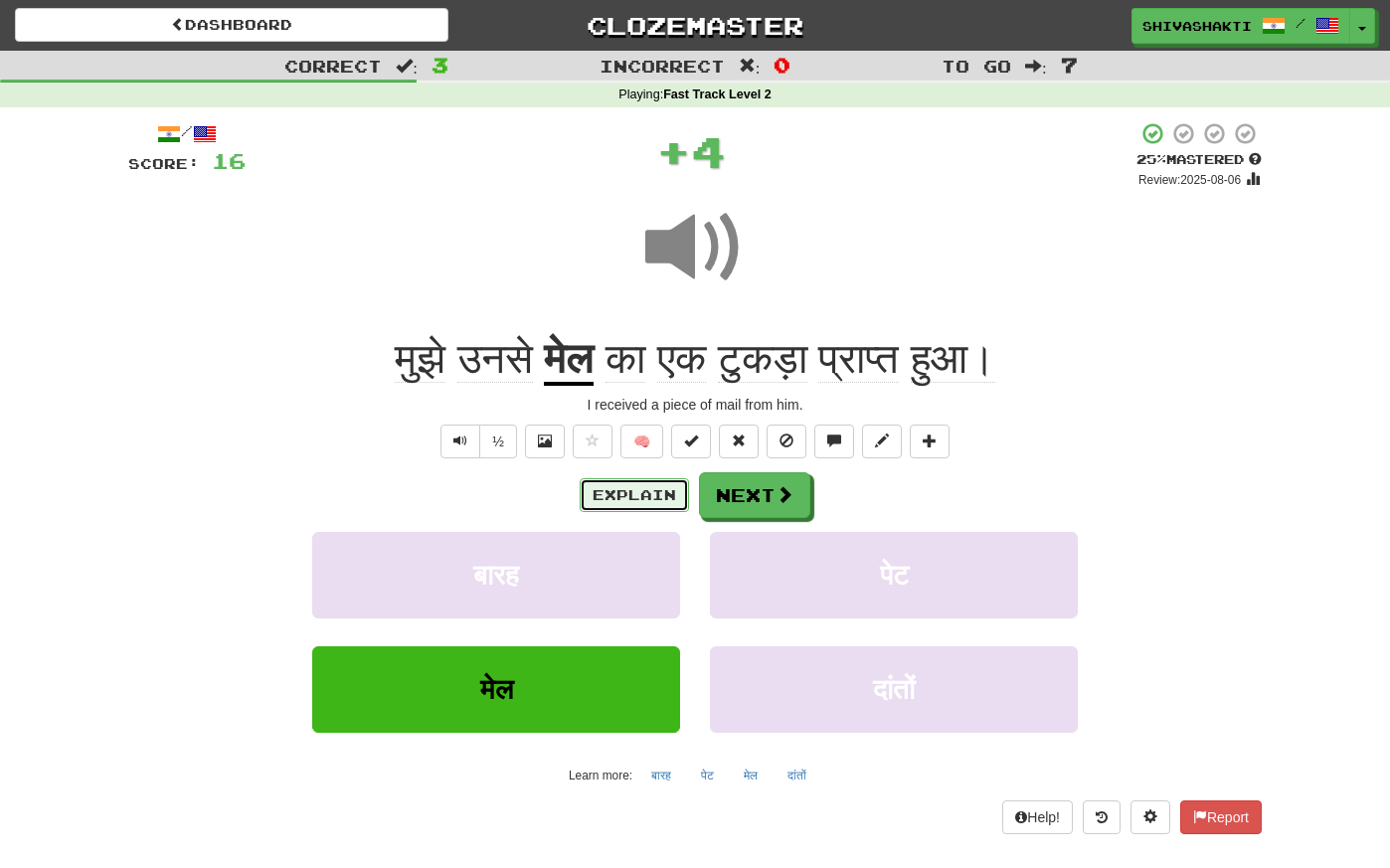 click on "Explain" at bounding box center [634, 495] 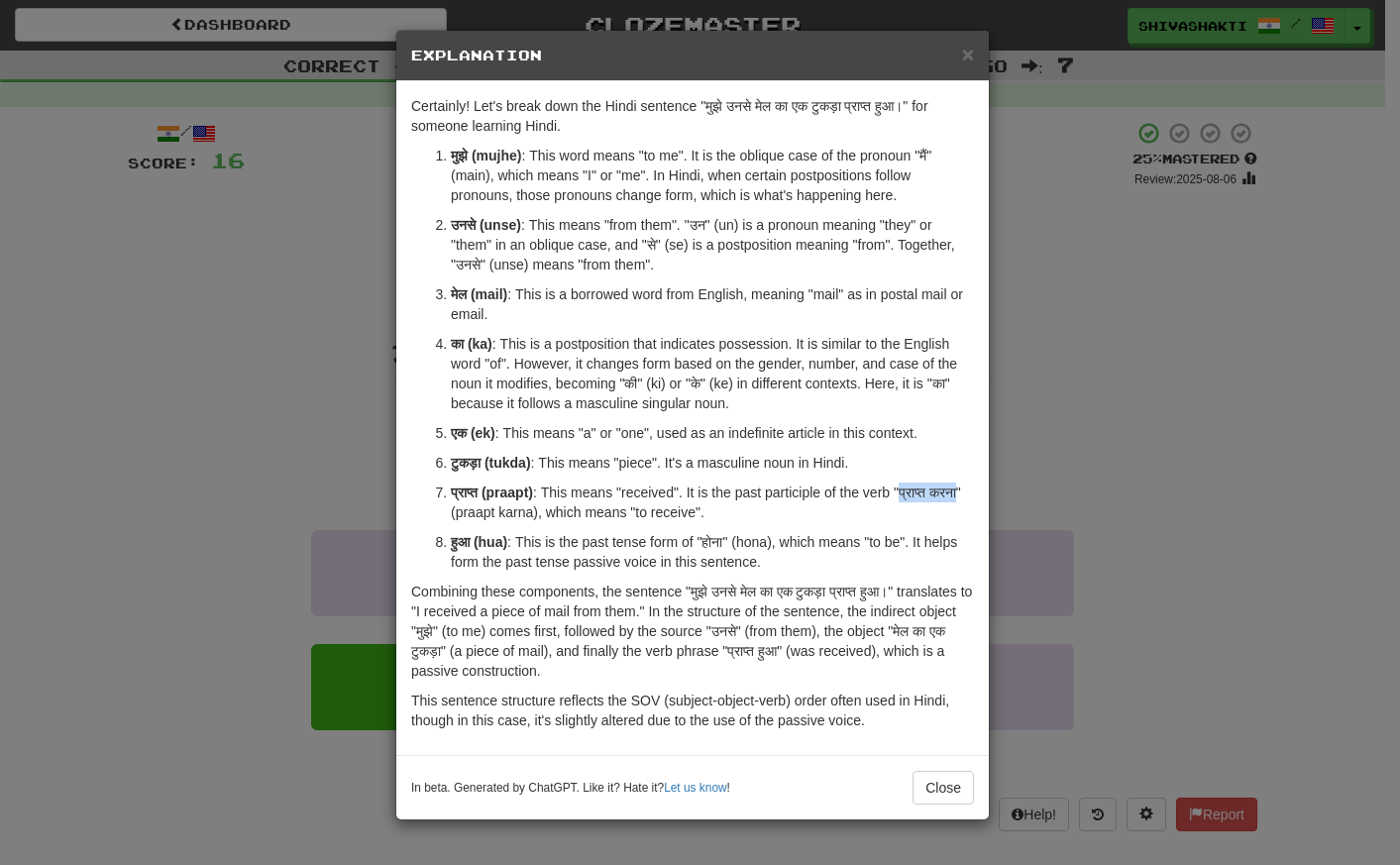 drag, startPoint x: 901, startPoint y: 490, endPoint x: 955, endPoint y: 488, distance: 54.03702 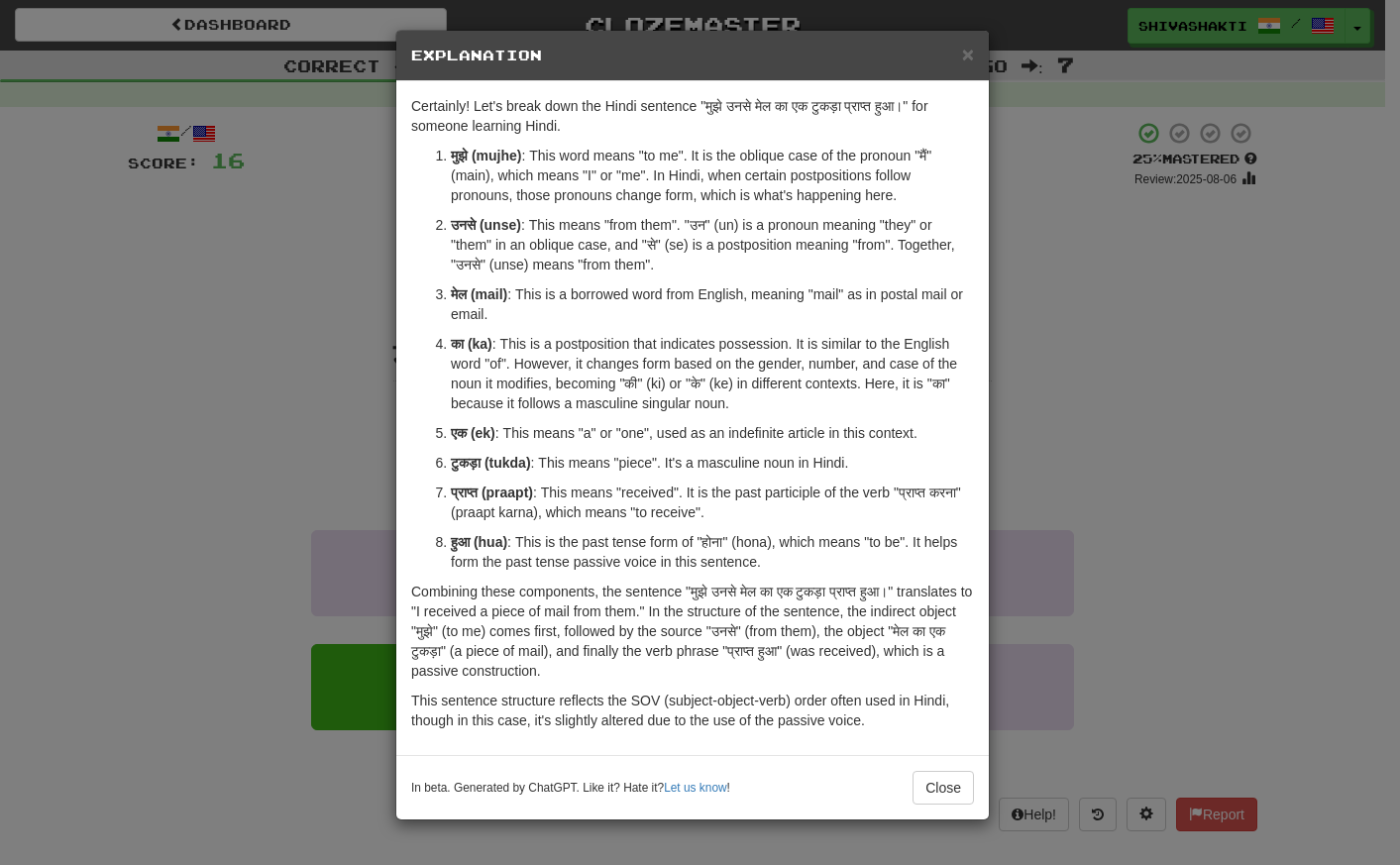 click on "× Explanation Certainly! Let's break down the Hindi sentence "मुझे उनसे मेल का एक टुकड़ा प्राप्त हुआ।" for someone learning Hindi.
मुझे (mujhe) : This word means "to me". It is the oblique case of the pronoun "मैं" (main), which means "I" or "me". In Hindi, when certain postpositions follow pronouns, those pronouns change form, which is what's happening here.
उनसे (unse) : This means "from them". "उन" (un) is a pronoun meaning "they" or "them" in an oblique case, and "से" (se) is a postposition meaning "from". Together, "उनसे" (unse) means "from them".
मेल (mail) : This is a borrowed word from English, meaning "mail" as in postal mail or email.
का (ka)
एक (ek) : This means "a" or "one", used as an indefinite article in this context.
टुकड़ा (tukda) : This means "piece". It's a masculine noun in Hindi.
प्राप्त (praapt)" at bounding box center [700, 432] 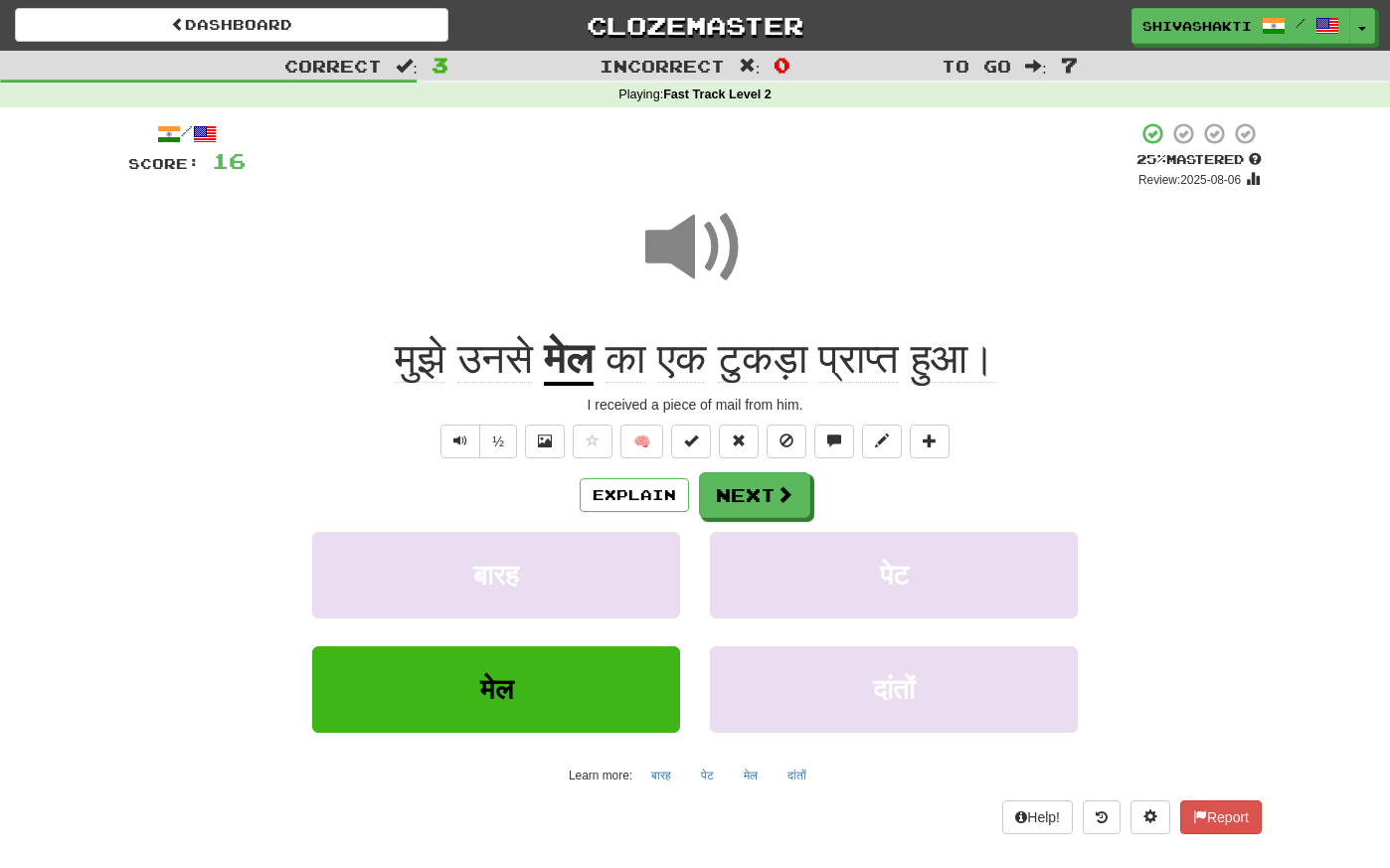 click at bounding box center [695, 248] 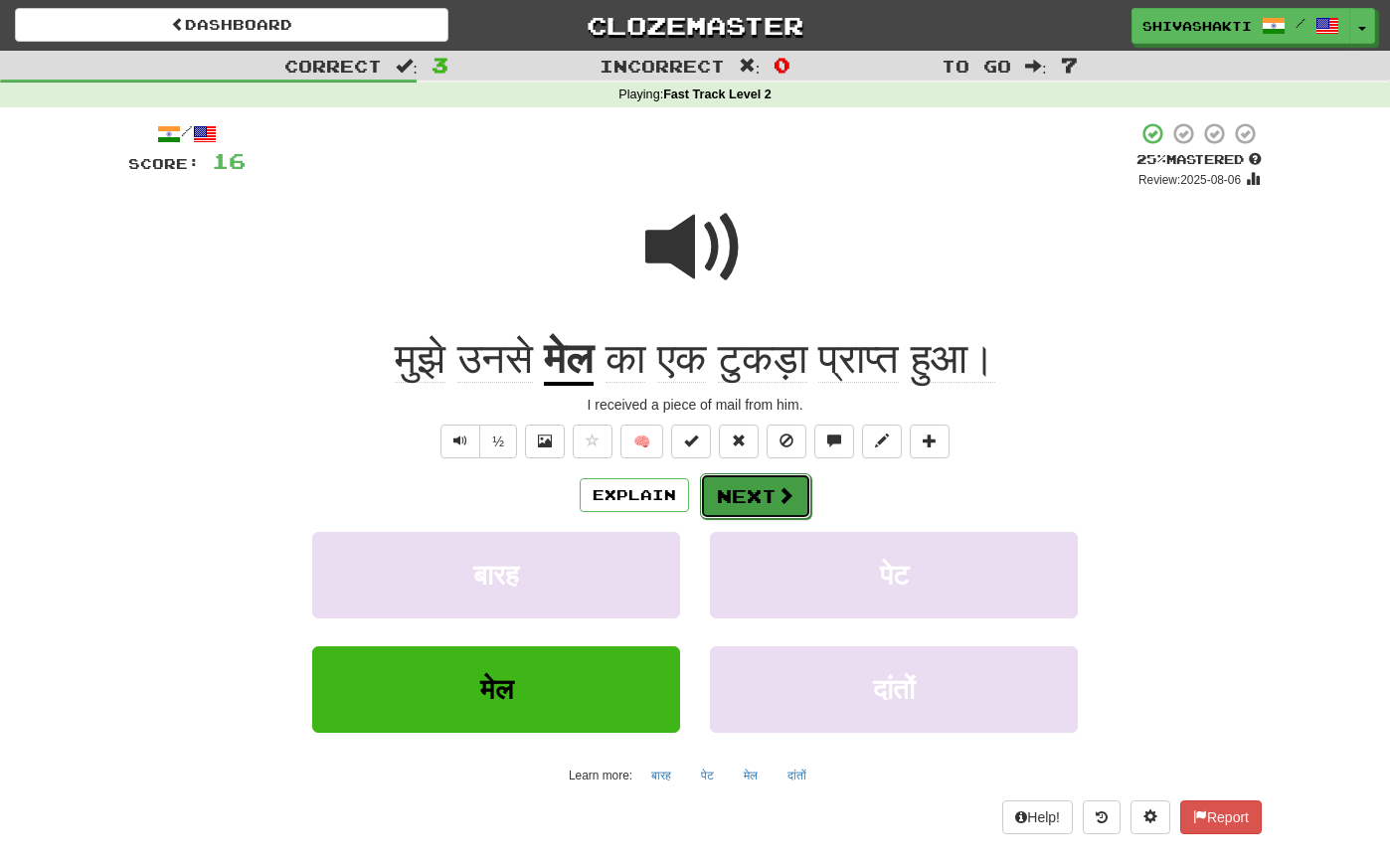 click on "Next" at bounding box center (756, 496) 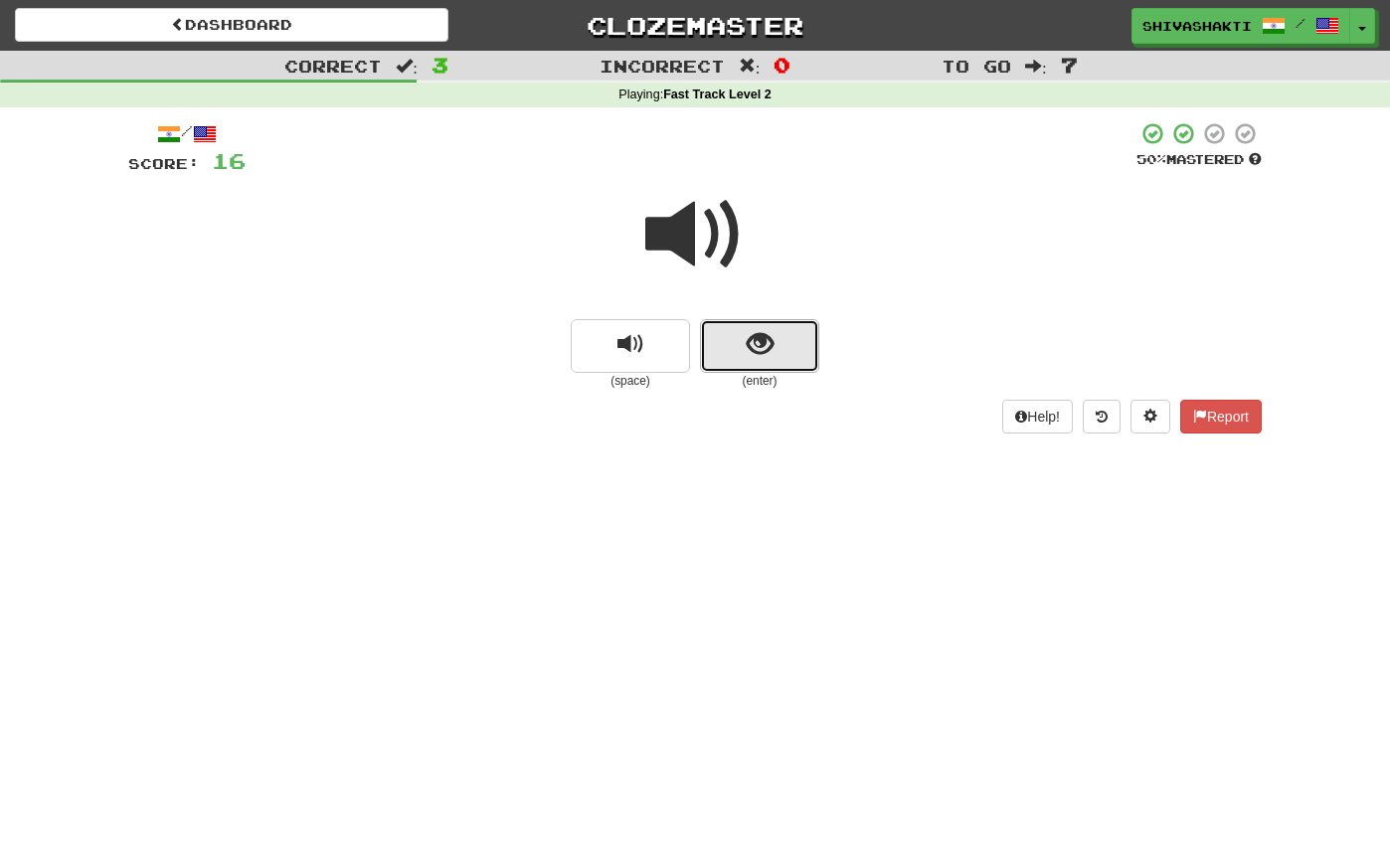 click at bounding box center [760, 344] 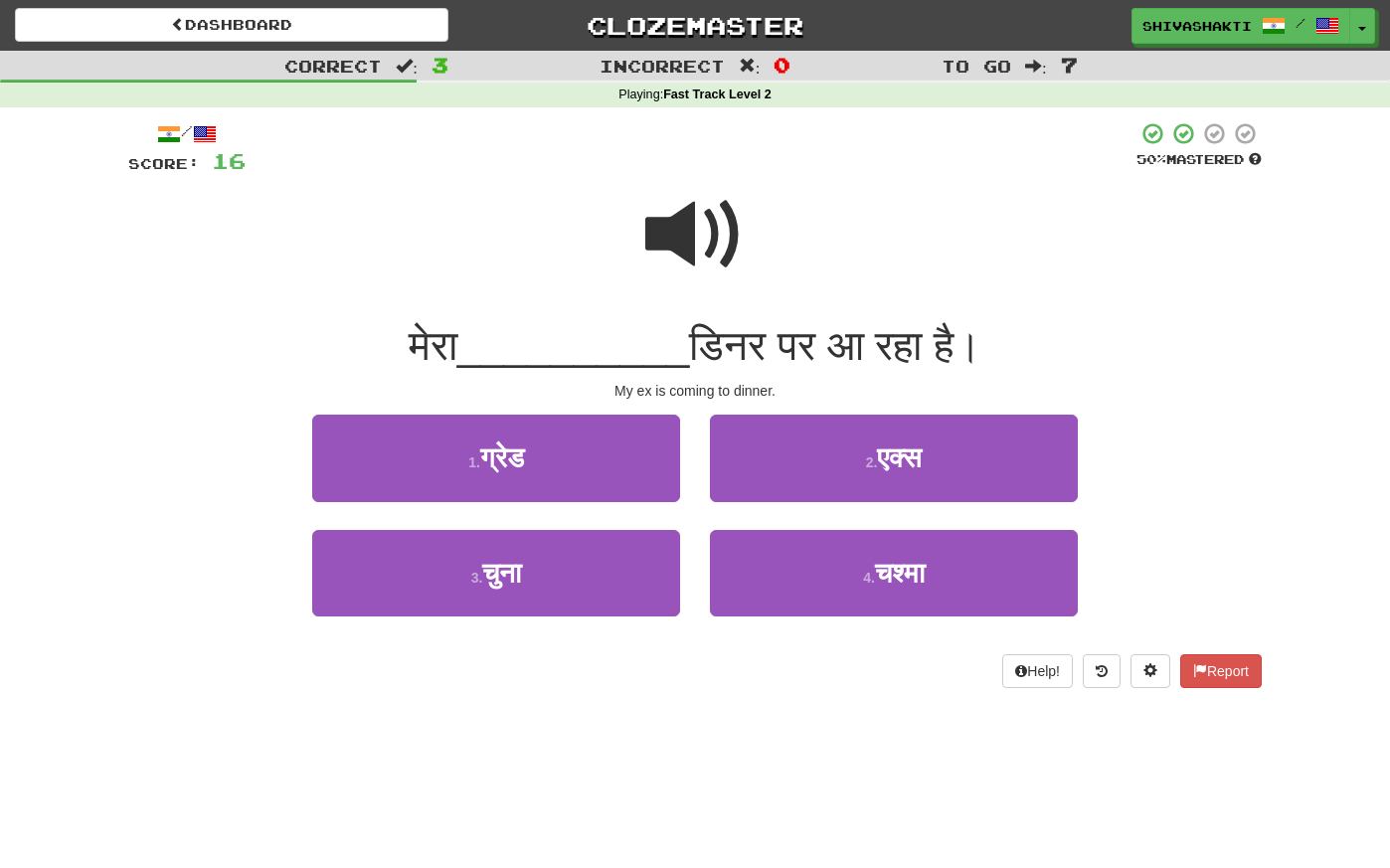 click at bounding box center (695, 235) 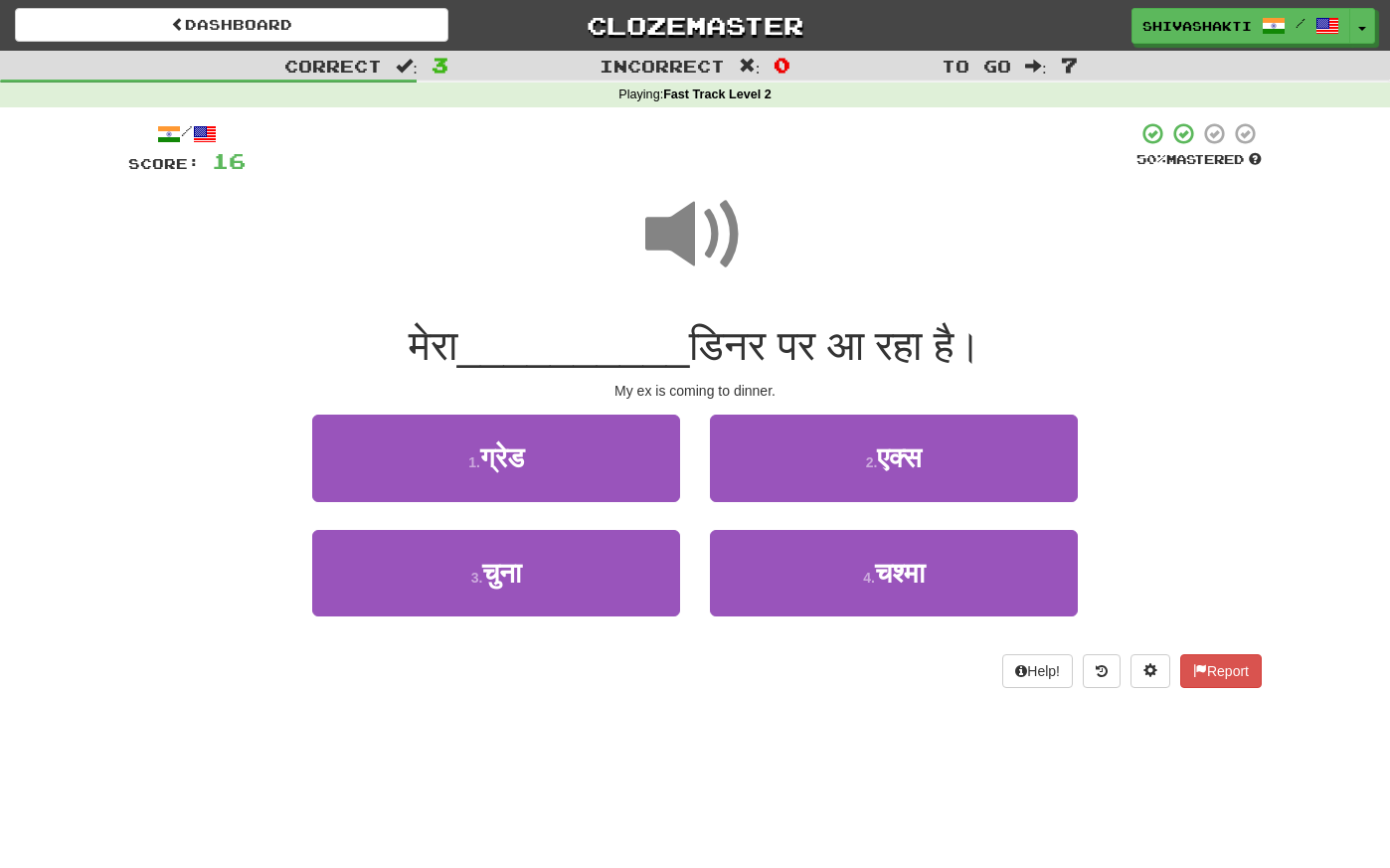click at bounding box center (695, 235) 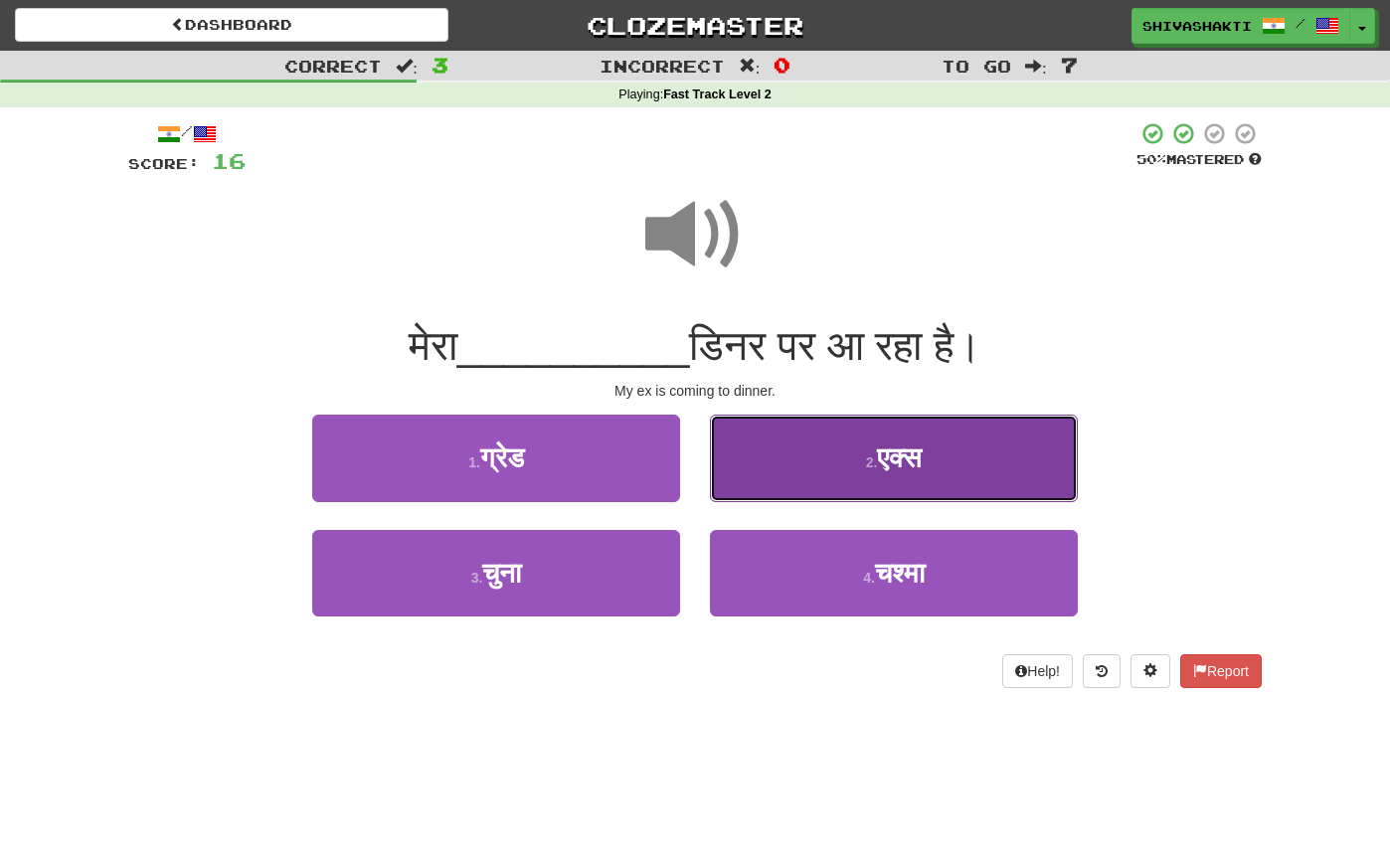click on "एक्स" at bounding box center (899, 457) 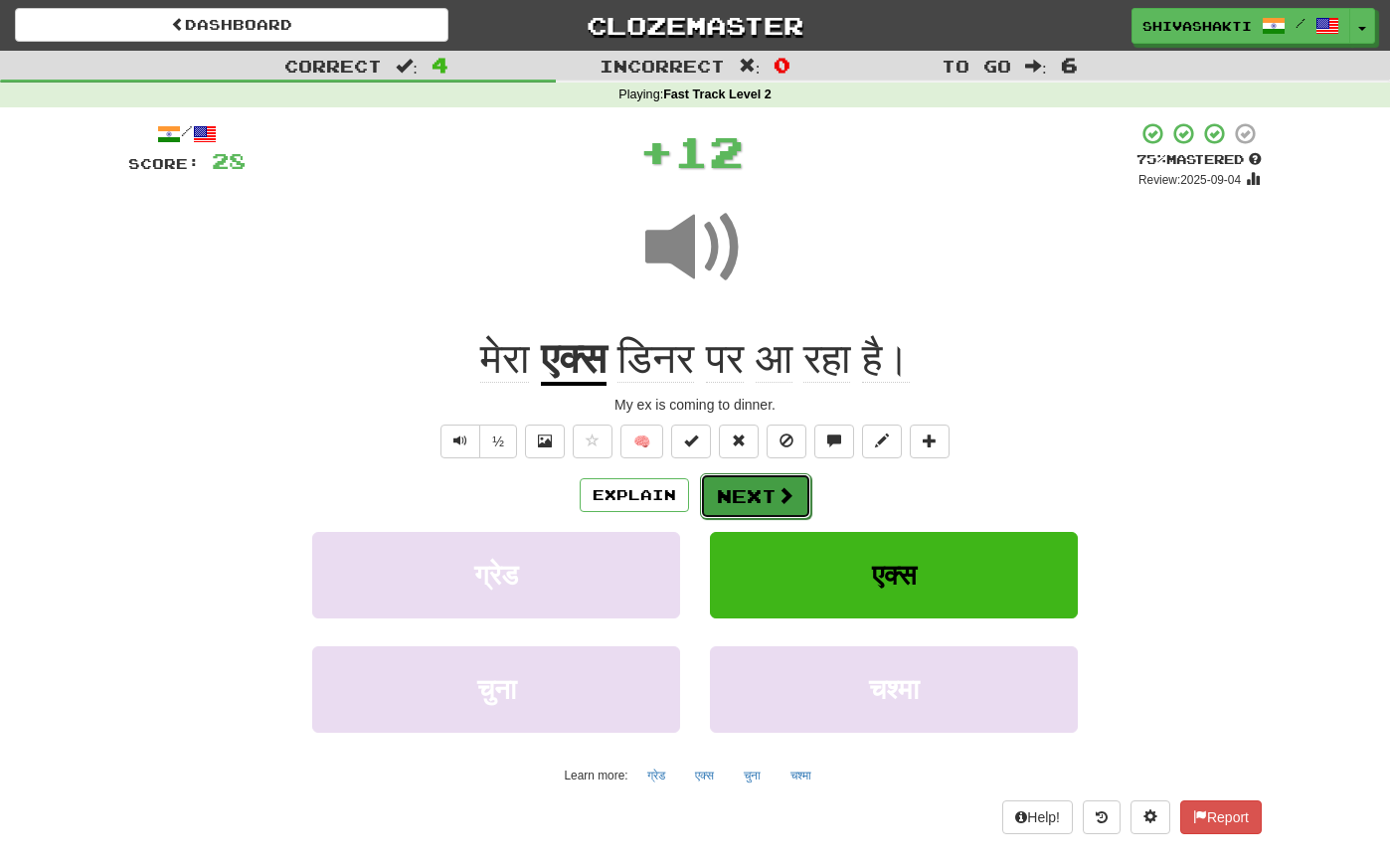 click at bounding box center [785, 495] 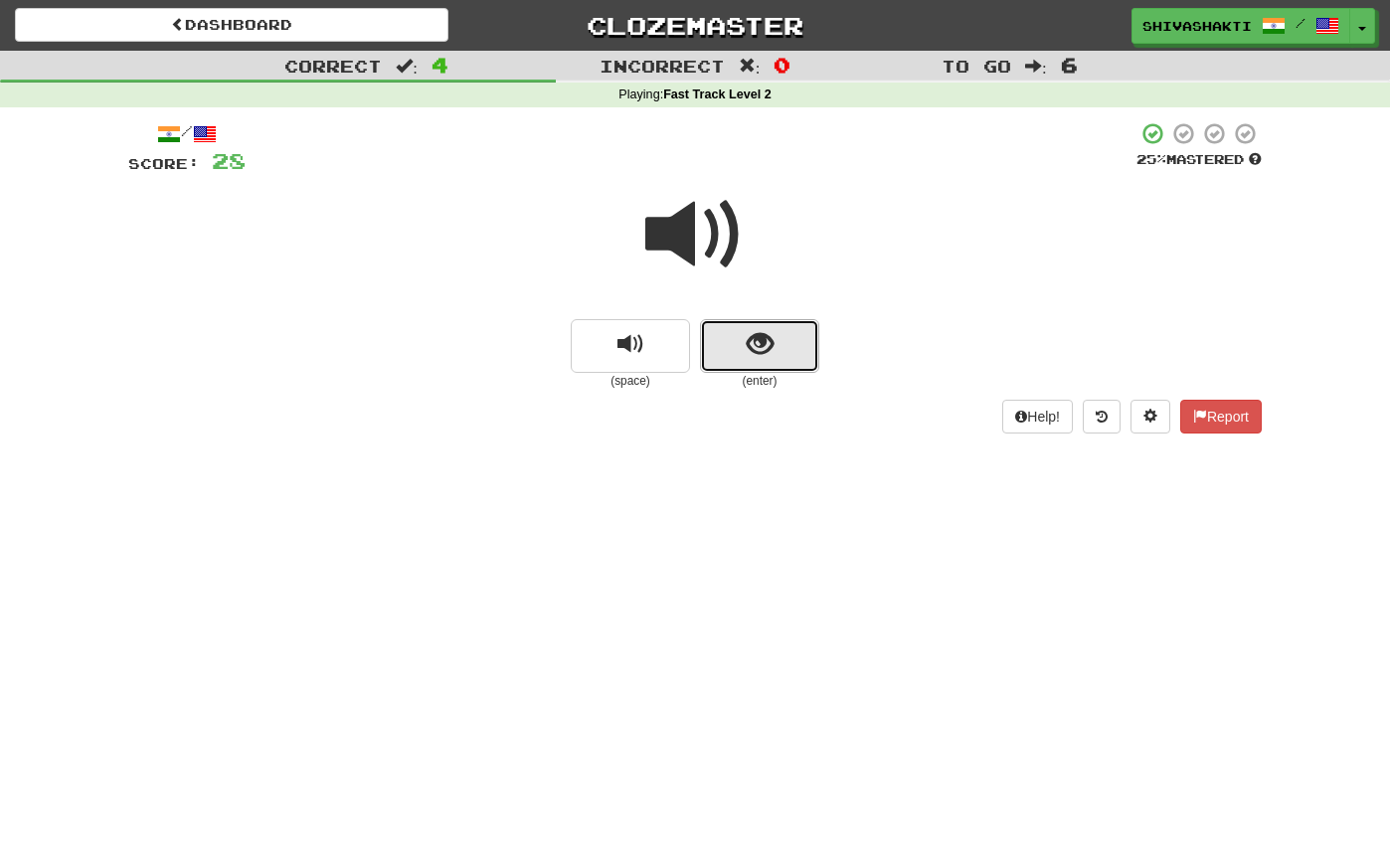 click at bounding box center [760, 344] 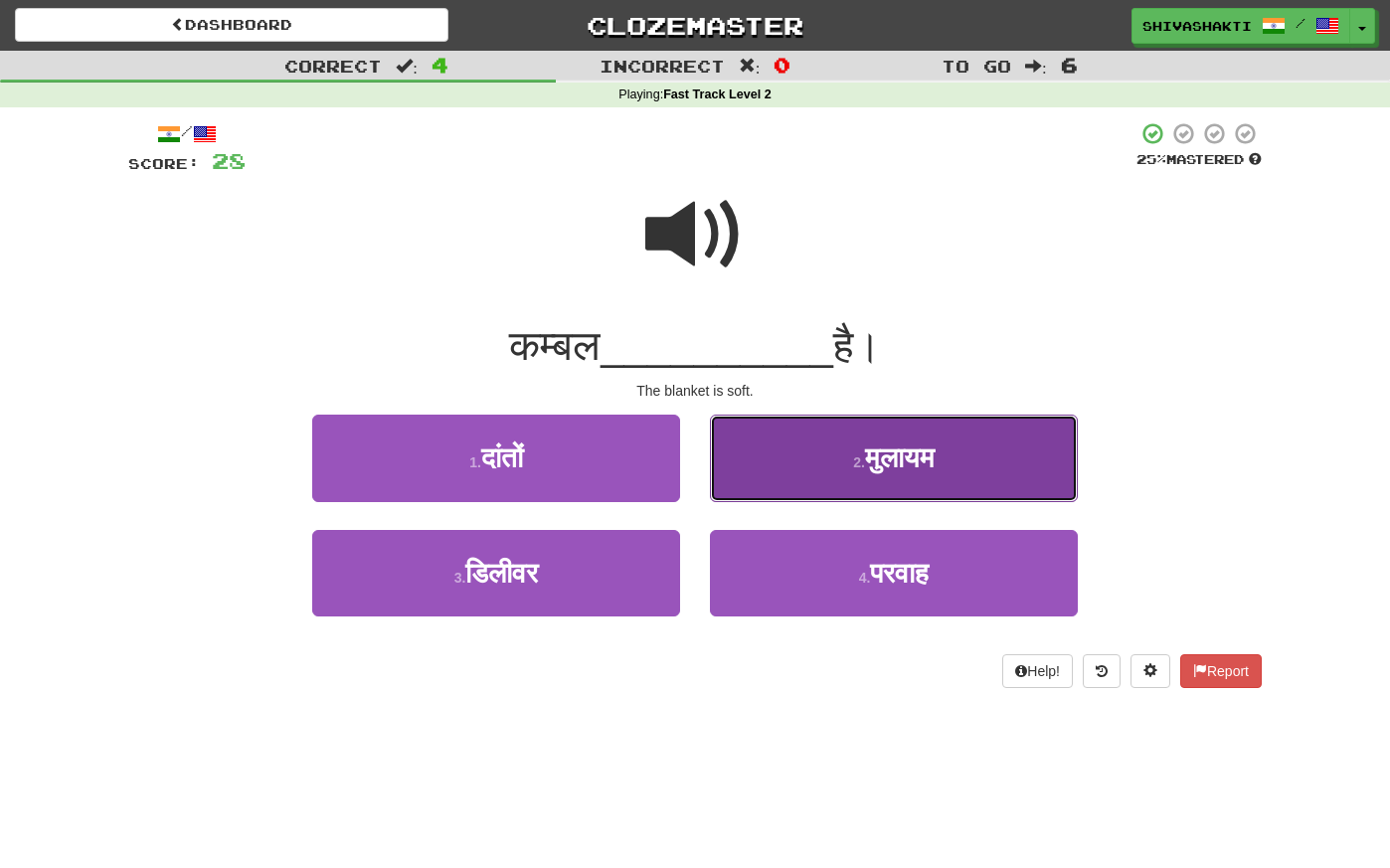 click on "मुलायम" at bounding box center [900, 457] 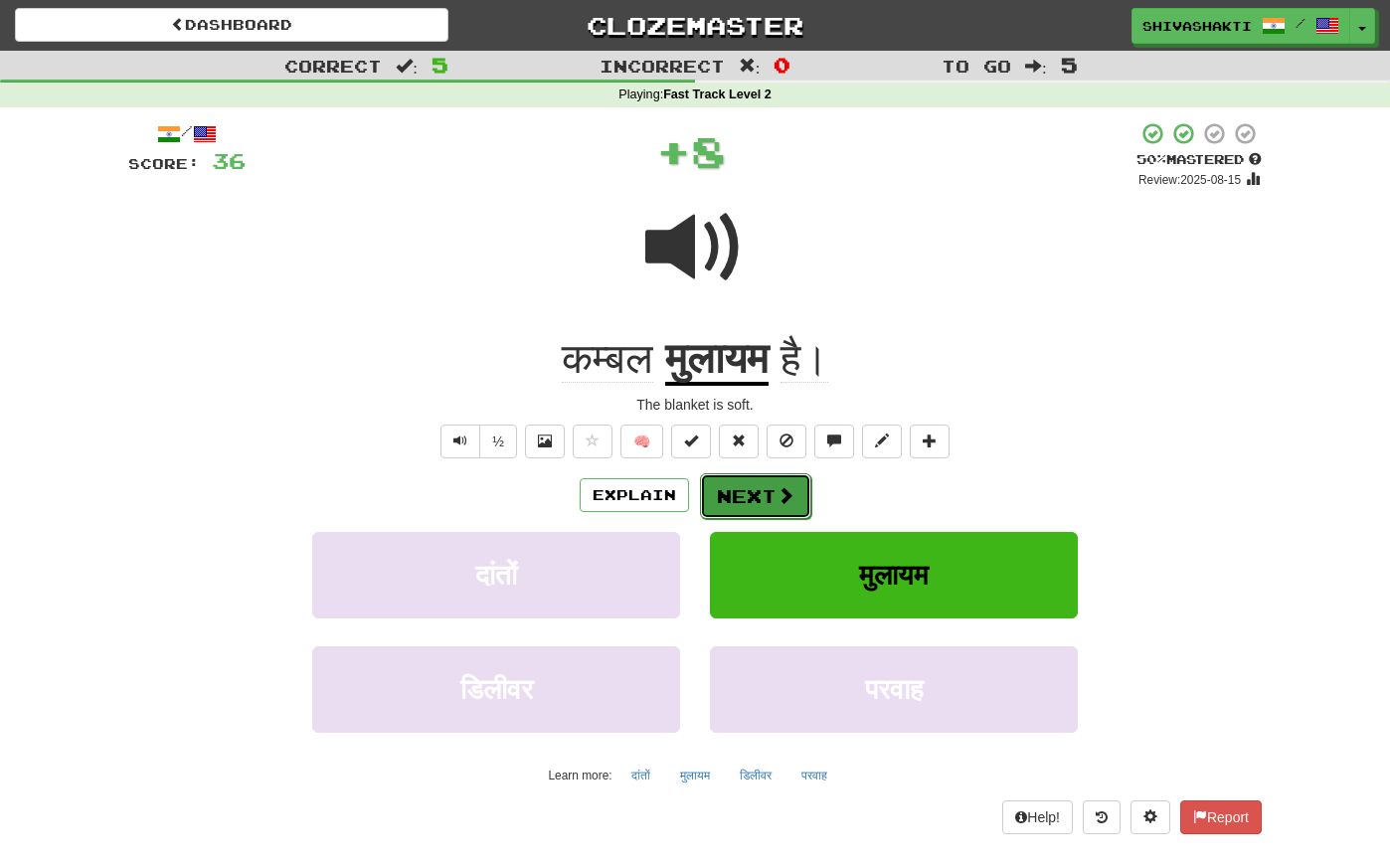 click at bounding box center [785, 495] 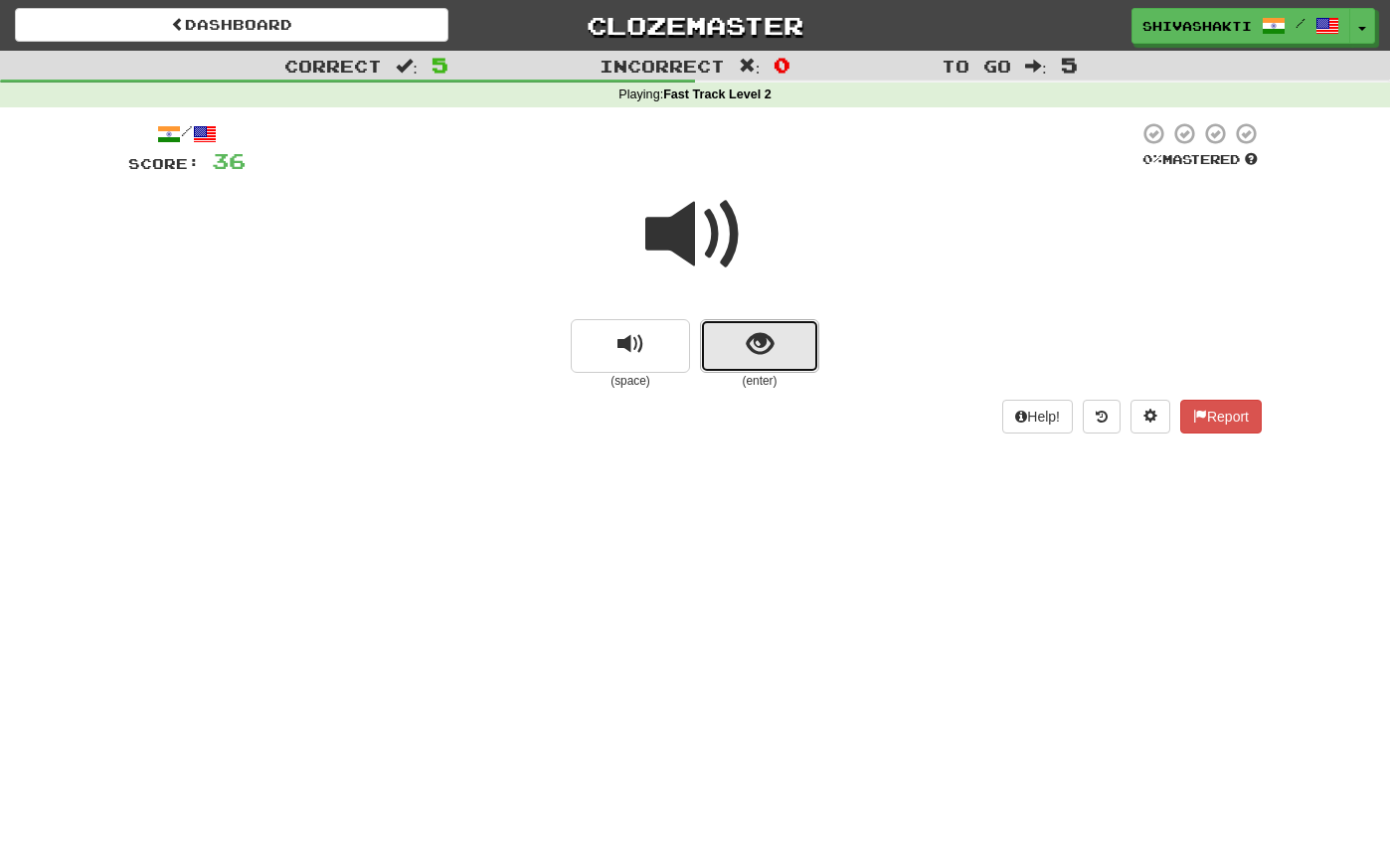 click at bounding box center [760, 344] 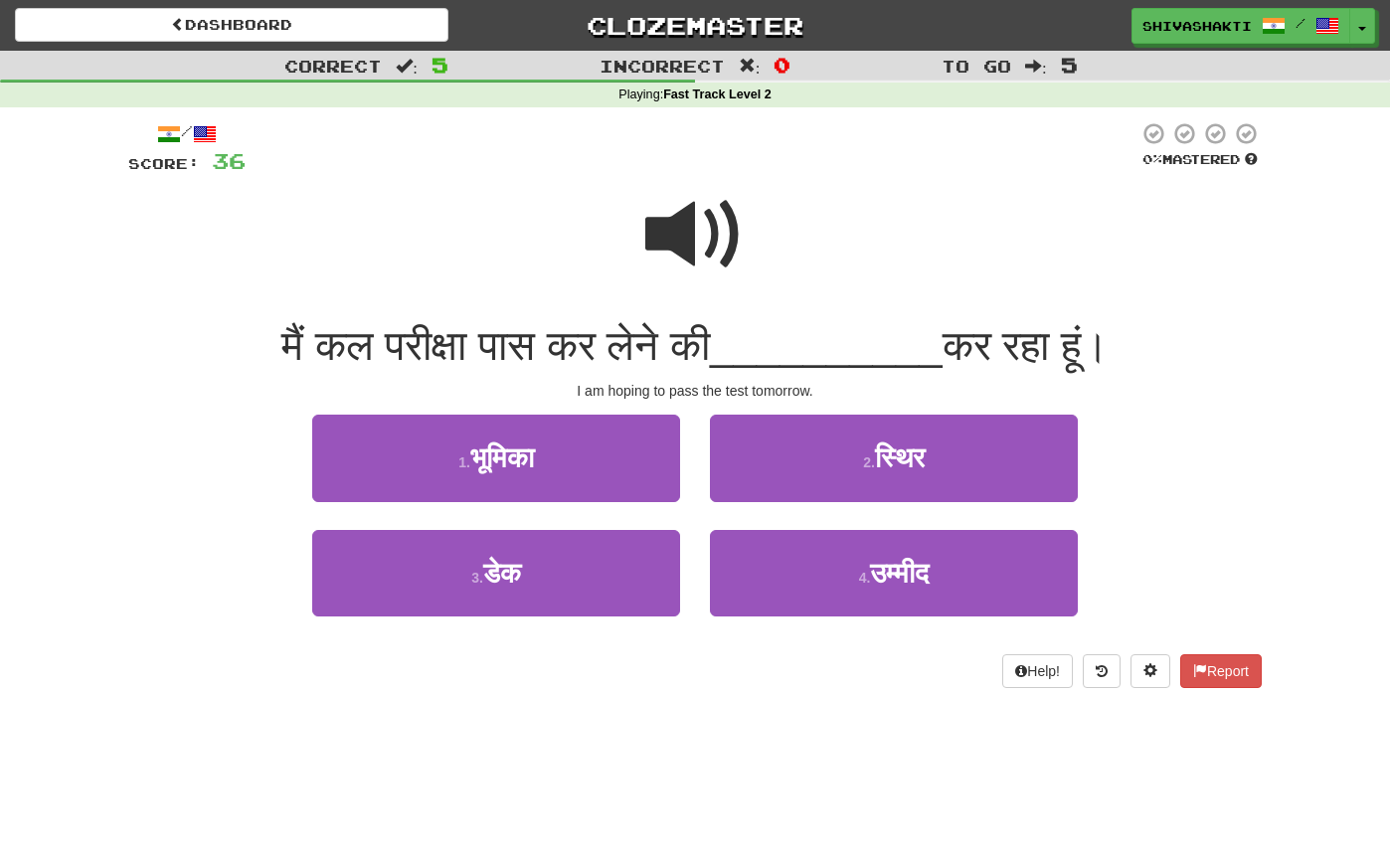 click at bounding box center [695, 235] 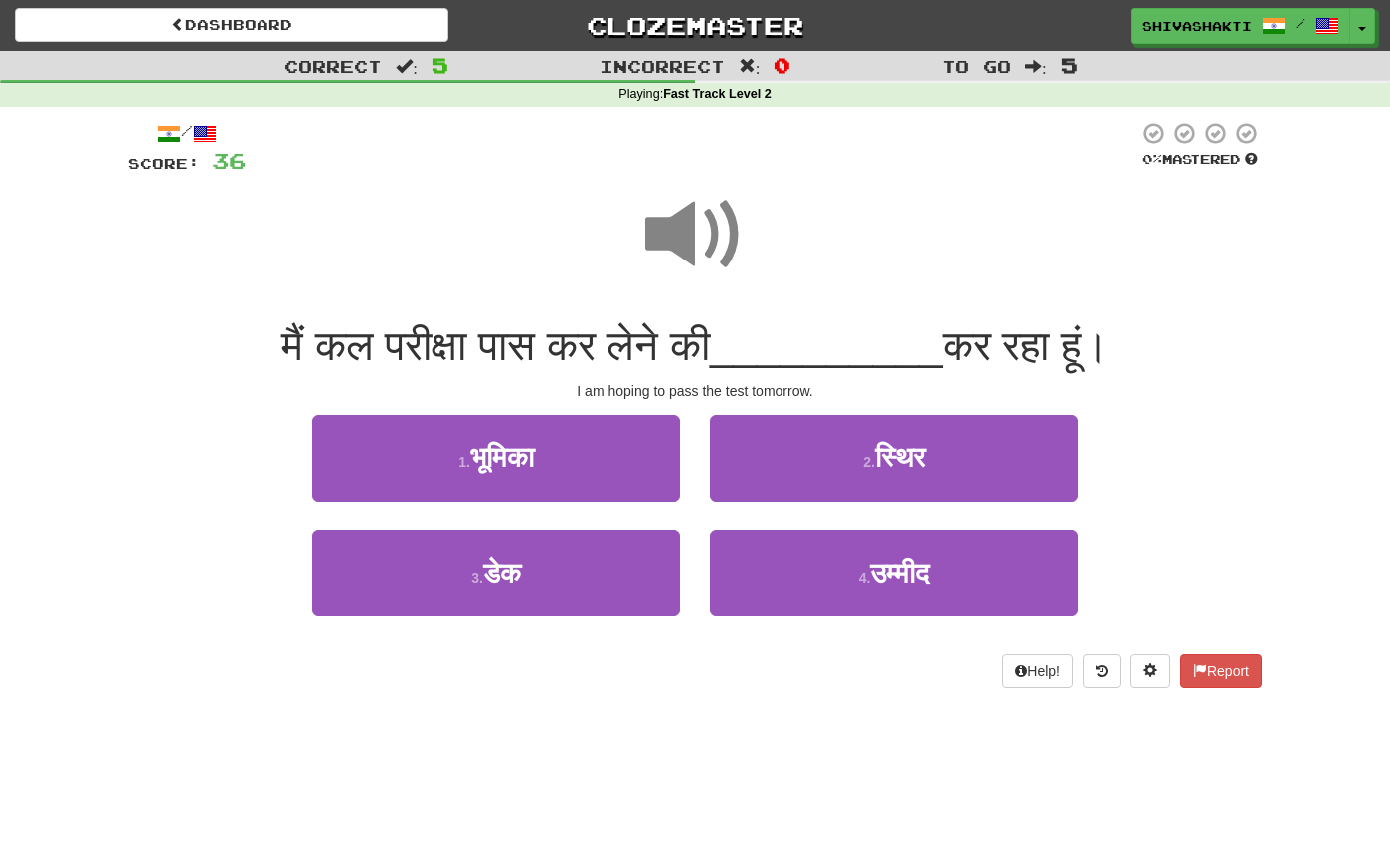 click at bounding box center [695, 235] 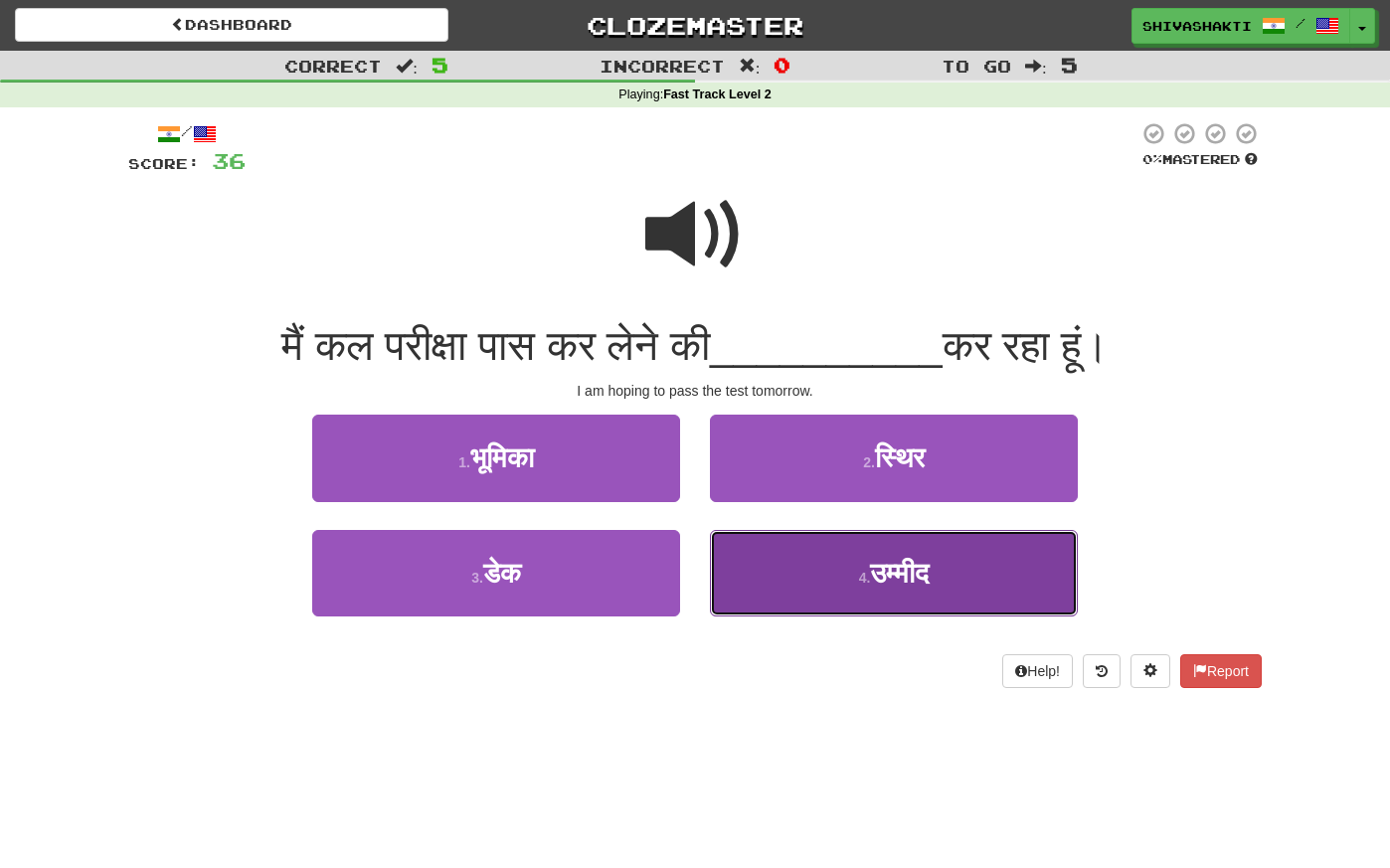 click on "उम्मीद" at bounding box center [899, 573] 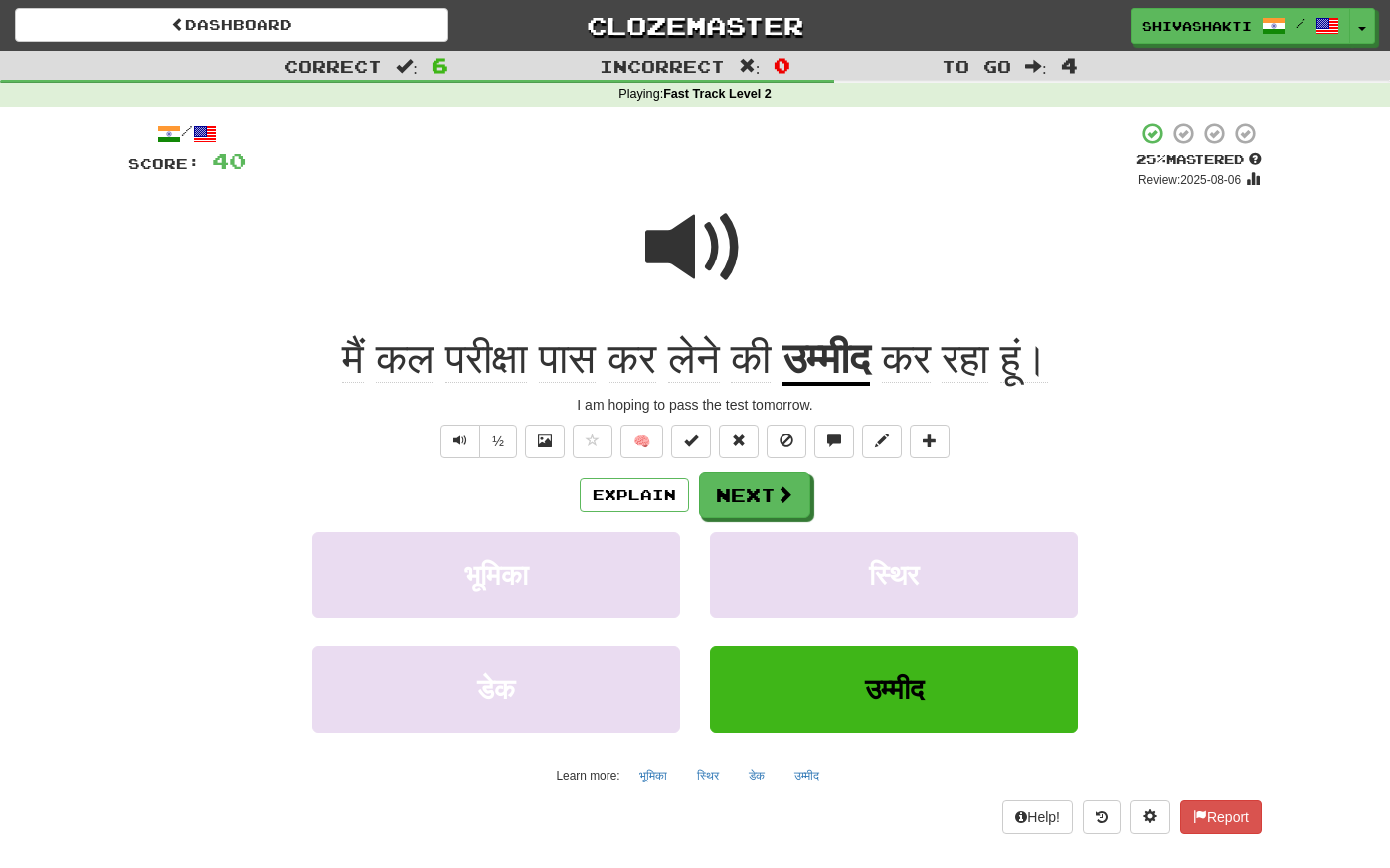 click at bounding box center [695, 248] 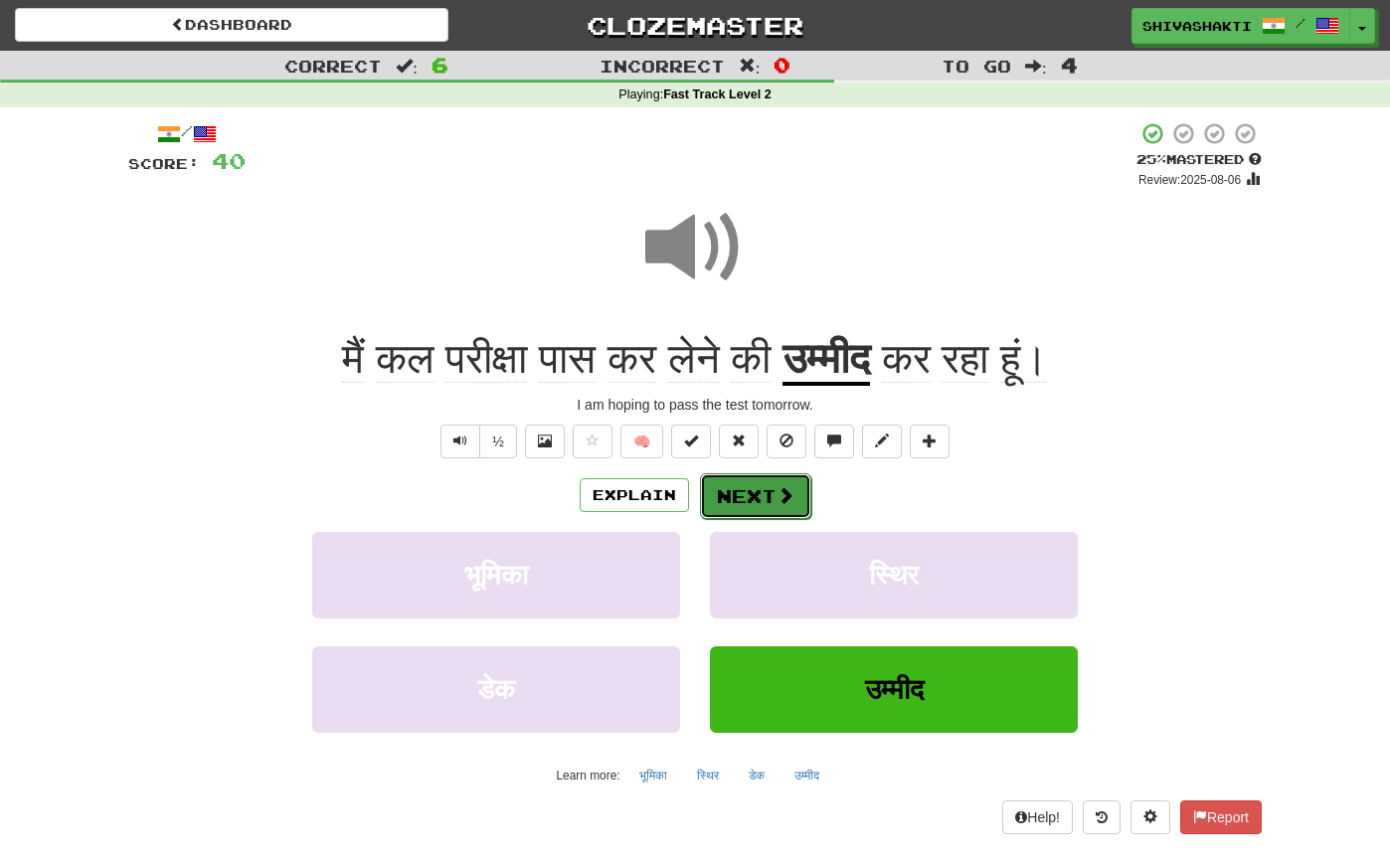 click on "Next" at bounding box center (756, 496) 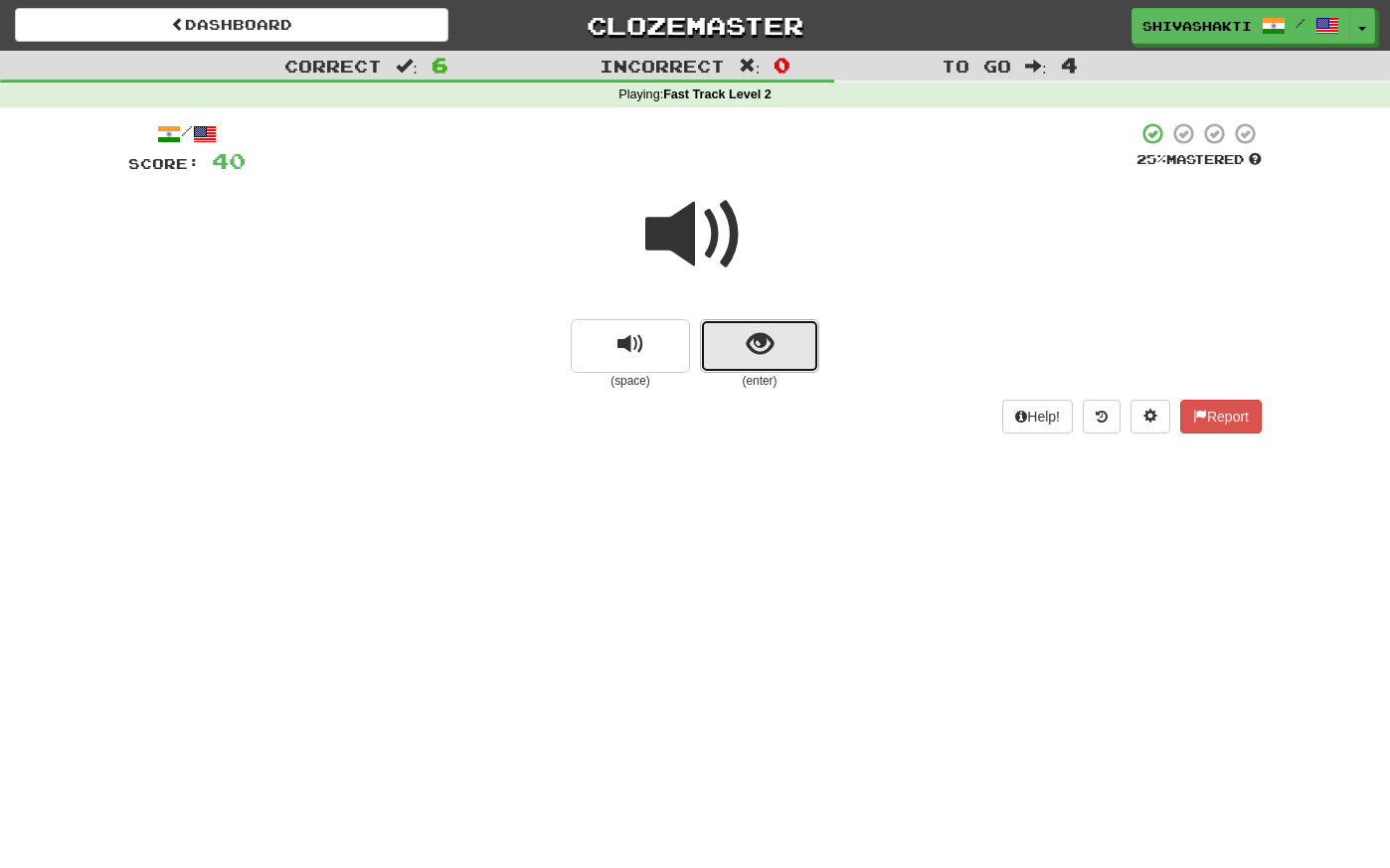 click at bounding box center [760, 344] 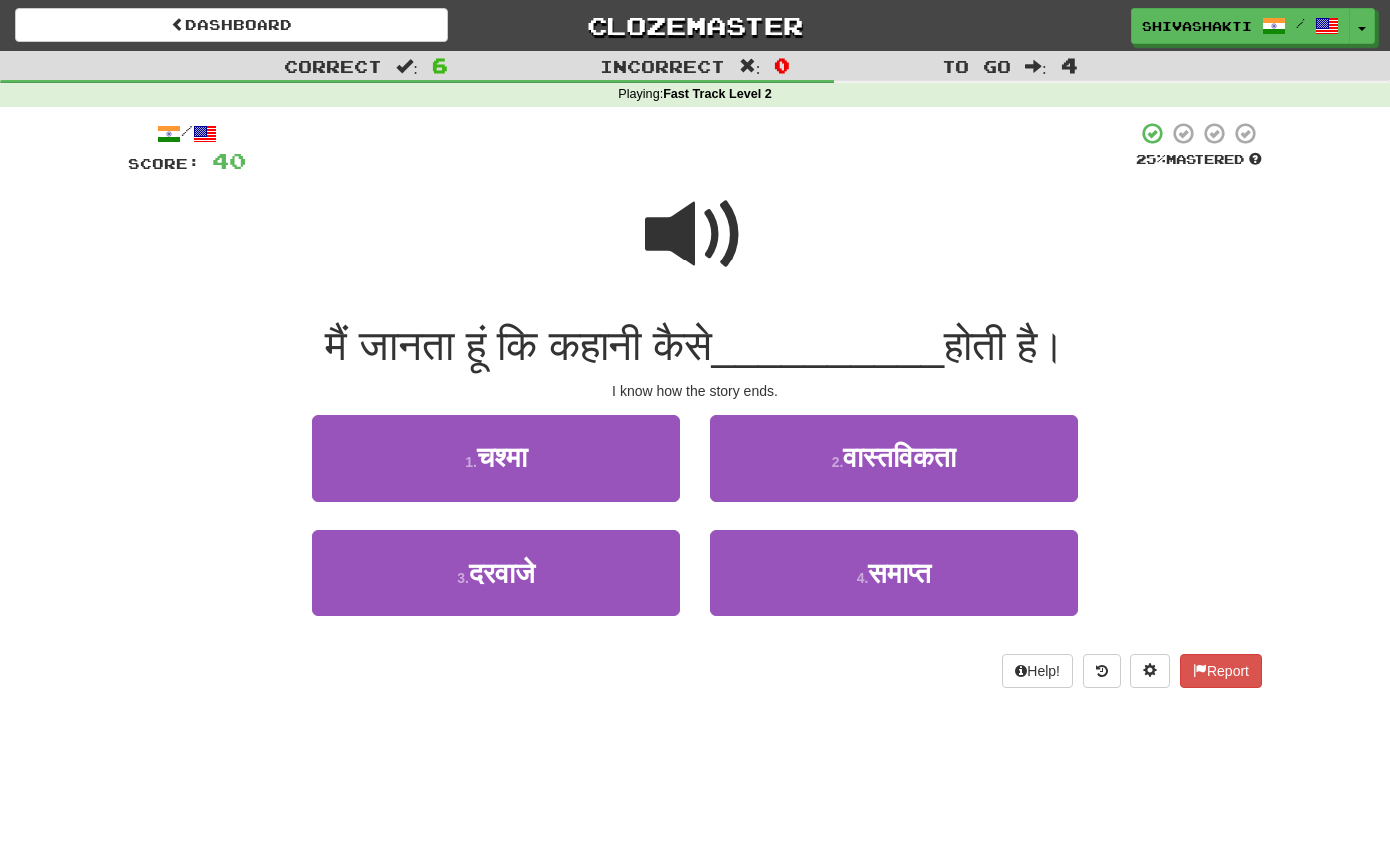 click at bounding box center (695, 235) 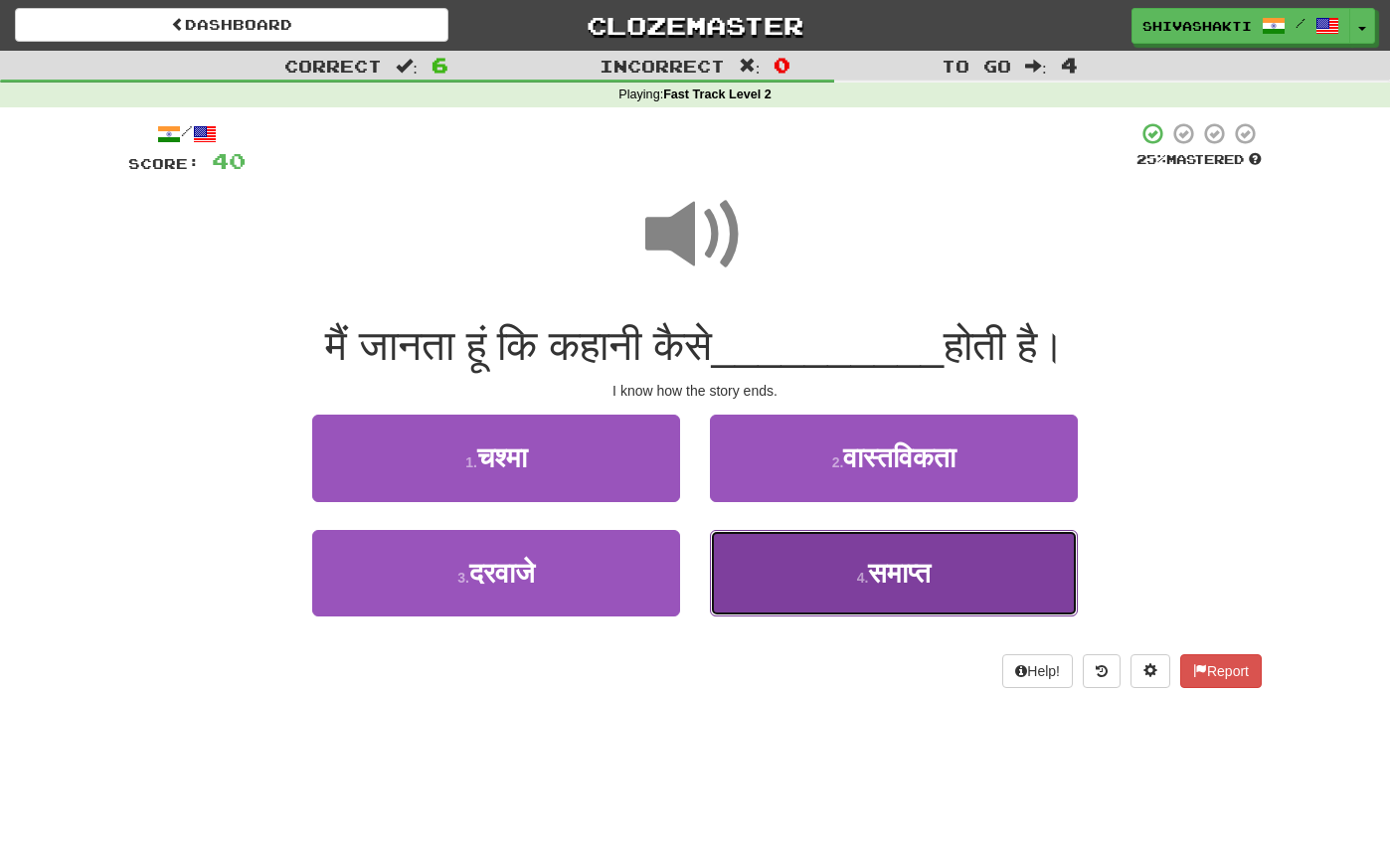 click on "समाप्त" at bounding box center [899, 573] 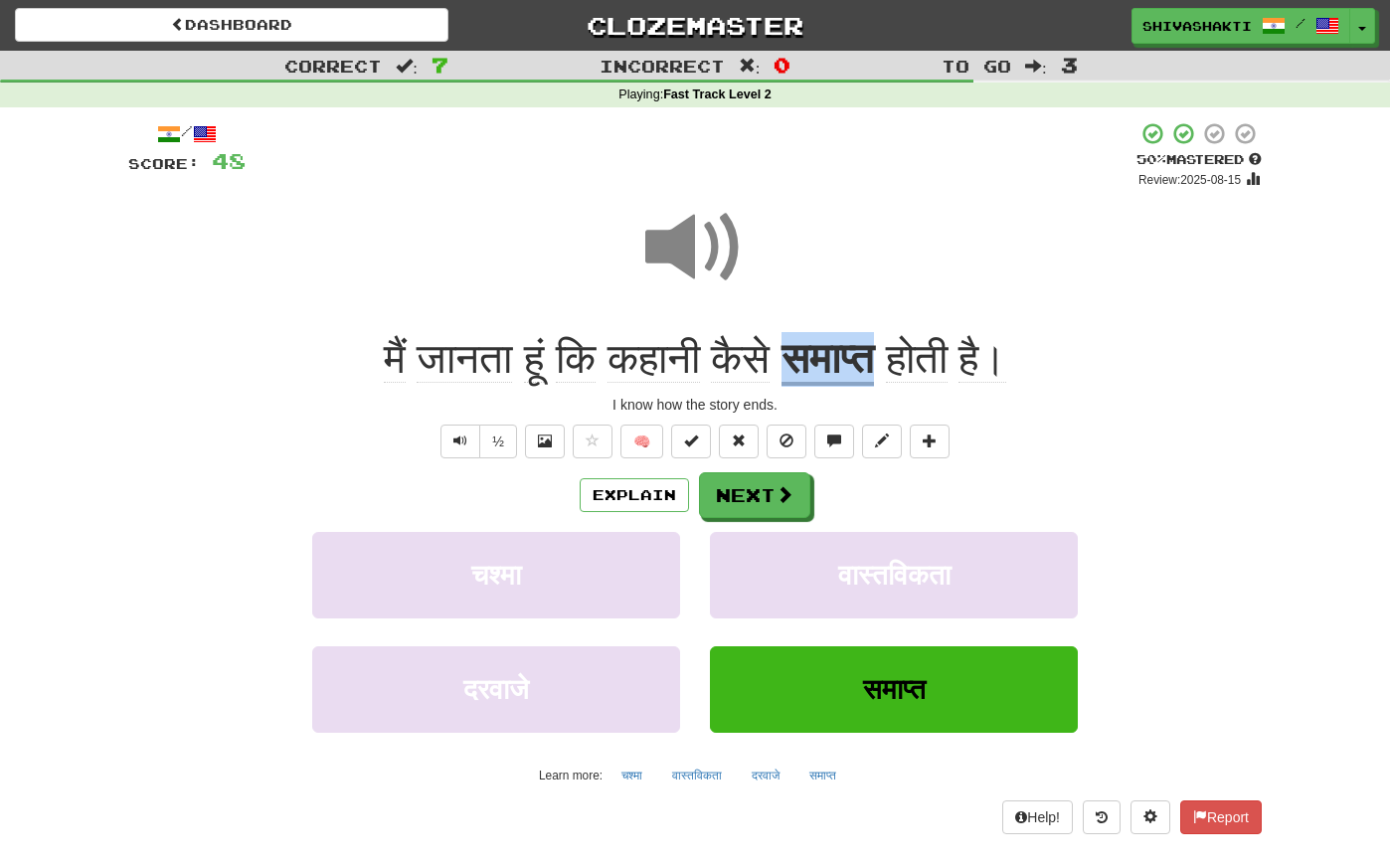 copy on "समाप्त" 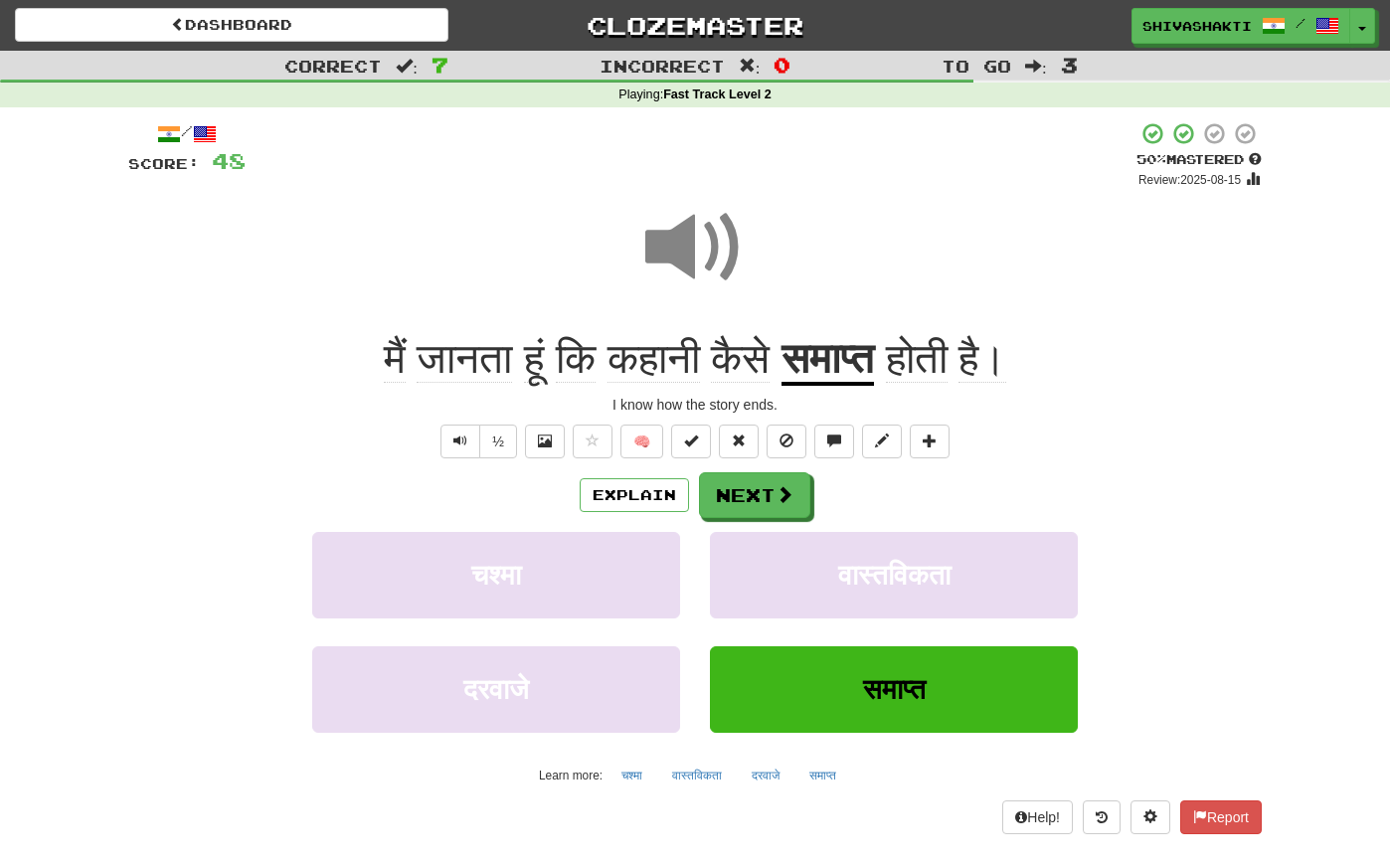 click at bounding box center (695, 260) 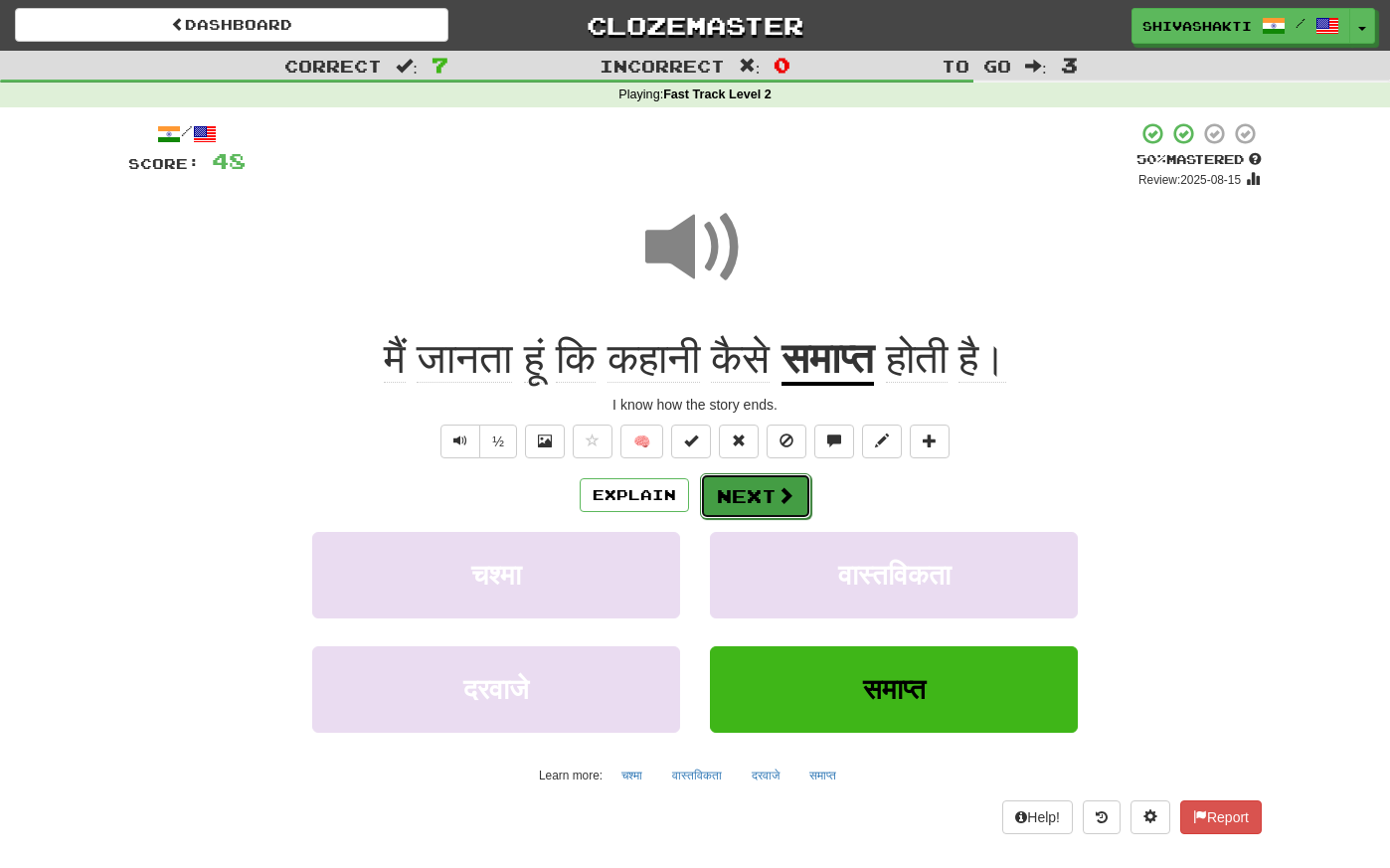 click on "Next" at bounding box center (756, 496) 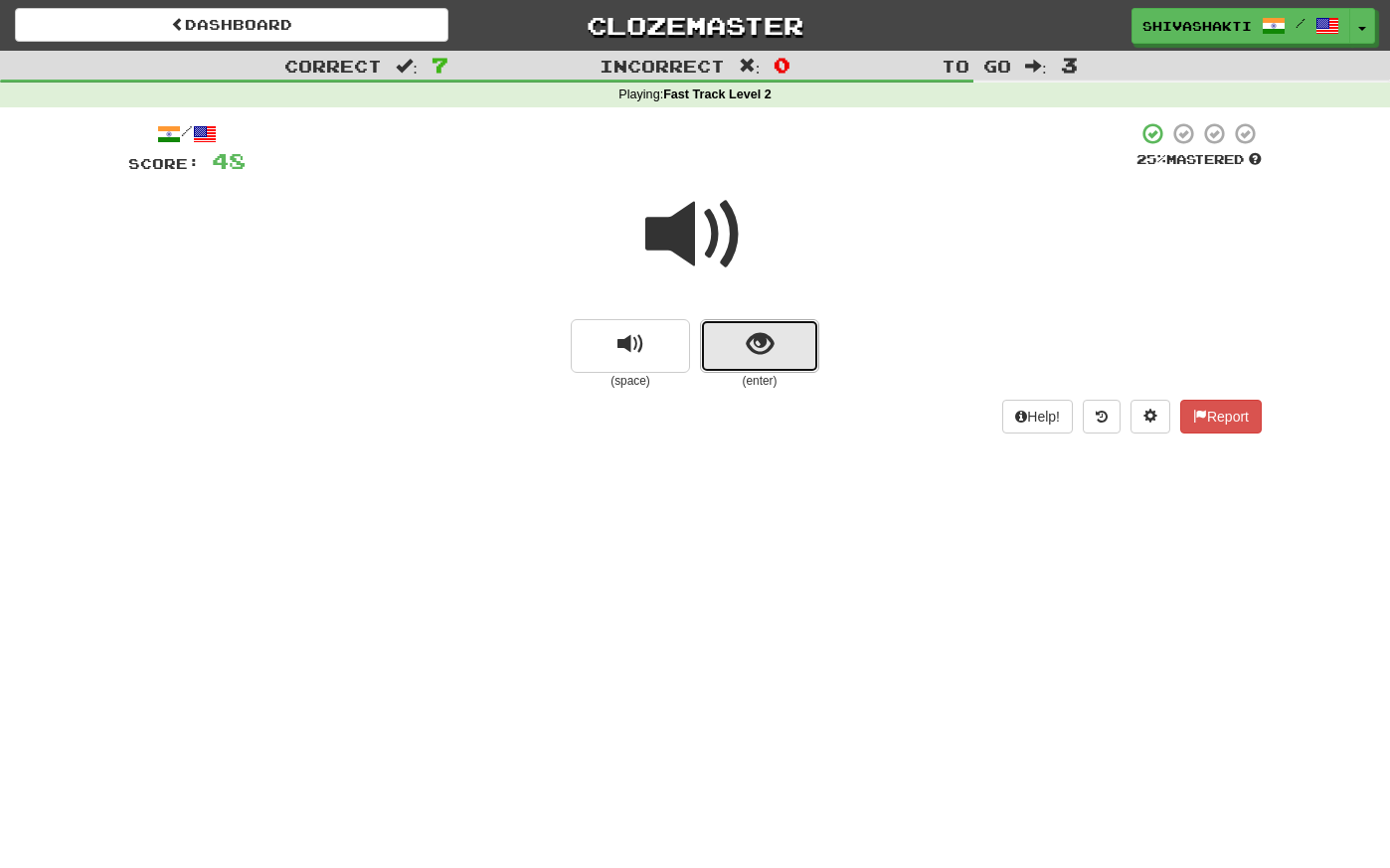 click at bounding box center [760, 344] 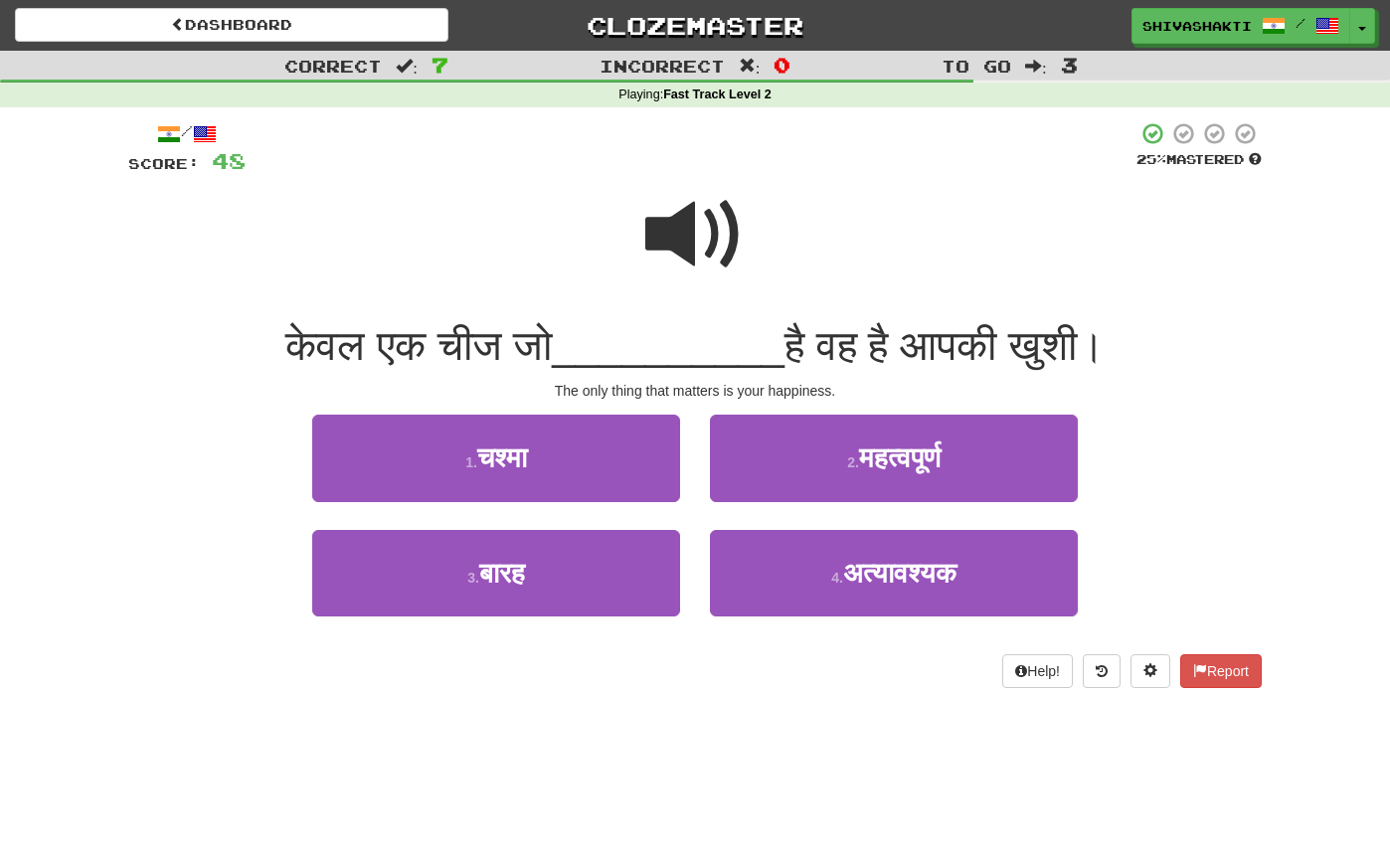 click at bounding box center [695, 235] 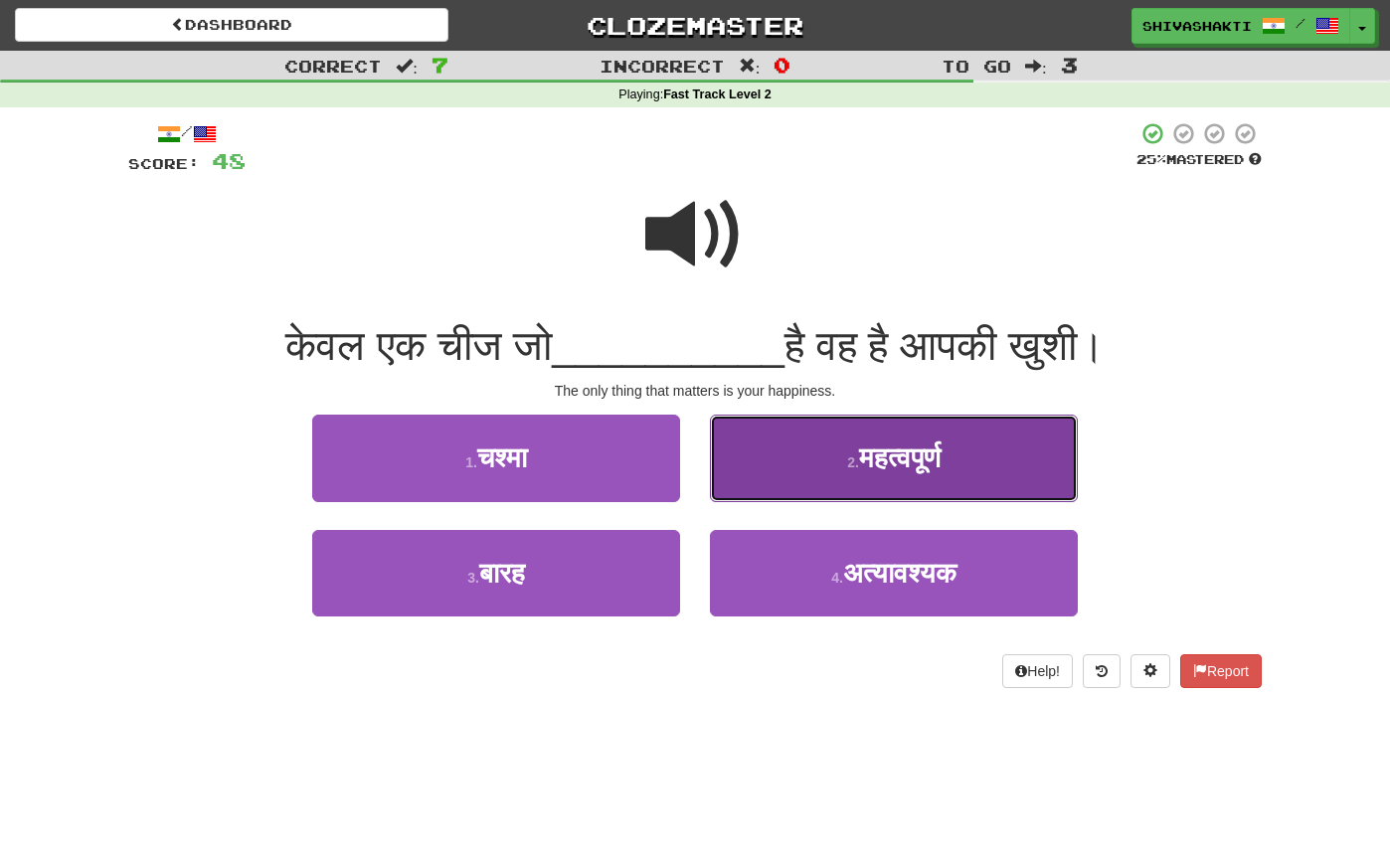 click on "महत्वपूर्ण" at bounding box center [900, 457] 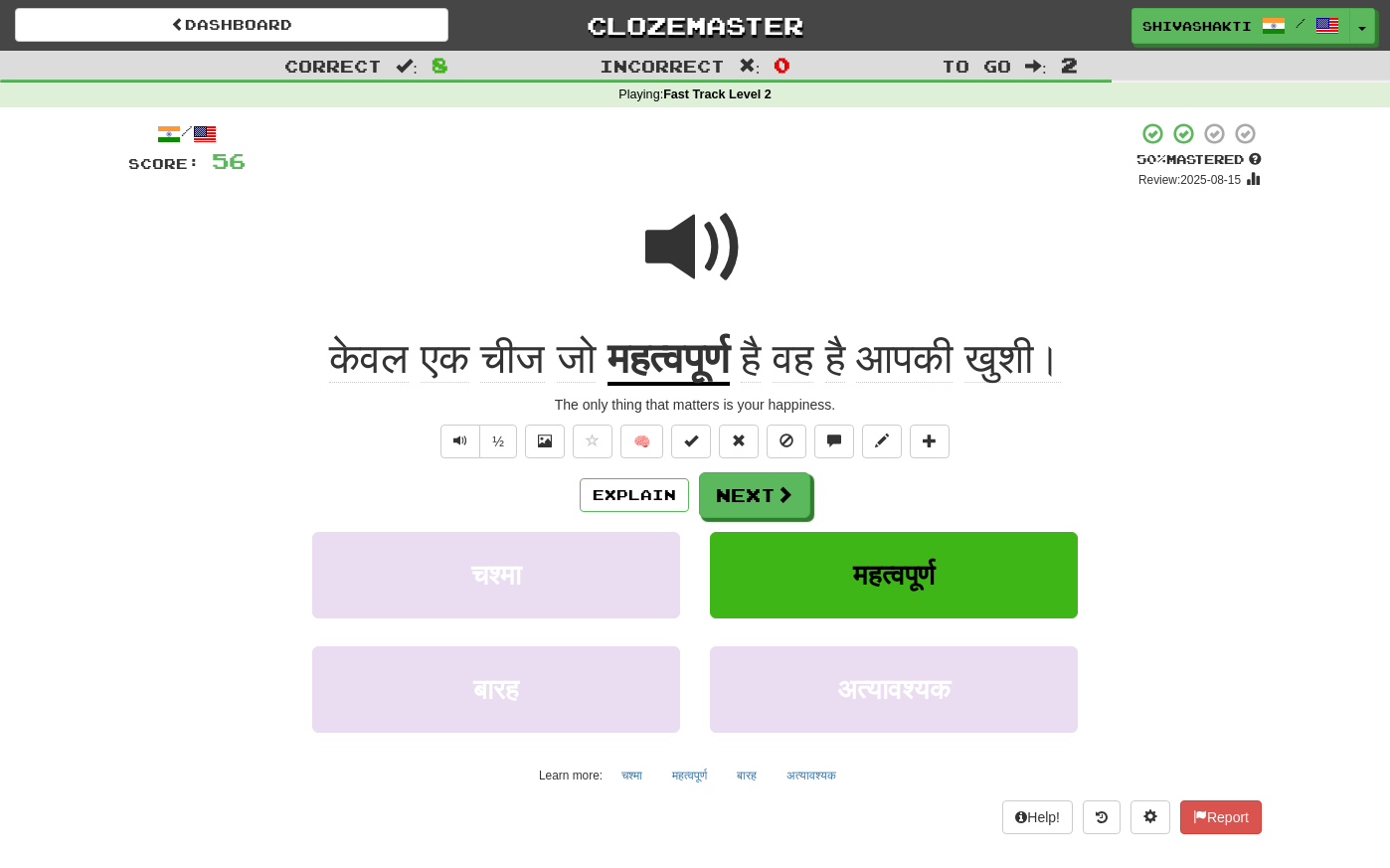 click at bounding box center [695, 248] 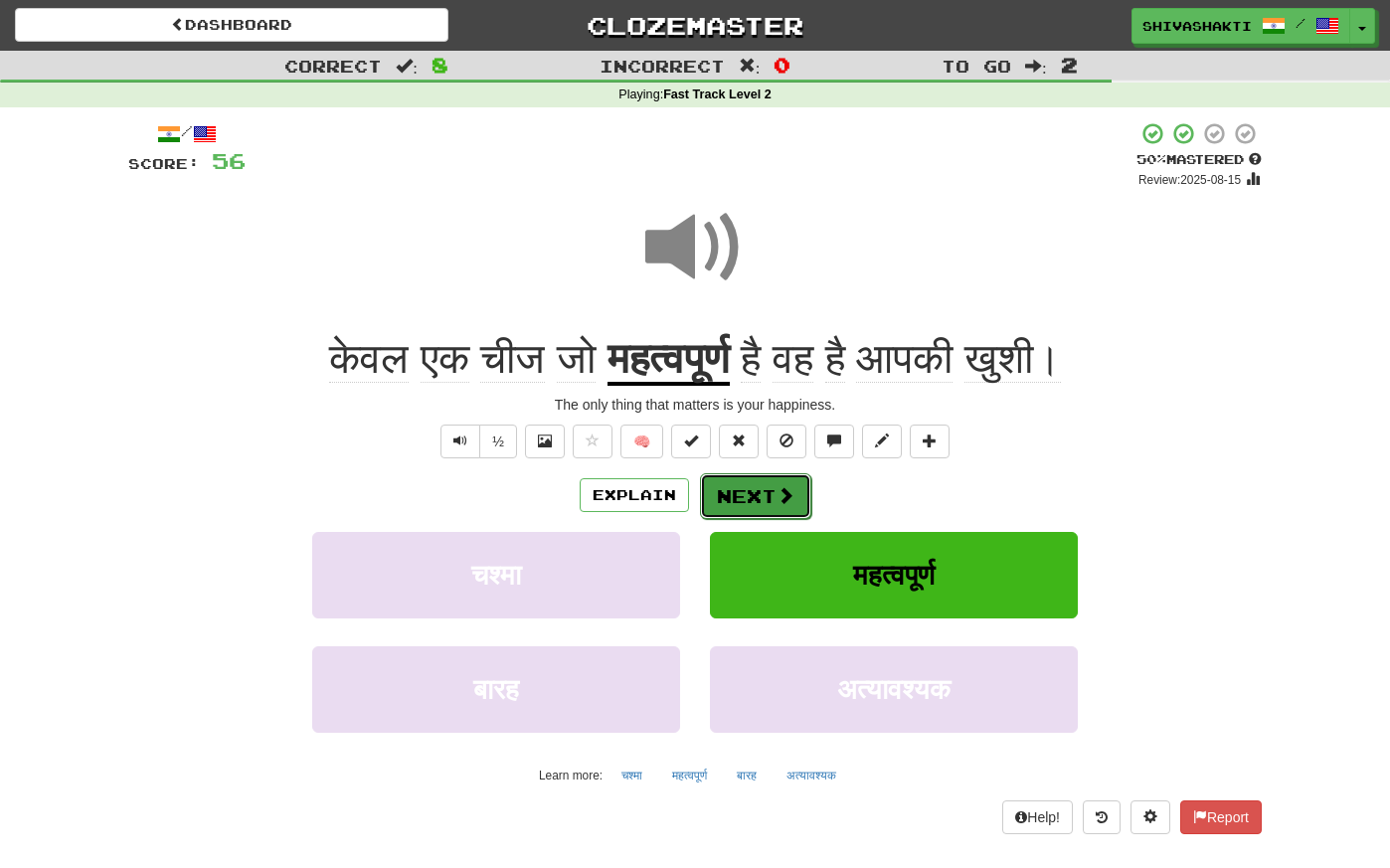 click on "Next" at bounding box center [756, 496] 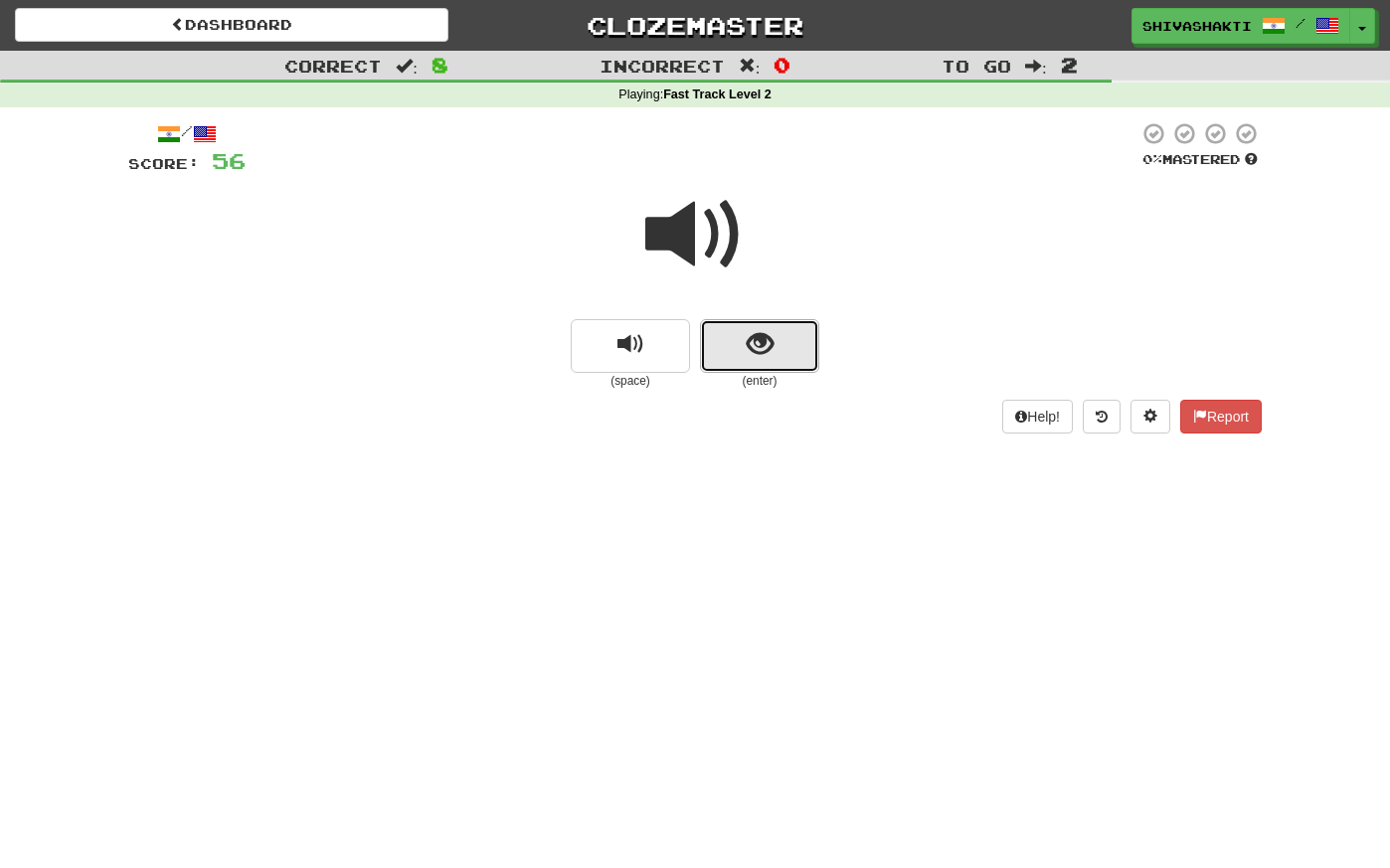 click at bounding box center [760, 344] 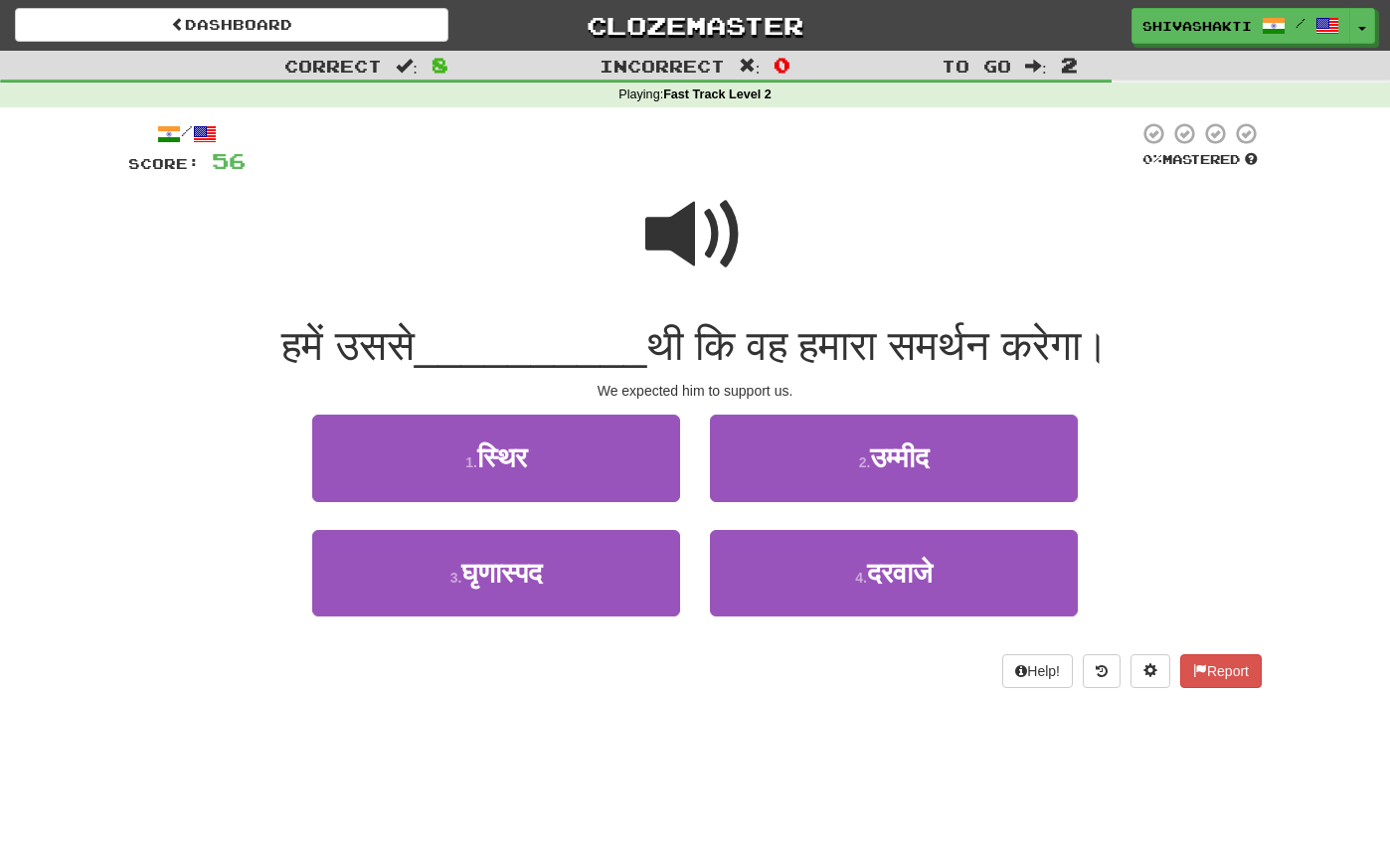 click at bounding box center [695, 235] 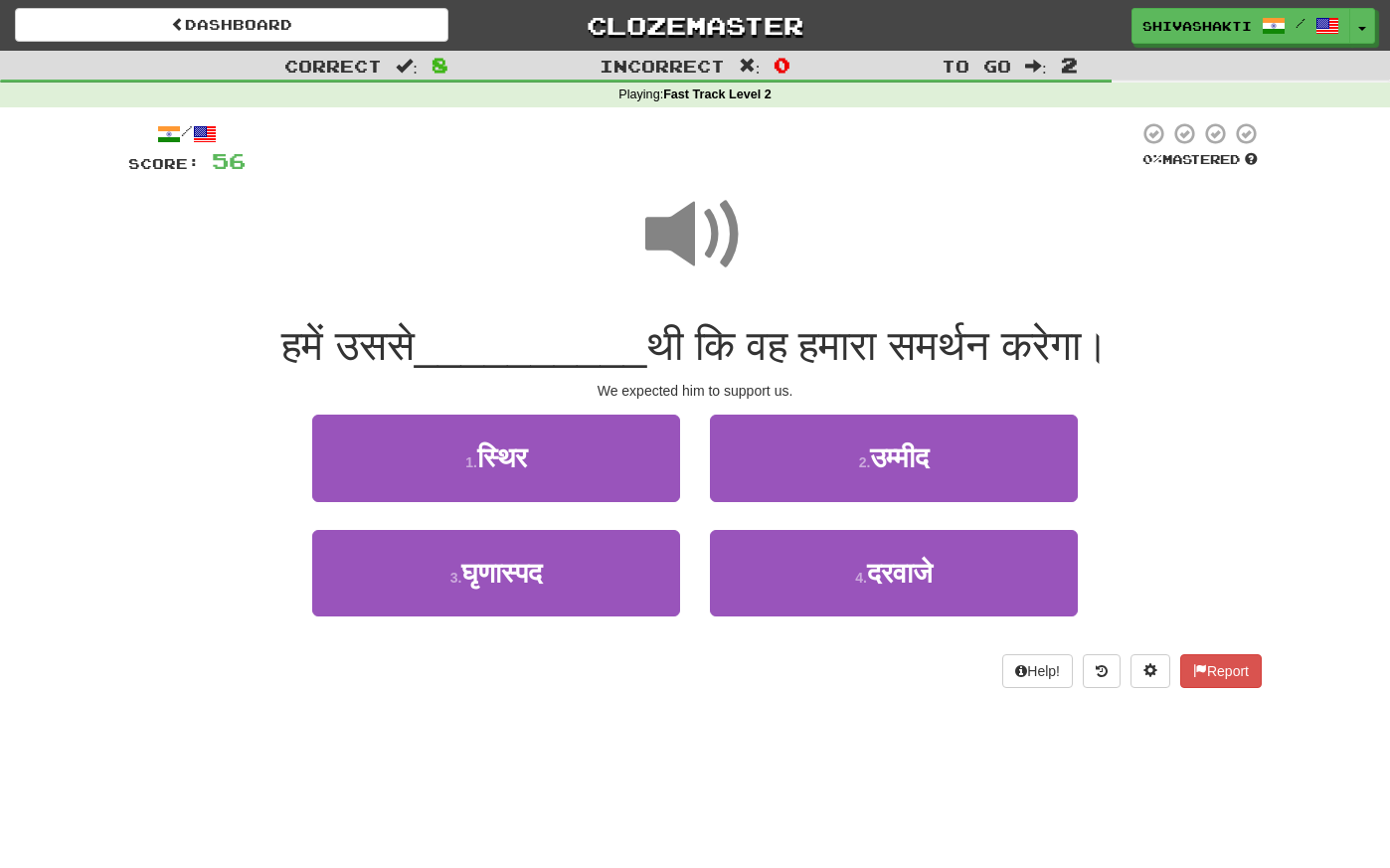 click at bounding box center [695, 235] 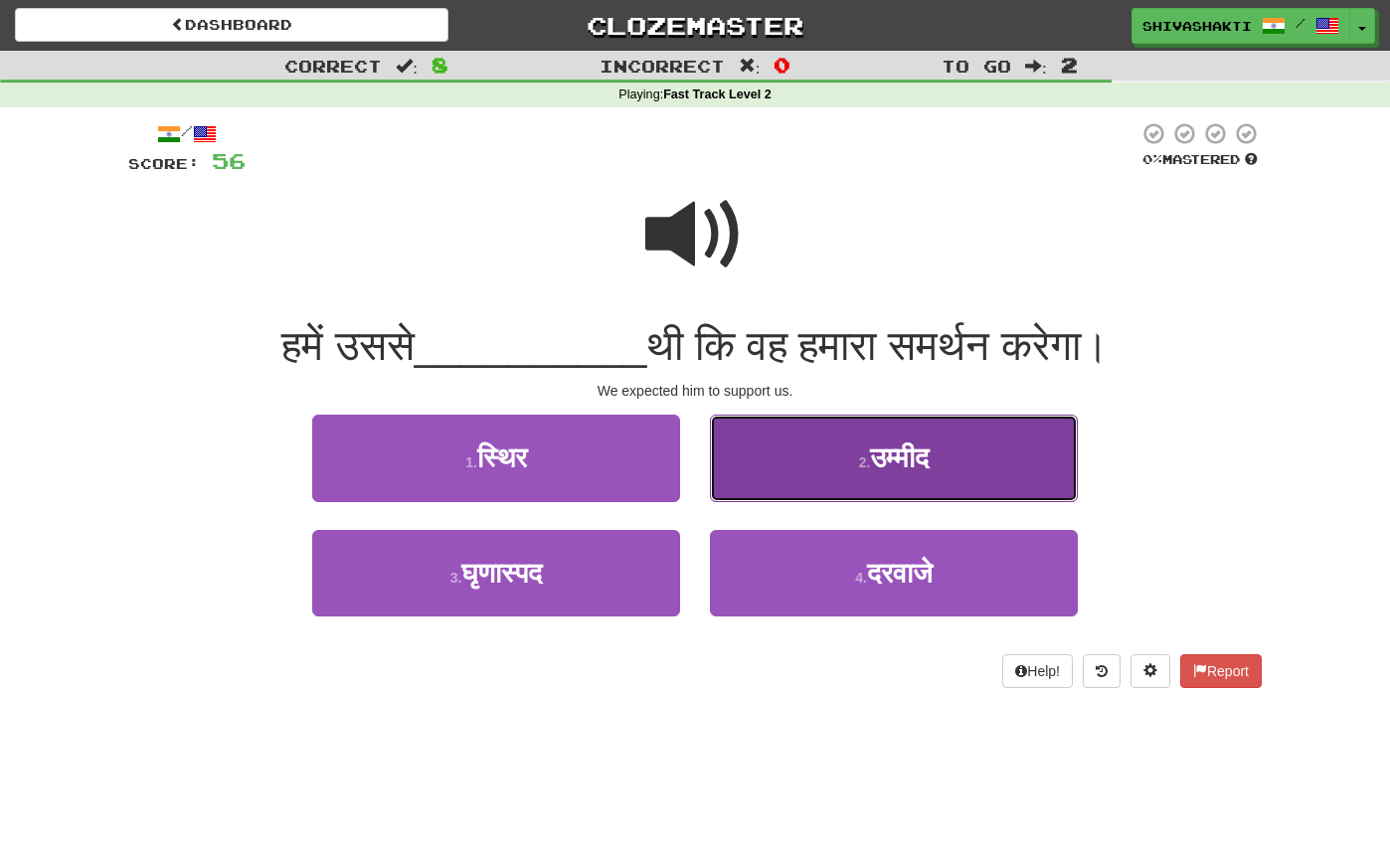 click on "उम्मीद" at bounding box center (899, 457) 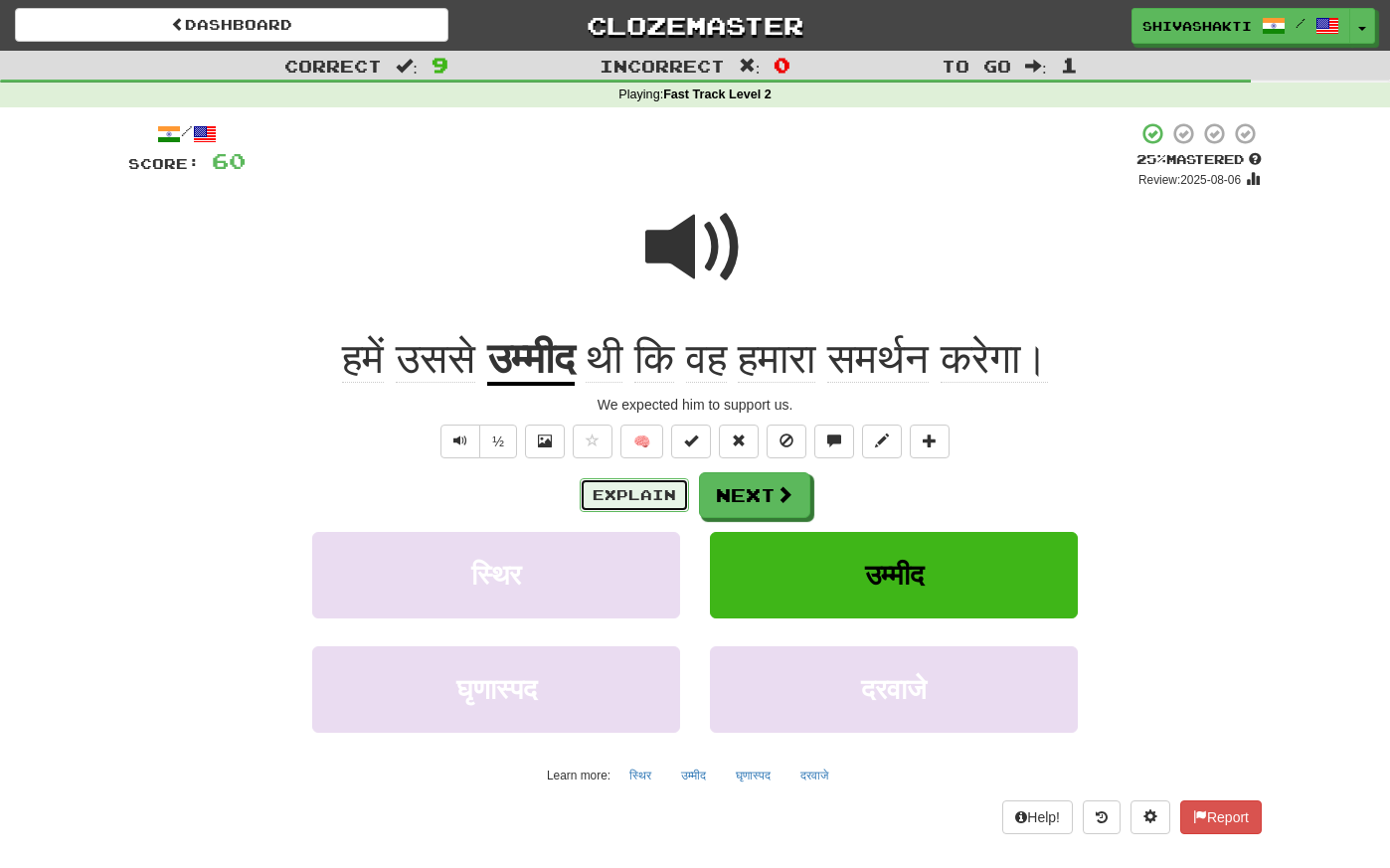 click on "Explain" at bounding box center (634, 495) 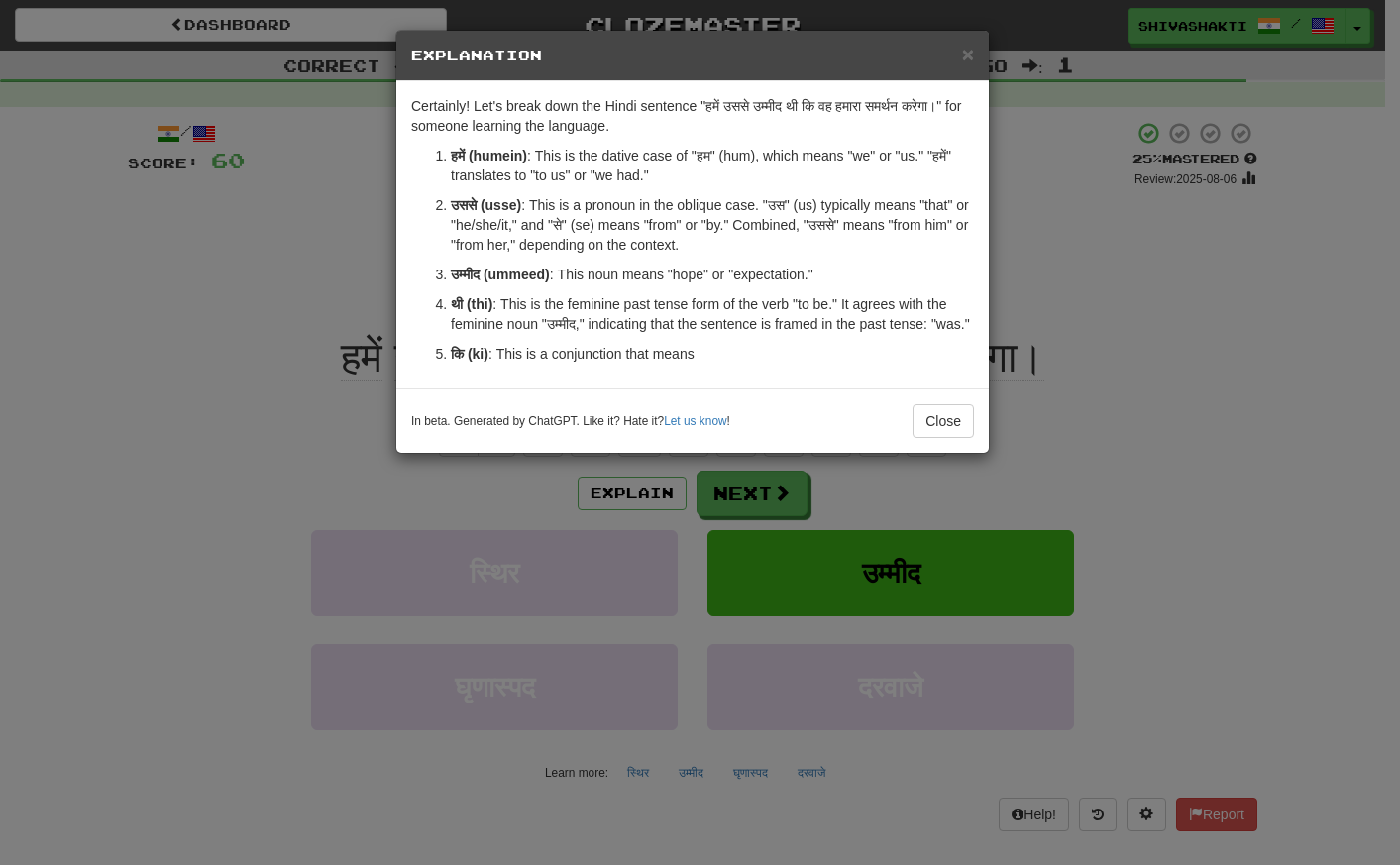 click on "× Explanation Certainly! Let's break down the Hindi sentence "हमें उससे उम्मीद थी कि वह हमारा समर्थन करेगा।" for someone learning the language.
हमें (humein) : This is the dative case of "हम" (hum), which means "we" or "us." "हमें" translates to "to us" or "we had."
उससे (usse) : This is a pronoun in the oblique case. "उस" (us) typically means "that" or "he/she/it," and "से" (se) means "from" or "by." Combined, "उससे" means "from him" or "from her," depending on the context.
उम्मीद (ummeed) : This noun means "hope" or "expectation."
थी (thi) : This is the feminine past tense form of the verb "to be." It agrees with the feminine noun "उम्मीद," indicating that the sentence is framed in the past tense: "was."
कि (ki) : This is a conjunction that means
In beta. Generated by ChatGPT. Like it? Hate it?  Let us know ! Close" at bounding box center [700, 432] 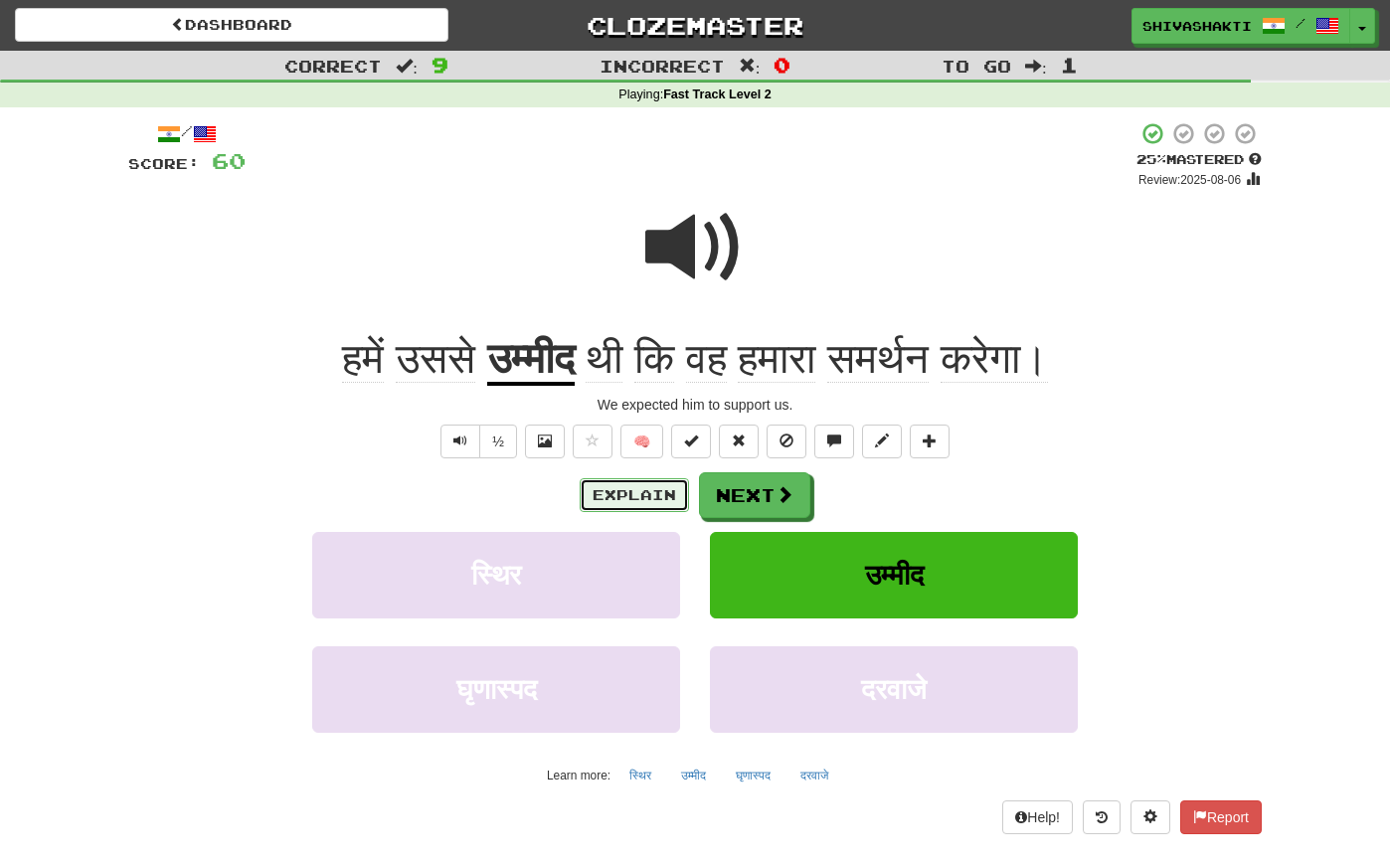 click on "Explain" at bounding box center [634, 495] 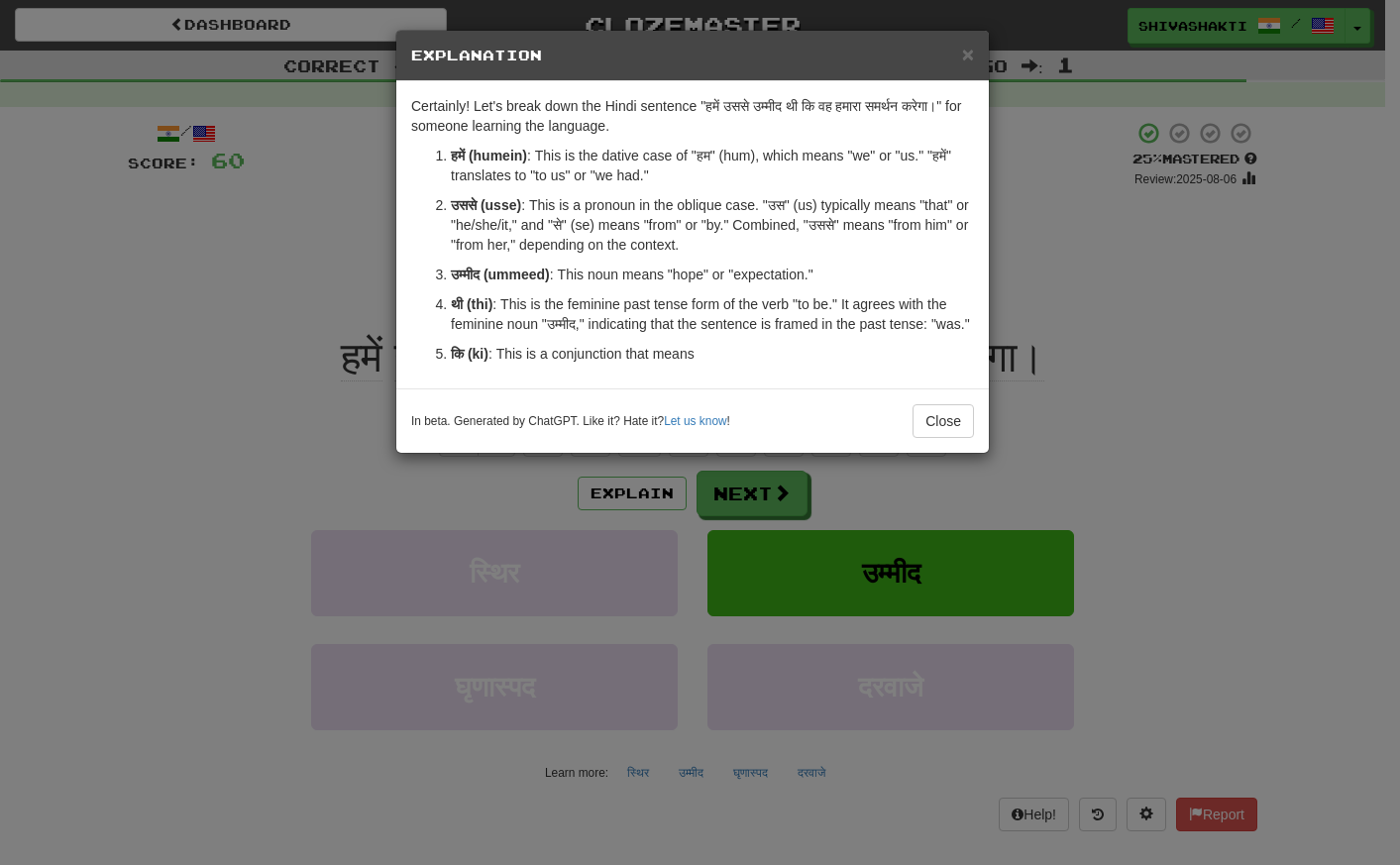 click on "× Explanation Certainly! Let's break down the Hindi sentence "हमें उससे उम्मीद थी कि वह हमारा समर्थन करेगा।" for someone learning the language.
हमें (humein) : This is the dative case of "हम" (hum), which means "we" or "us." "हमें" translates to "to us" or "we had."
उससे (usse) : This is a pronoun in the oblique case. "उस" (us) typically means "that" or "he/she/it," and "से" (se) means "from" or "by." Combined, "उससे" means "from him" or "from her," depending on the context.
उम्मीद (ummeed) : This noun means "hope" or "expectation."
थी (thi) : This is the feminine past tense form of the verb "to be." It agrees with the feminine noun "उम्मीद," indicating that the sentence is framed in the past tense: "was."
कि (ki) : This is a conjunction that means
In beta. Generated by ChatGPT. Like it? Hate it?  Let us know ! Close" at bounding box center (700, 432) 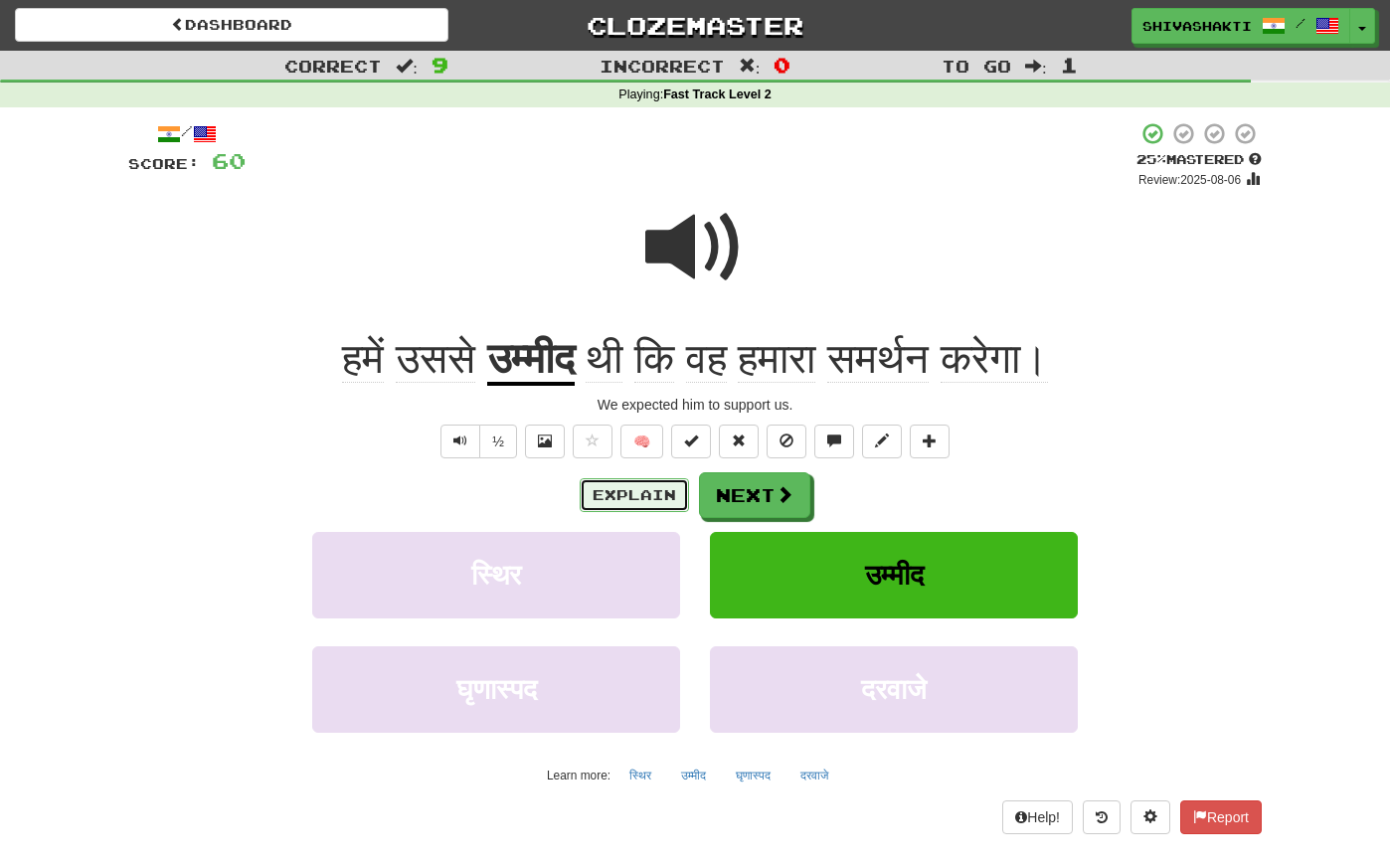 click on "Explain" at bounding box center [634, 495] 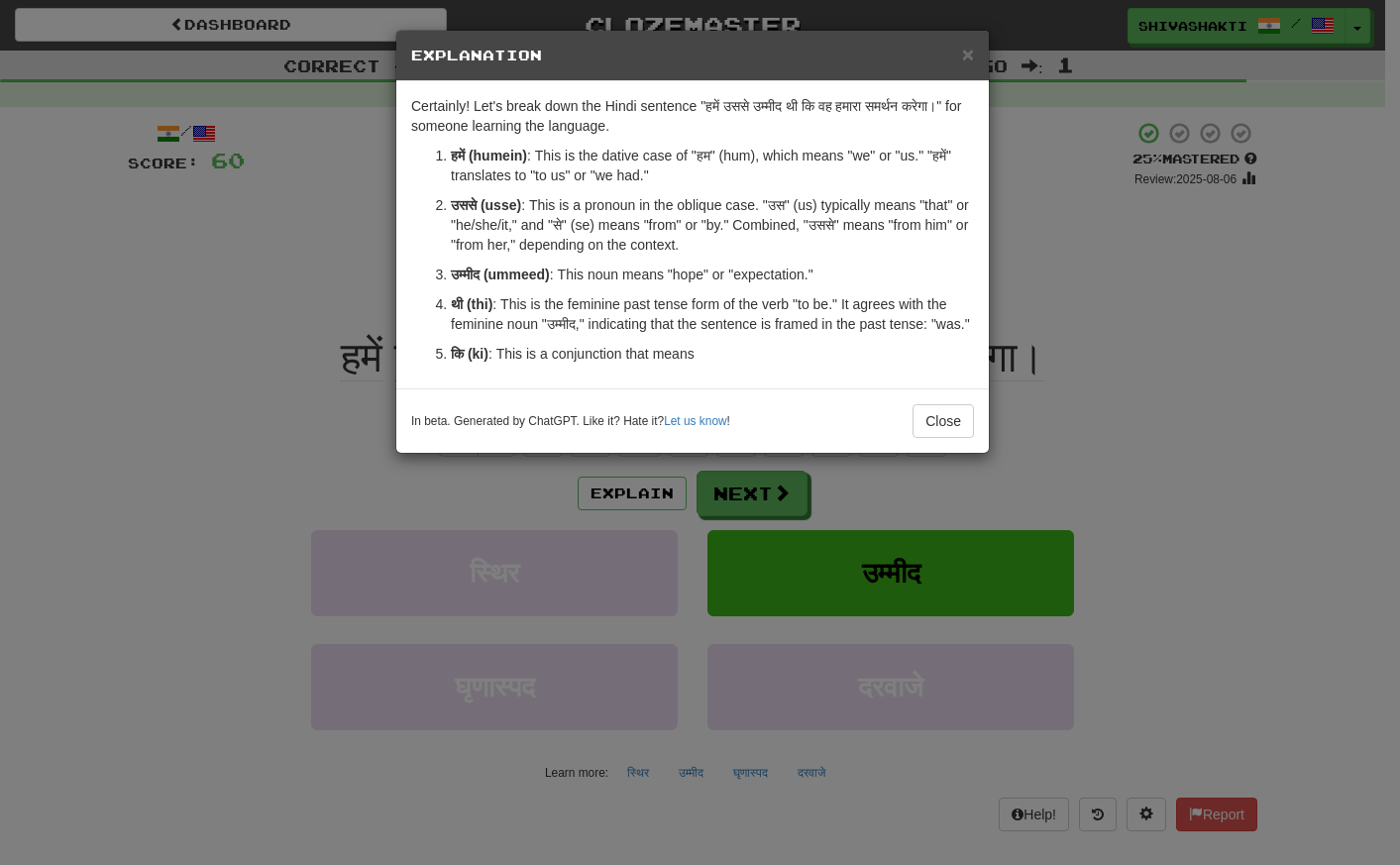click on "× Explanation Certainly! Let's break down the Hindi sentence "हमें उससे उम्मीद थी कि वह हमारा समर्थन करेगा।" for someone learning the language.
हमें (humein) : This is the dative case of "हम" (hum), which means "we" or "us." "हमें" translates to "to us" or "we had."
उससे (usse) : This is a pronoun in the oblique case. "उस" (us) typically means "that" or "he/she/it," and "से" (se) means "from" or "by." Combined, "उससे" means "from him" or "from her," depending on the context.
उम्मीद (ummeed) : This noun means "hope" or "expectation."
थी (thi) : This is the feminine past tense form of the verb "to be." It agrees with the feminine noun "उम्मीद," indicating that the sentence is framed in the past tense: "was."
कि (ki) : This is a conjunction that means
In beta. Generated by ChatGPT. Like it? Hate it?  Let us know ! Close" at bounding box center [700, 432] 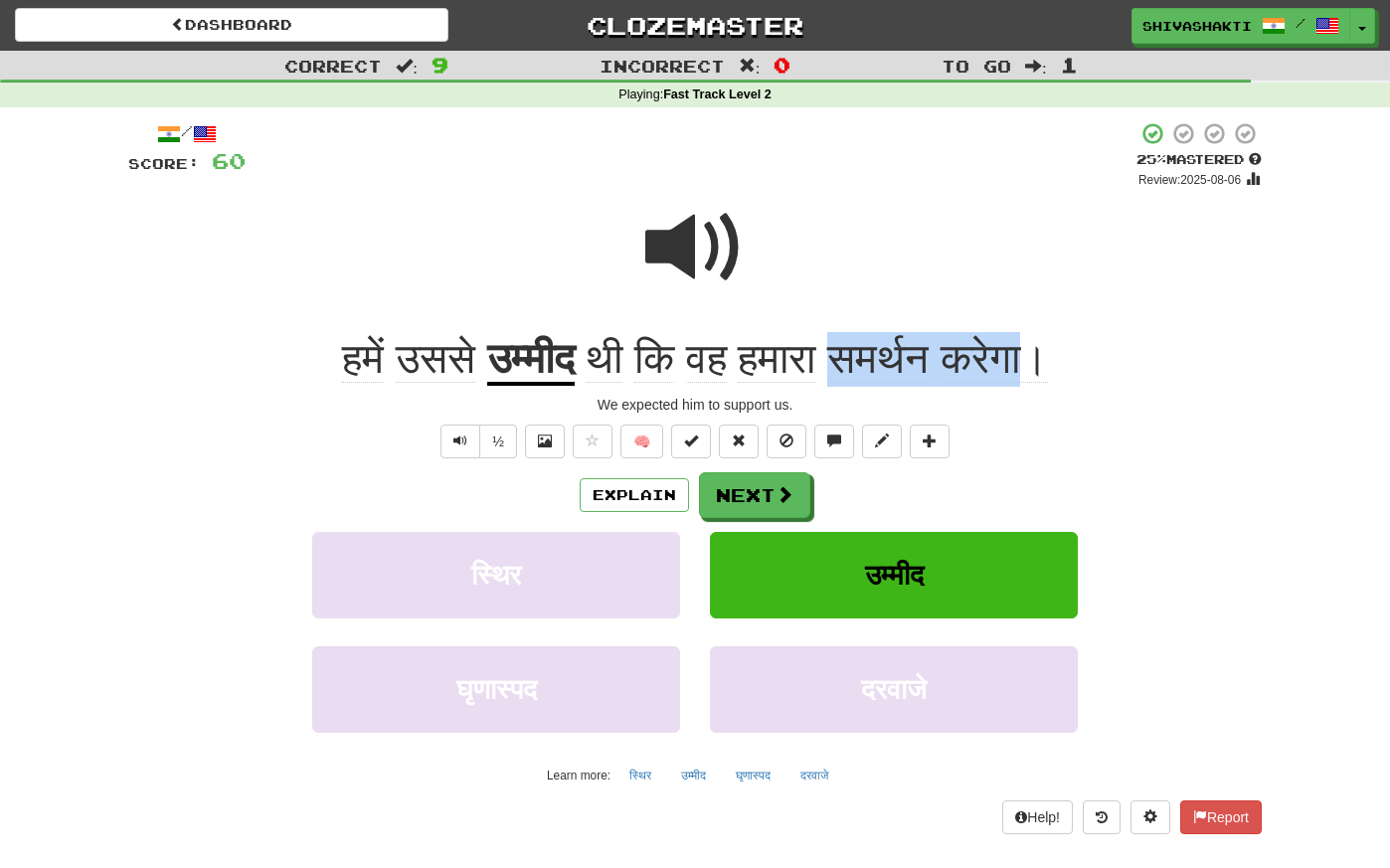 drag, startPoint x: 849, startPoint y: 355, endPoint x: 1041, endPoint y: 342, distance: 192.4396 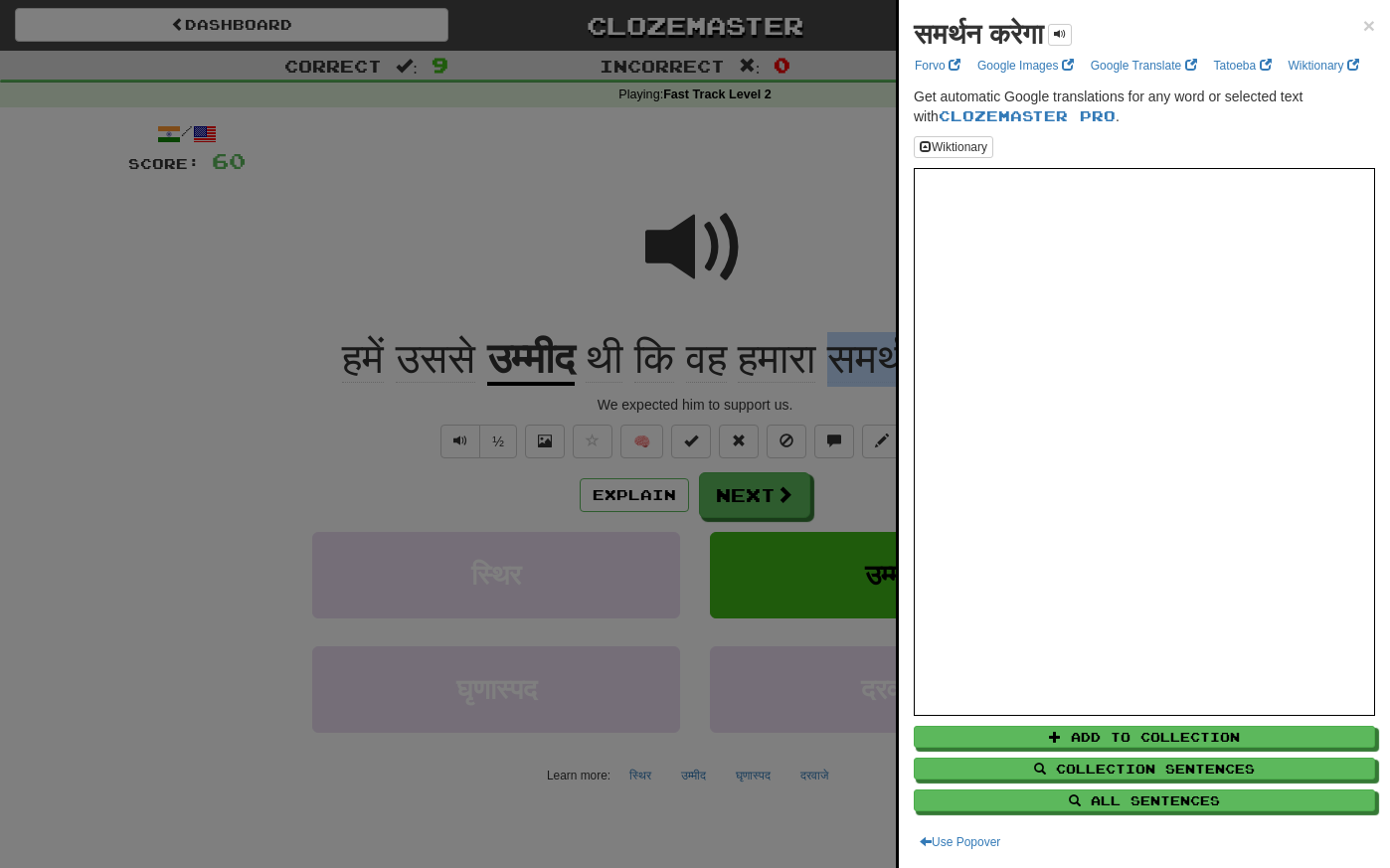 copy on "समर्थन   करेगा" 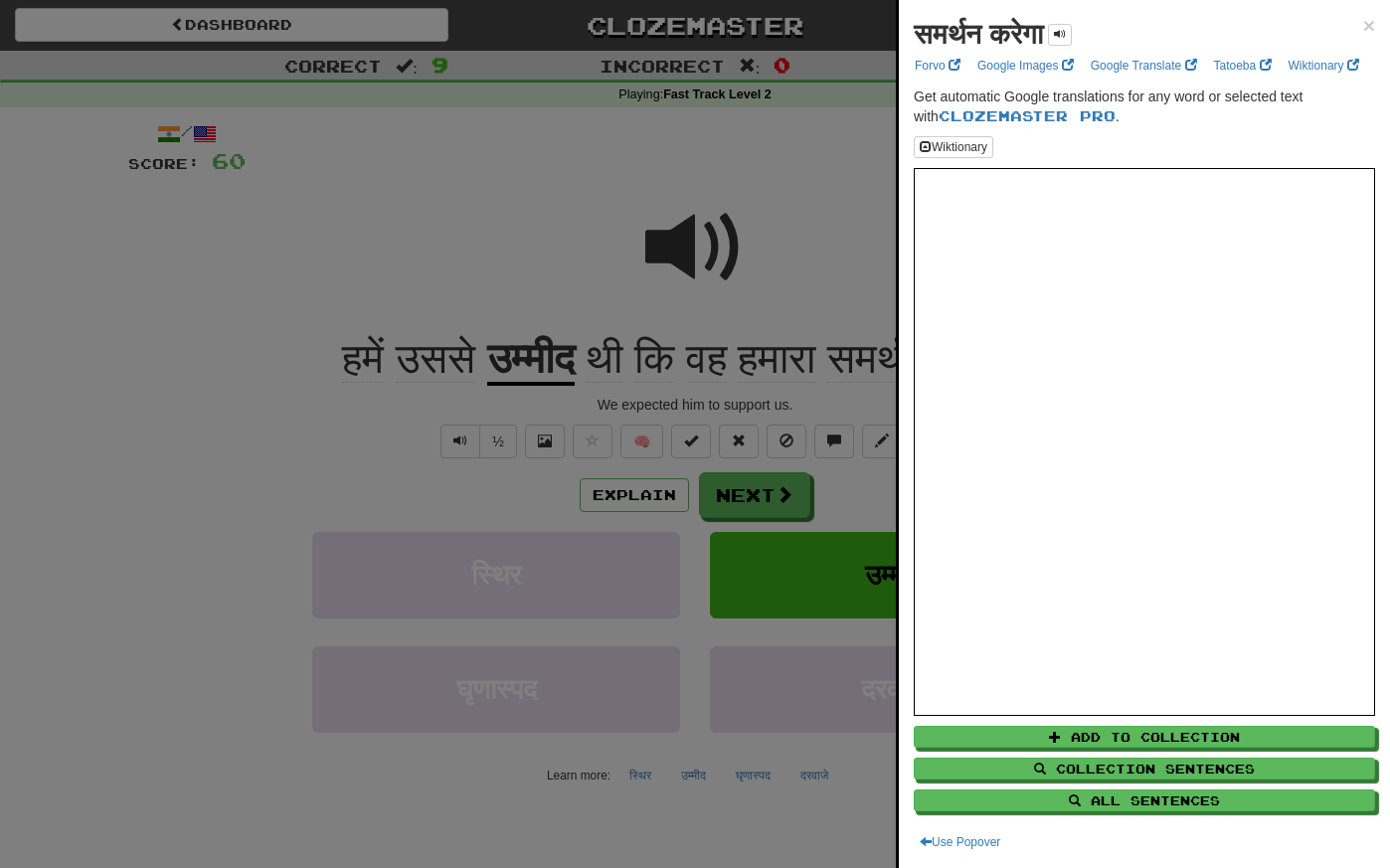 click at bounding box center (695, 434) 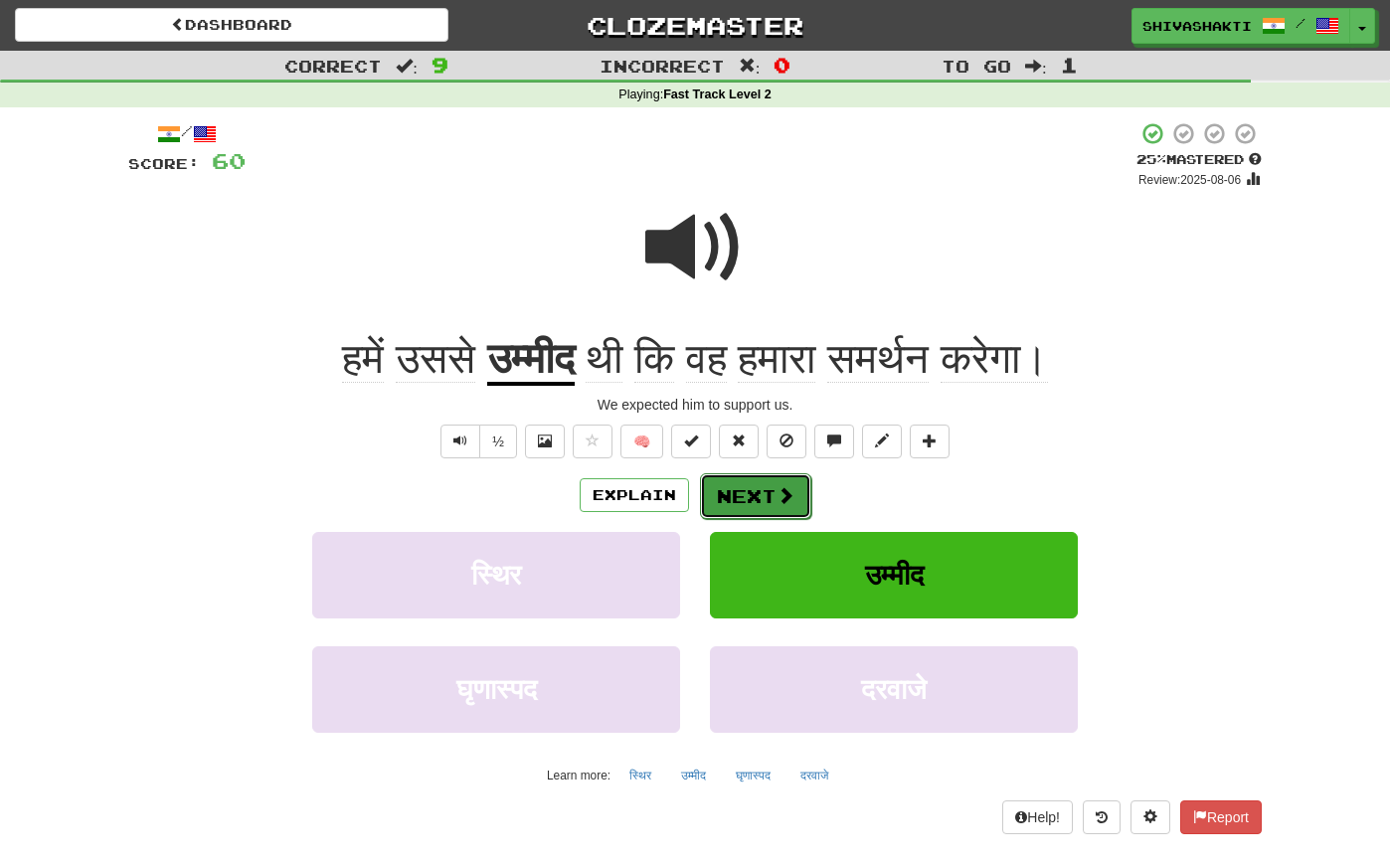 click on "Next" at bounding box center [756, 496] 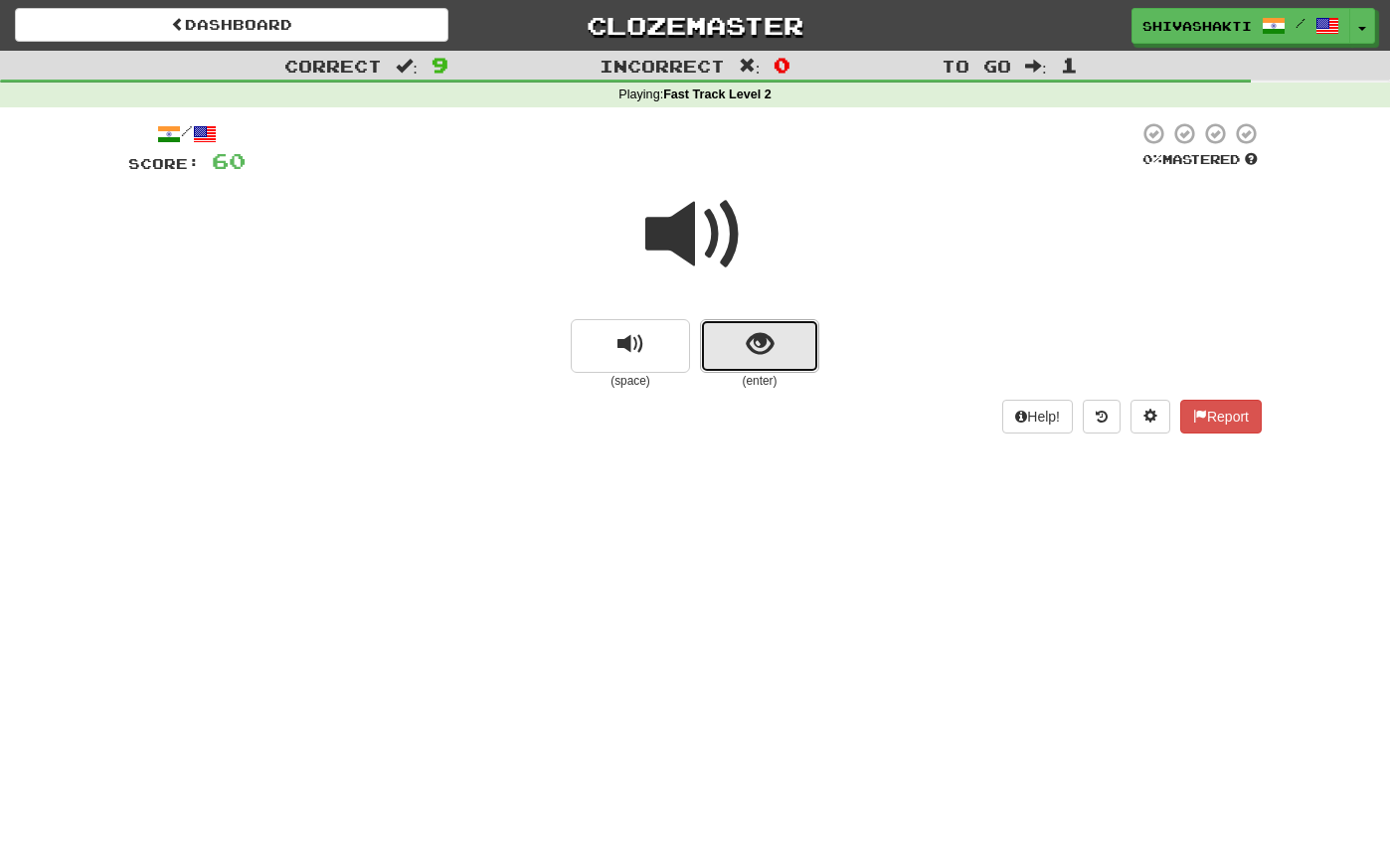 click at bounding box center [760, 344] 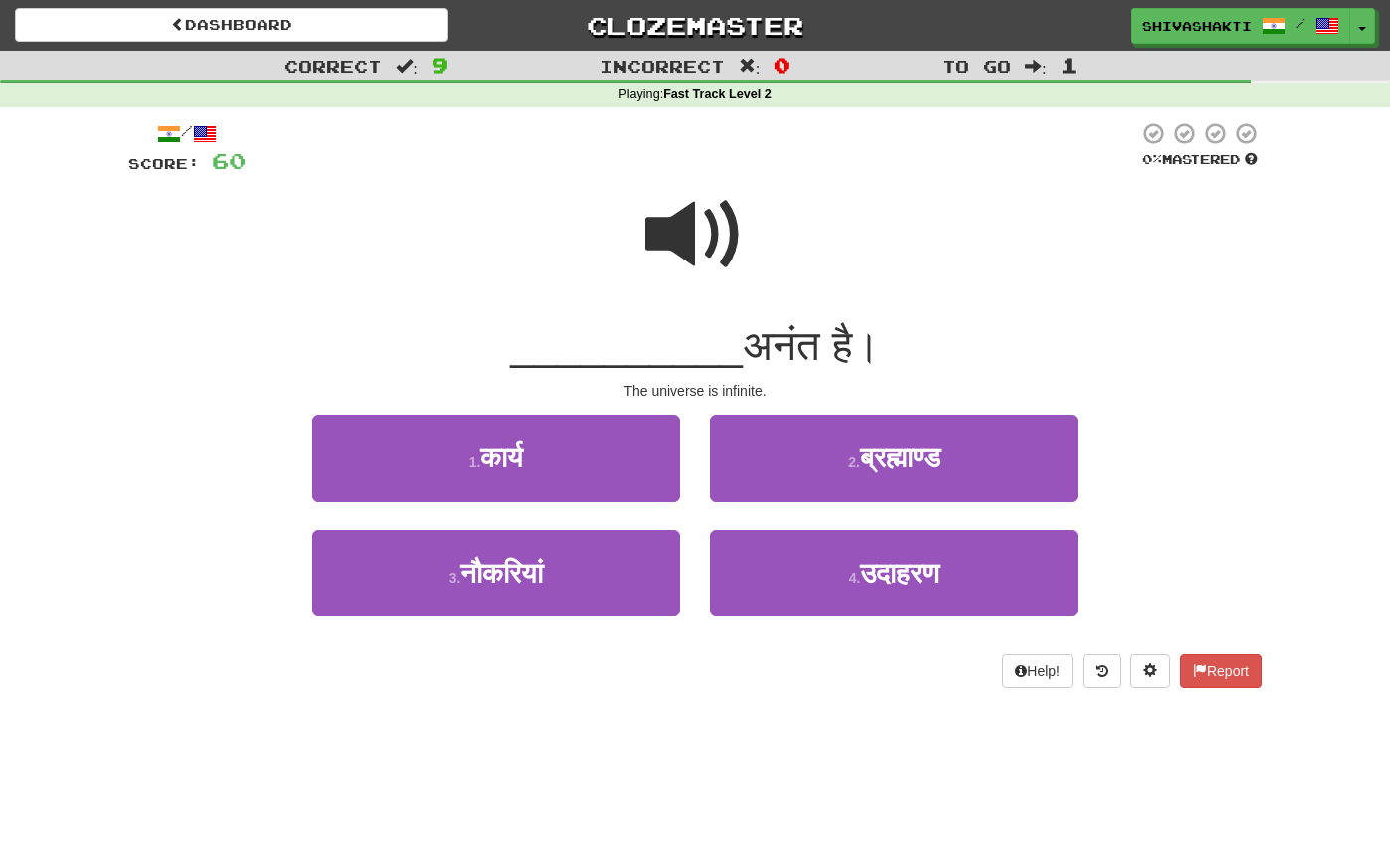 click at bounding box center (695, 235) 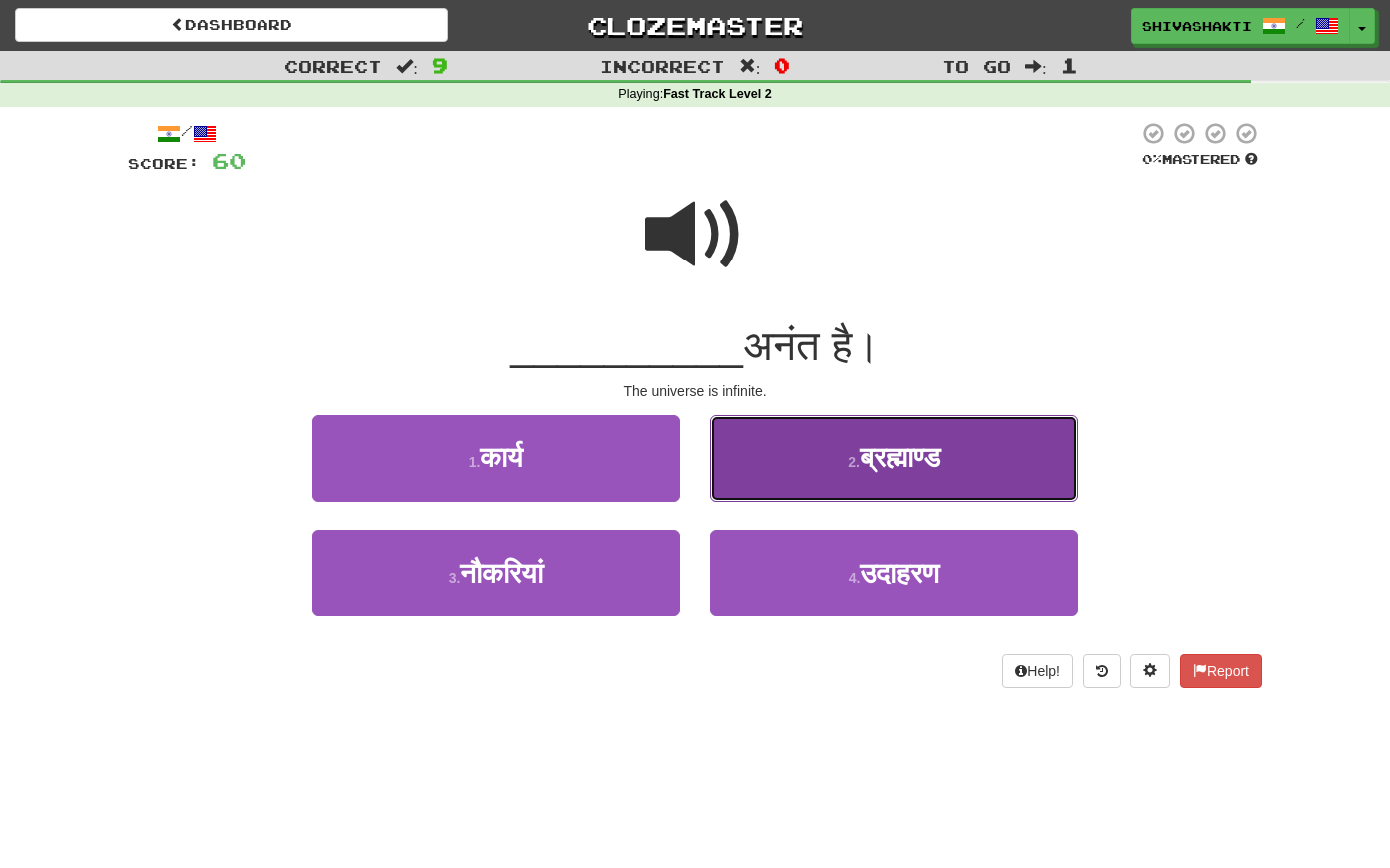 click on "ब्रह्माण्ड" at bounding box center [900, 457] 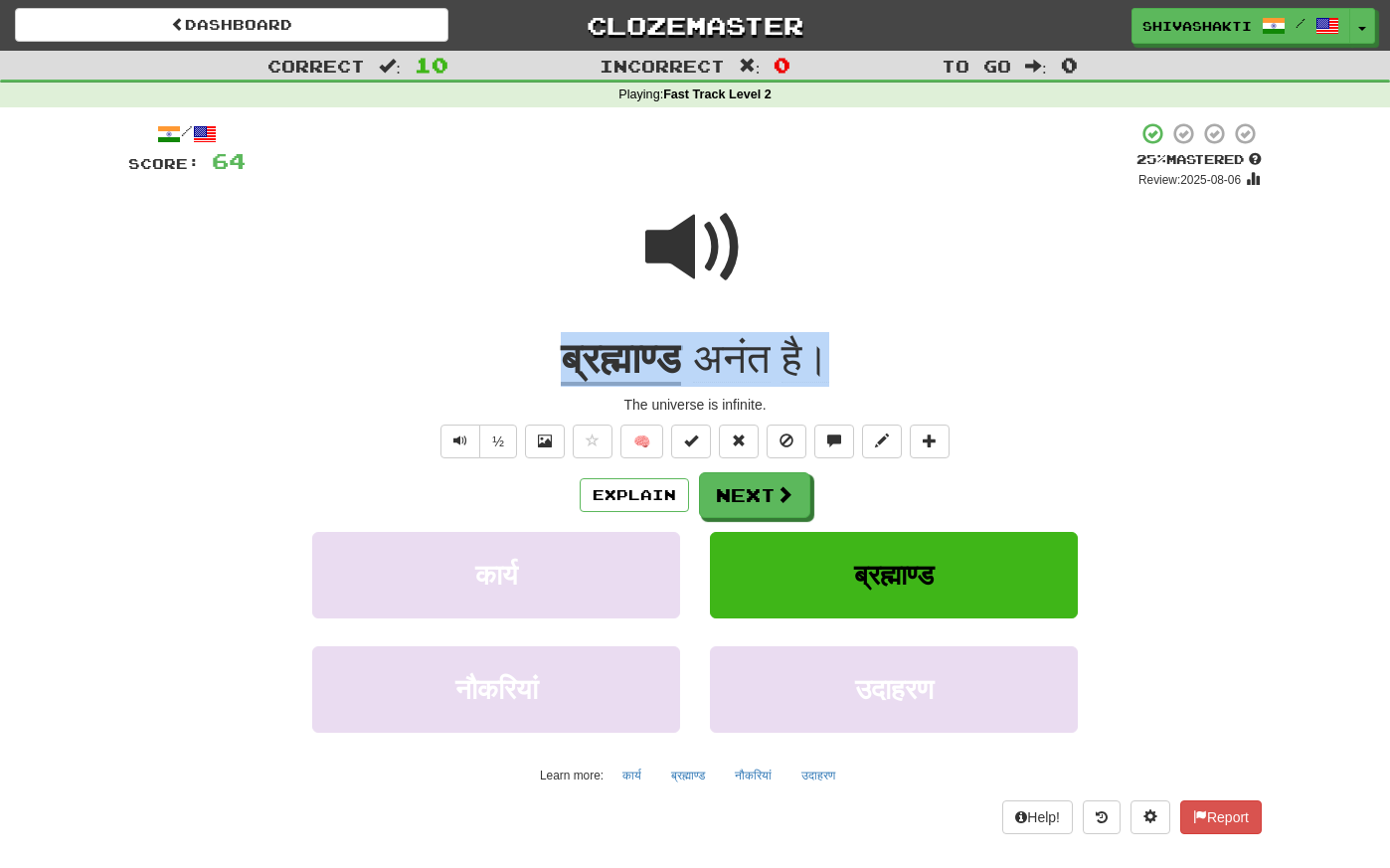 drag, startPoint x: 840, startPoint y: 355, endPoint x: 477, endPoint y: 368, distance: 363.23271 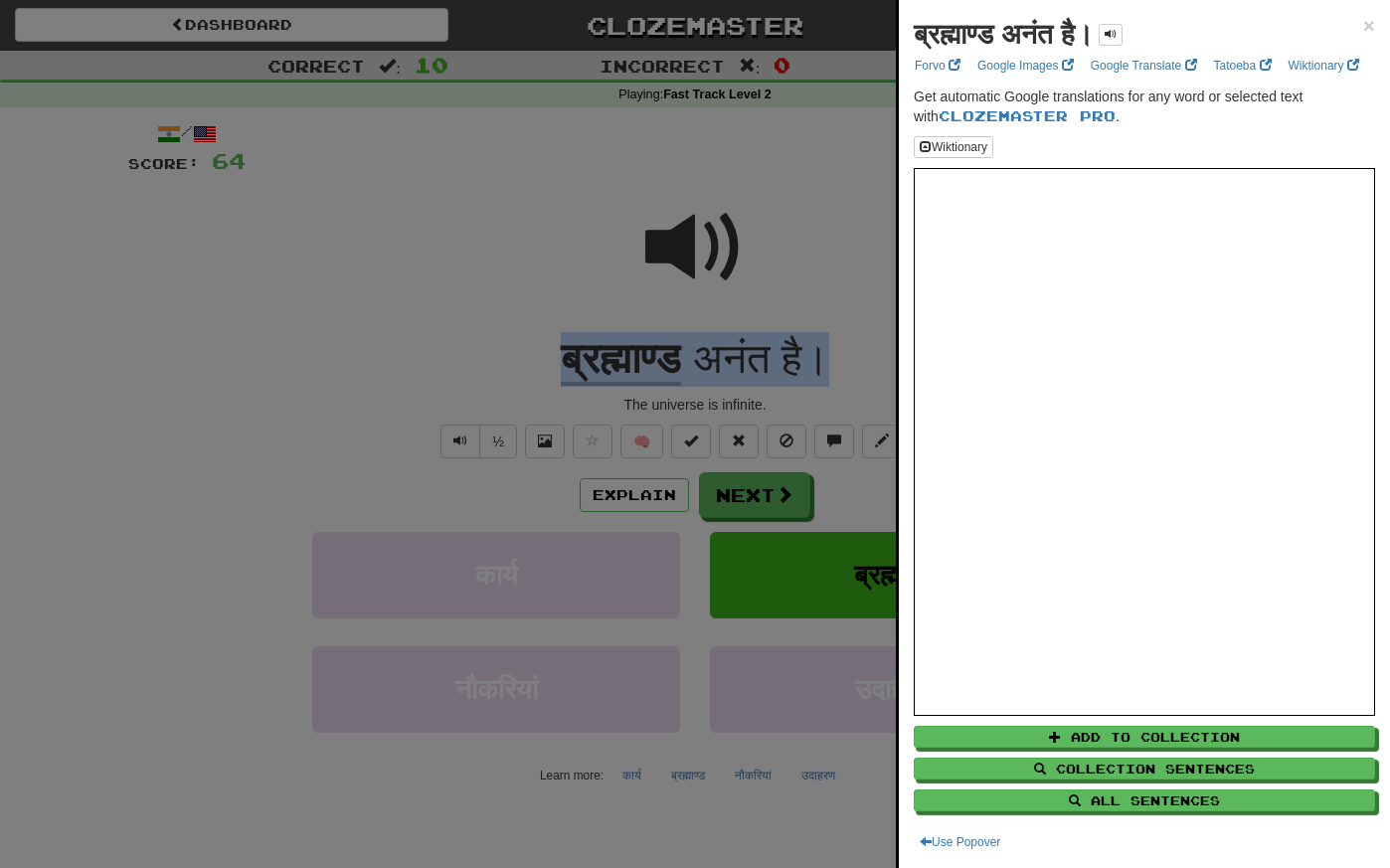 copy on "ब्रह्माण्ड   अनंत   है।" 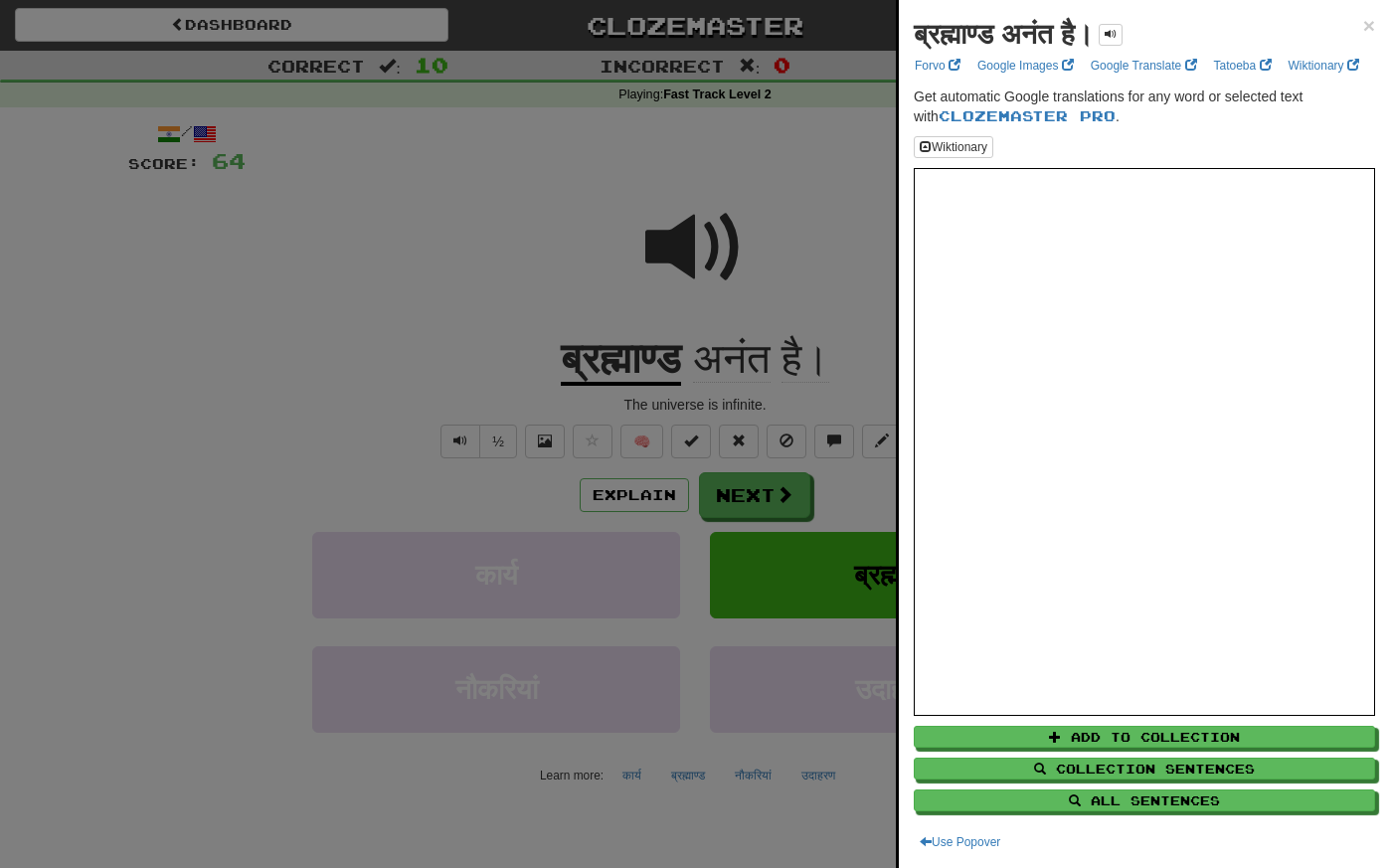 click at bounding box center (695, 434) 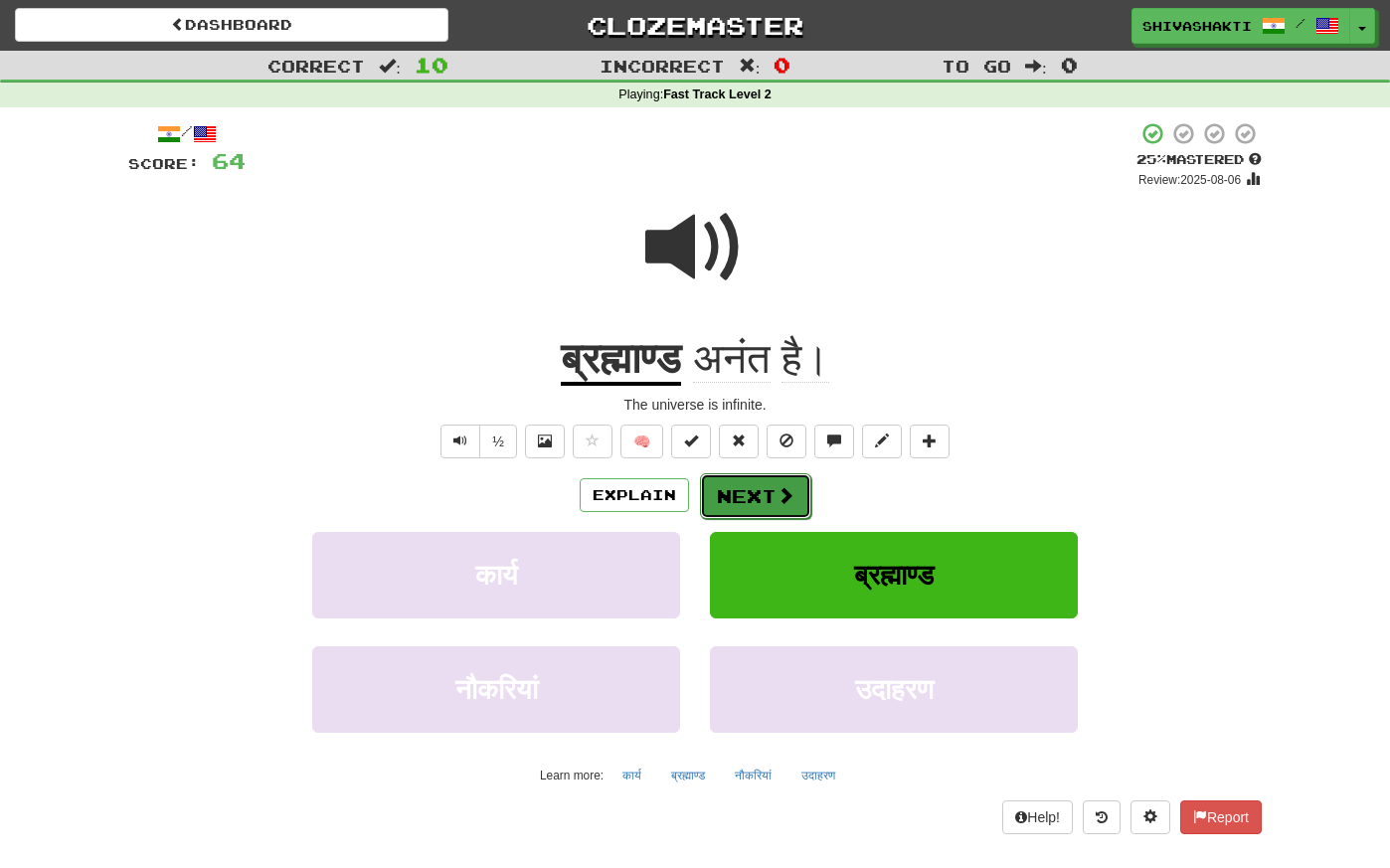 click at bounding box center [785, 495] 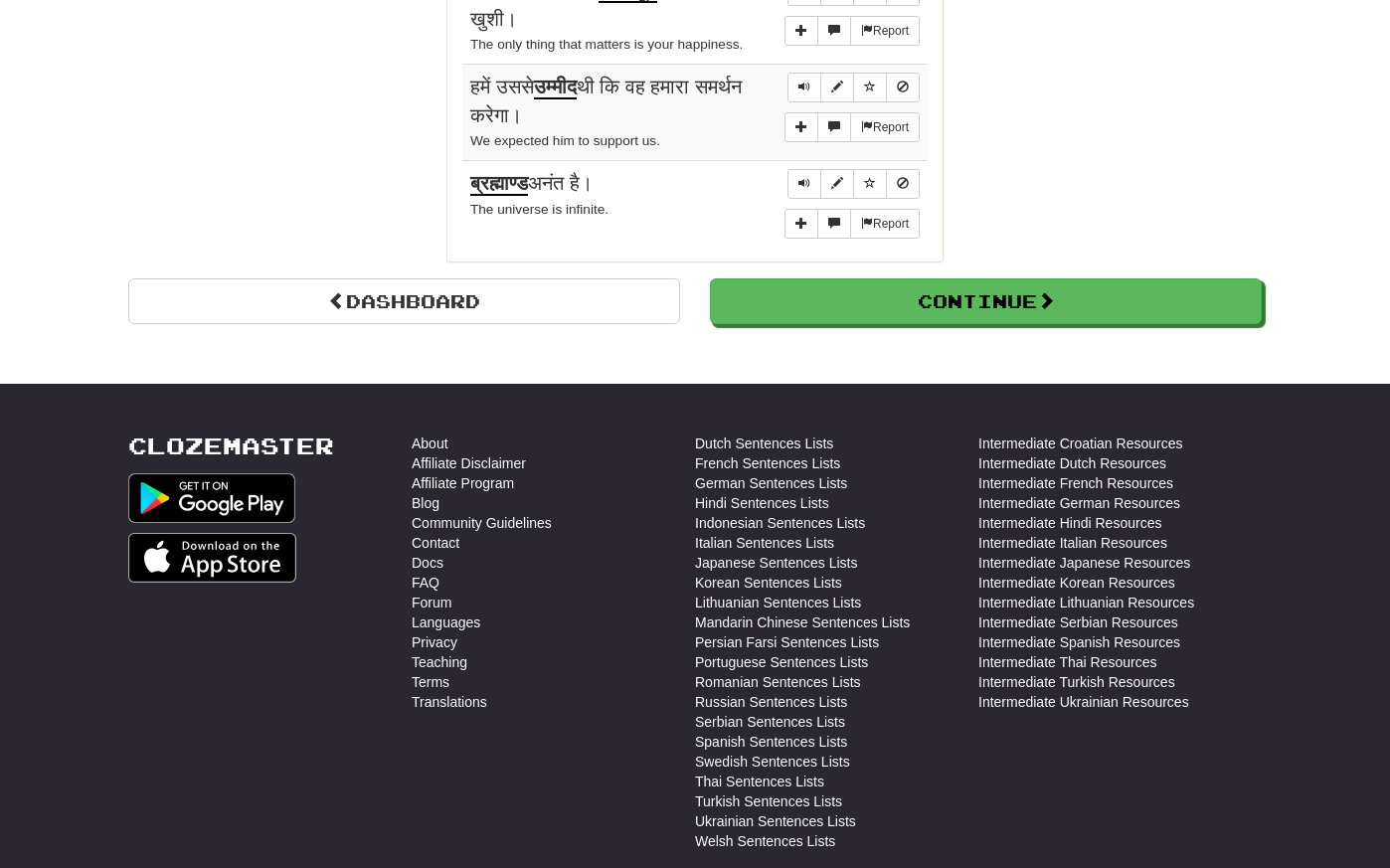 scroll, scrollTop: 1987, scrollLeft: 0, axis: vertical 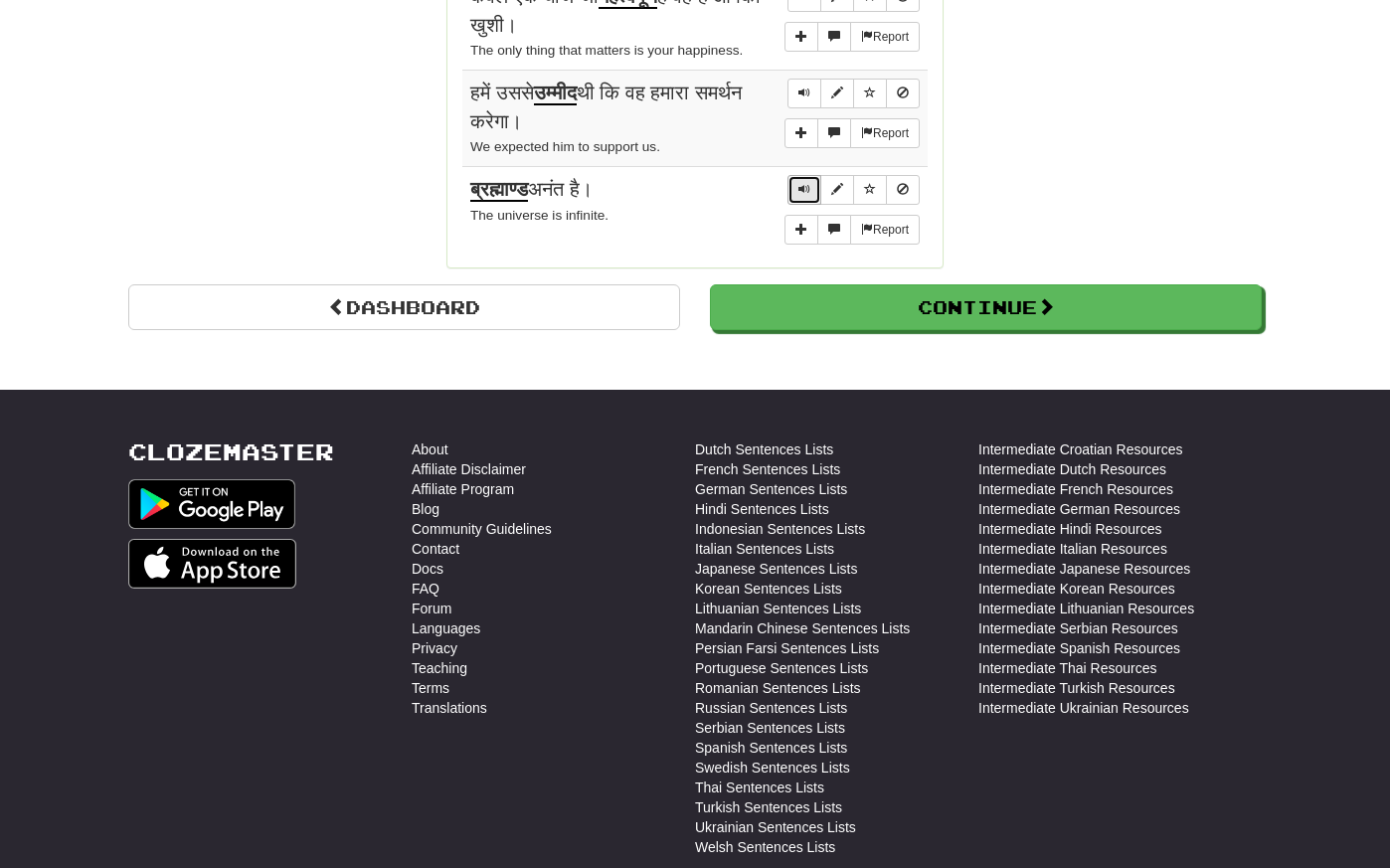click at bounding box center [804, 190] 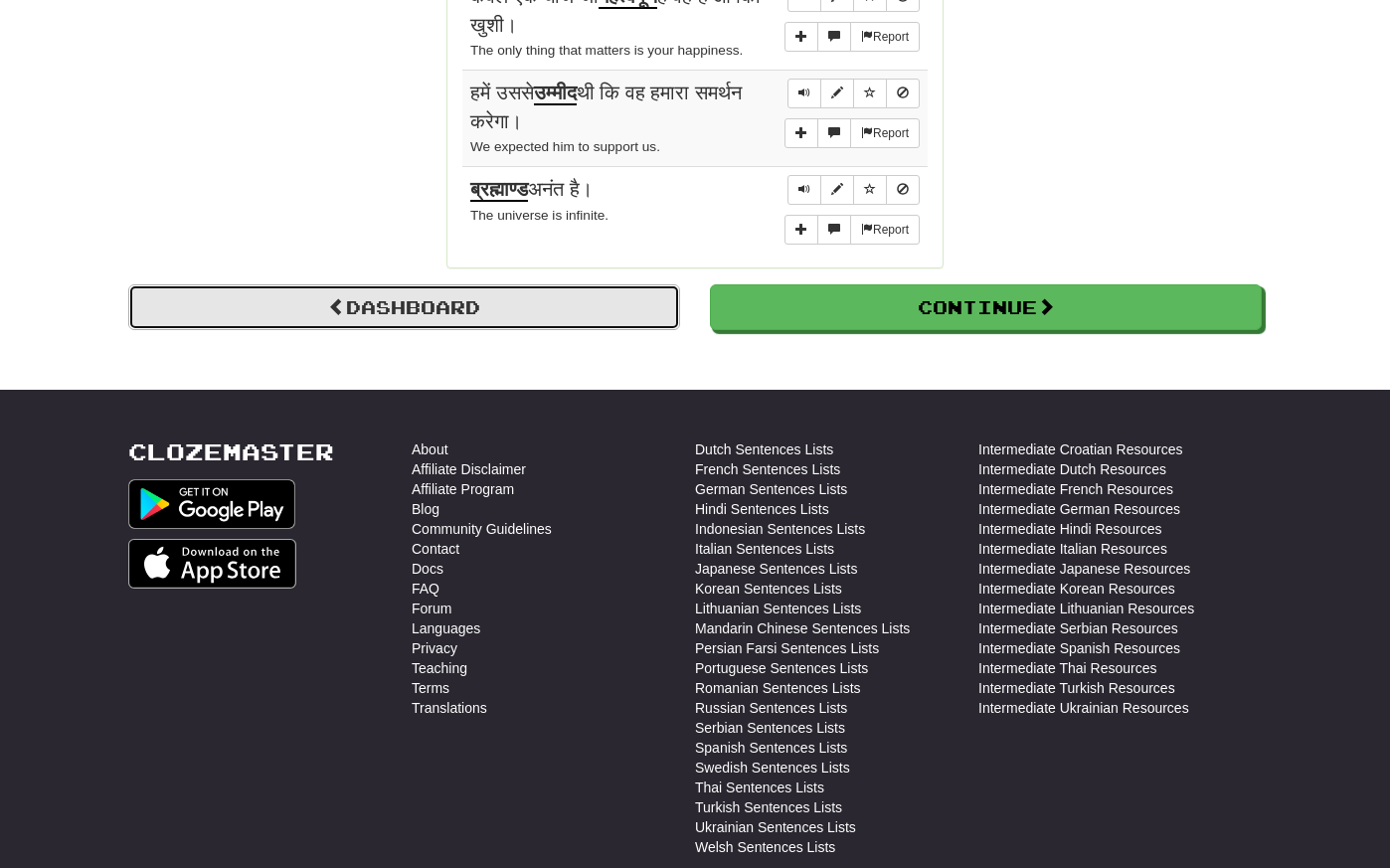 click at bounding box center (337, 306) 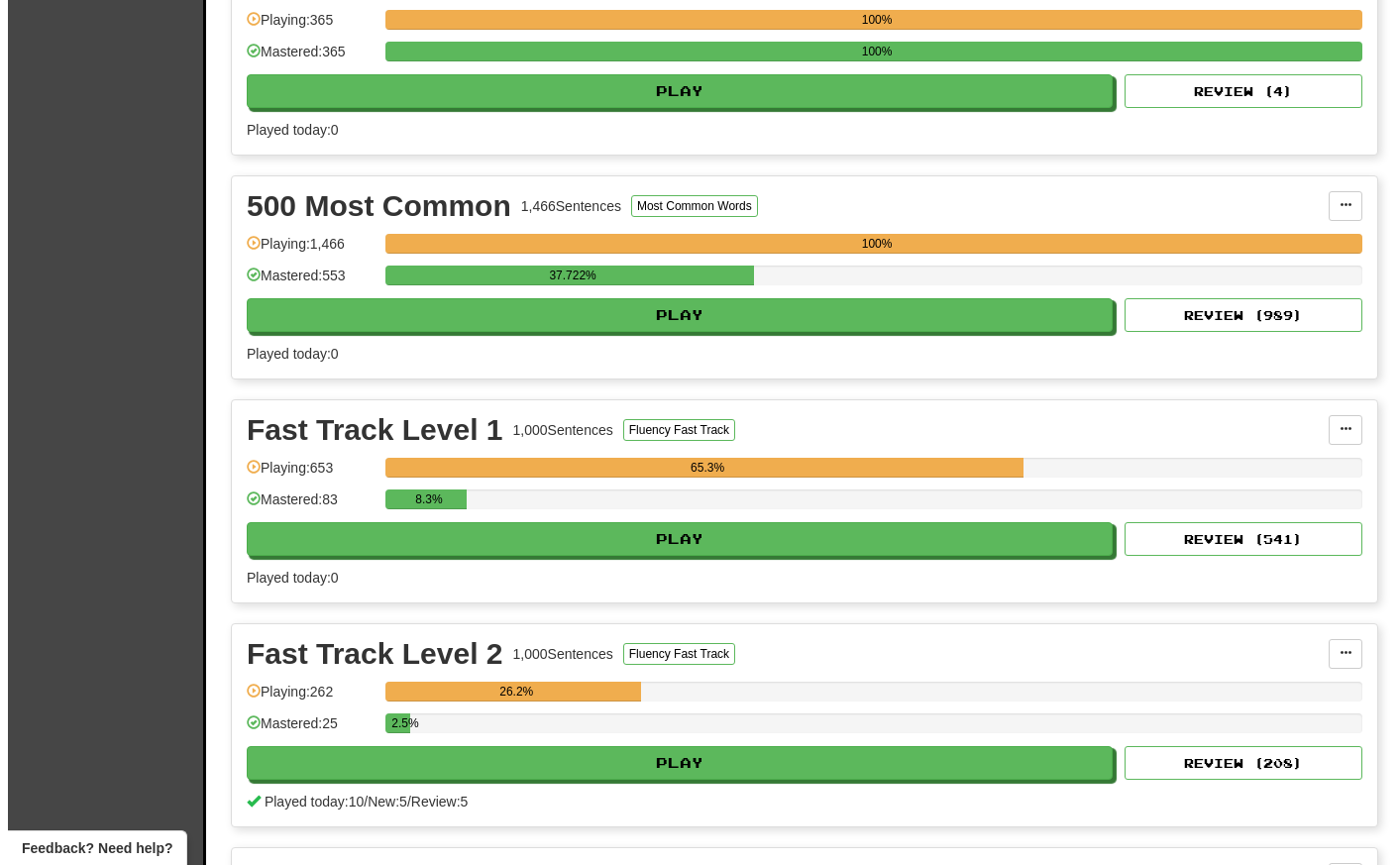 scroll, scrollTop: 2296, scrollLeft: 0, axis: vertical 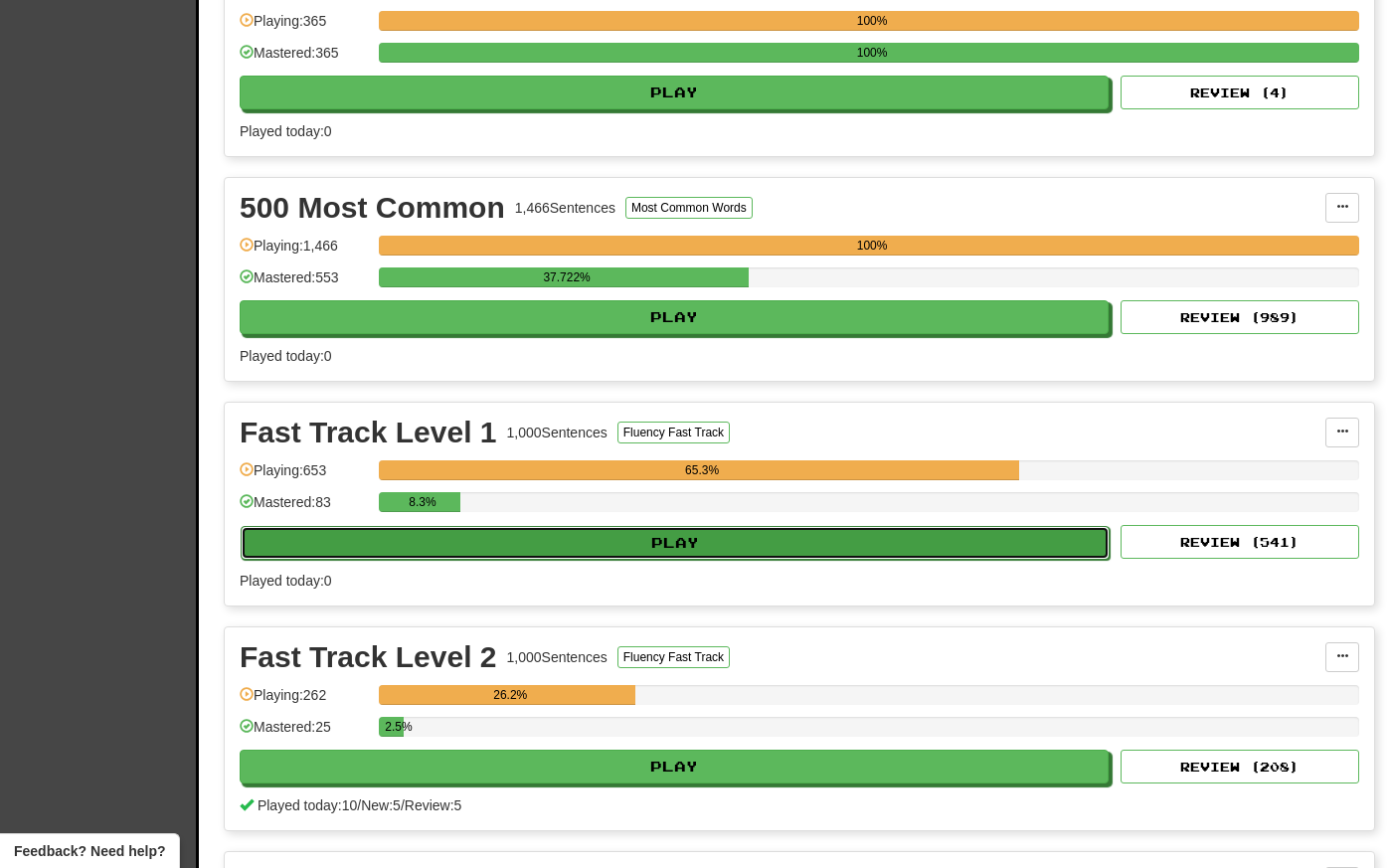 click on "Play" at bounding box center (675, 543) 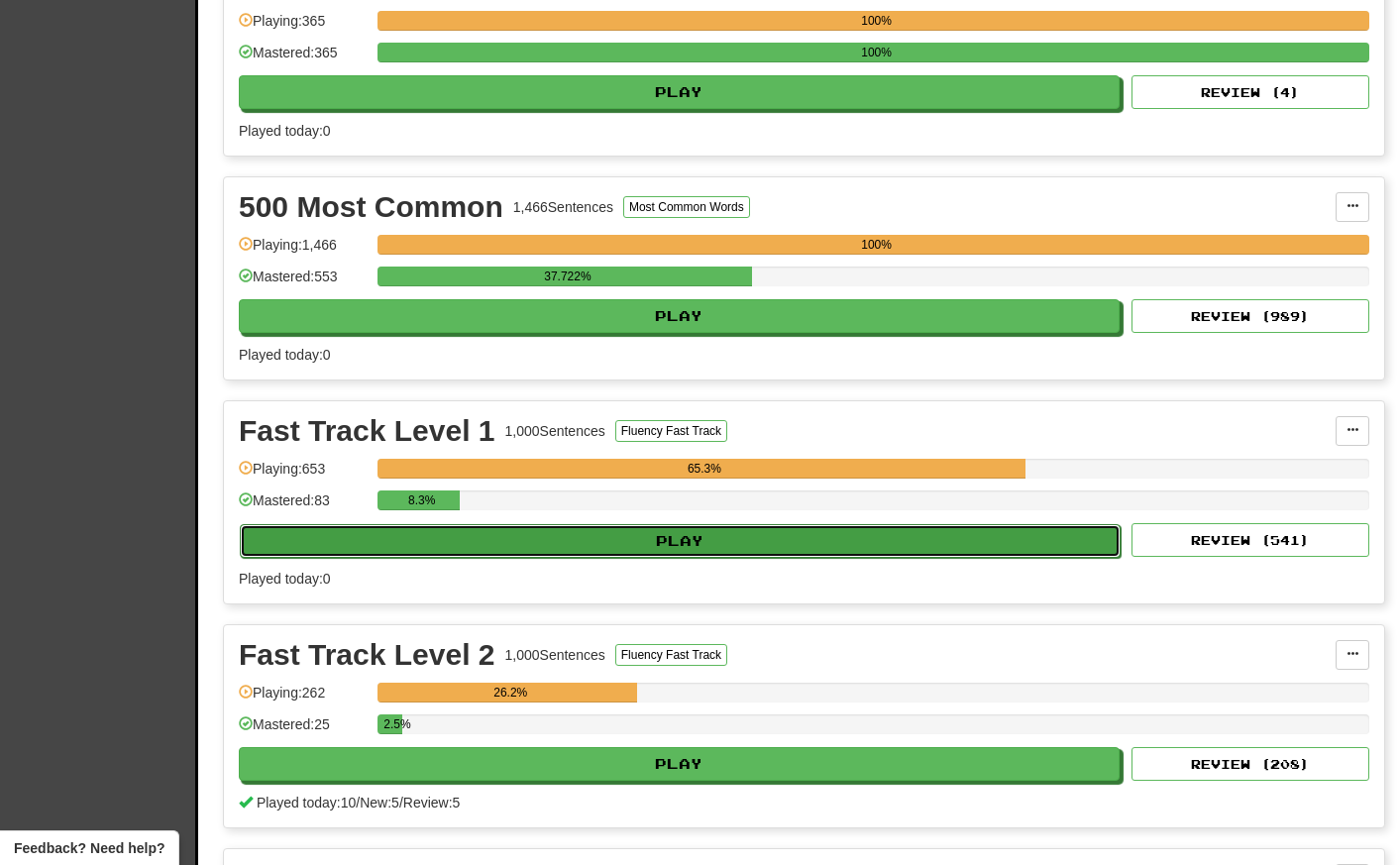 select on "**" 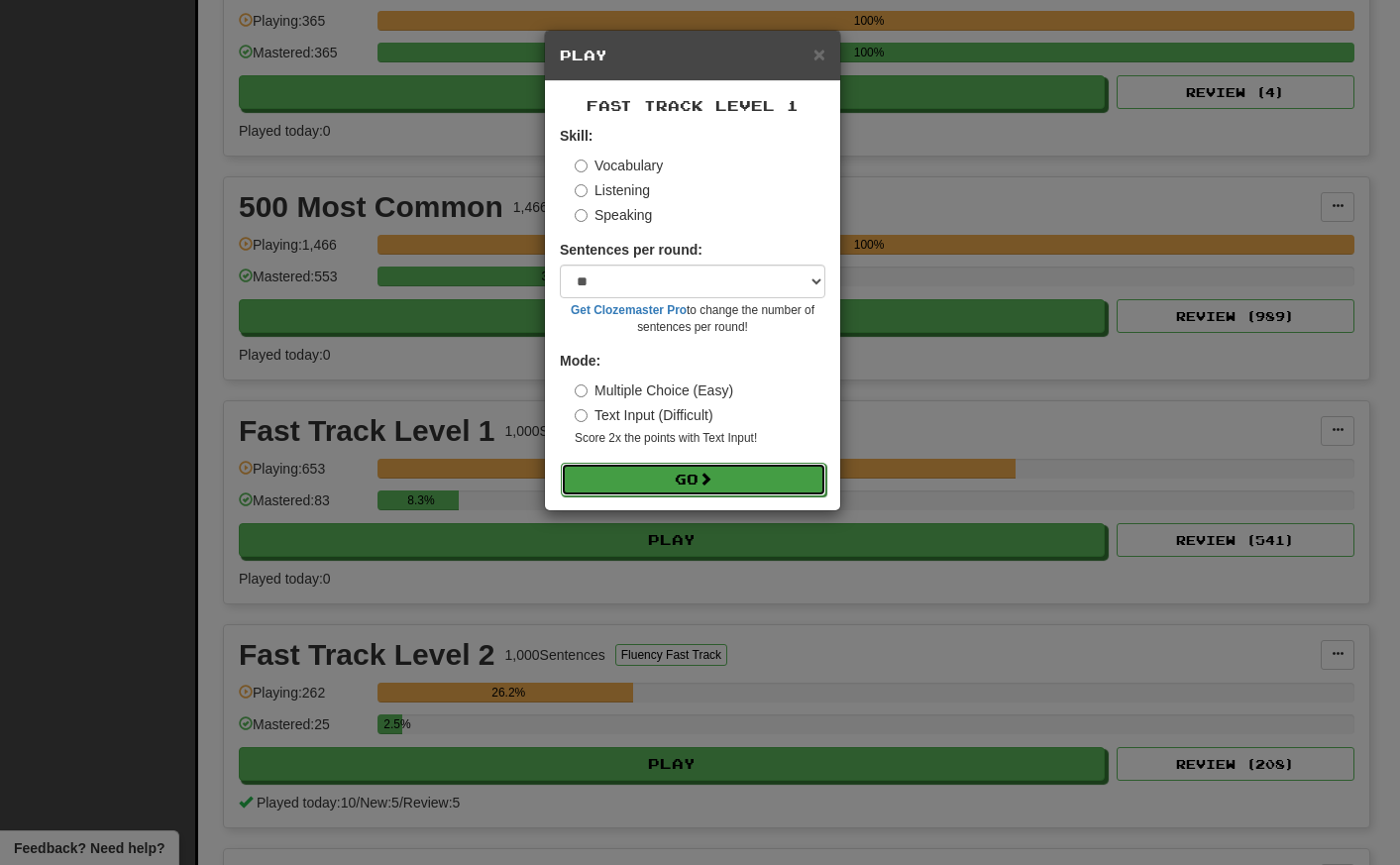 click on "Go" at bounding box center (694, 480) 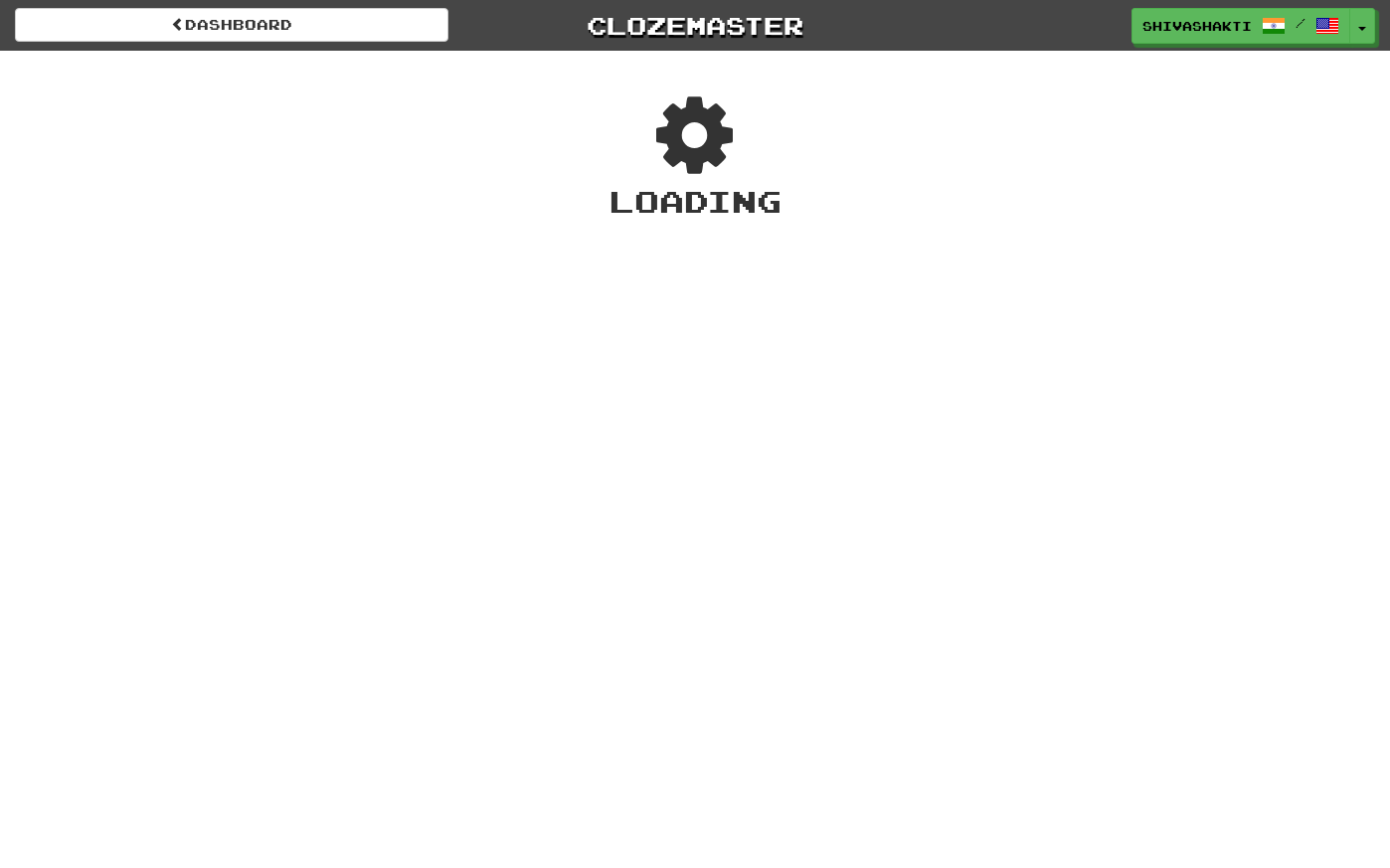 scroll, scrollTop: 0, scrollLeft: 0, axis: both 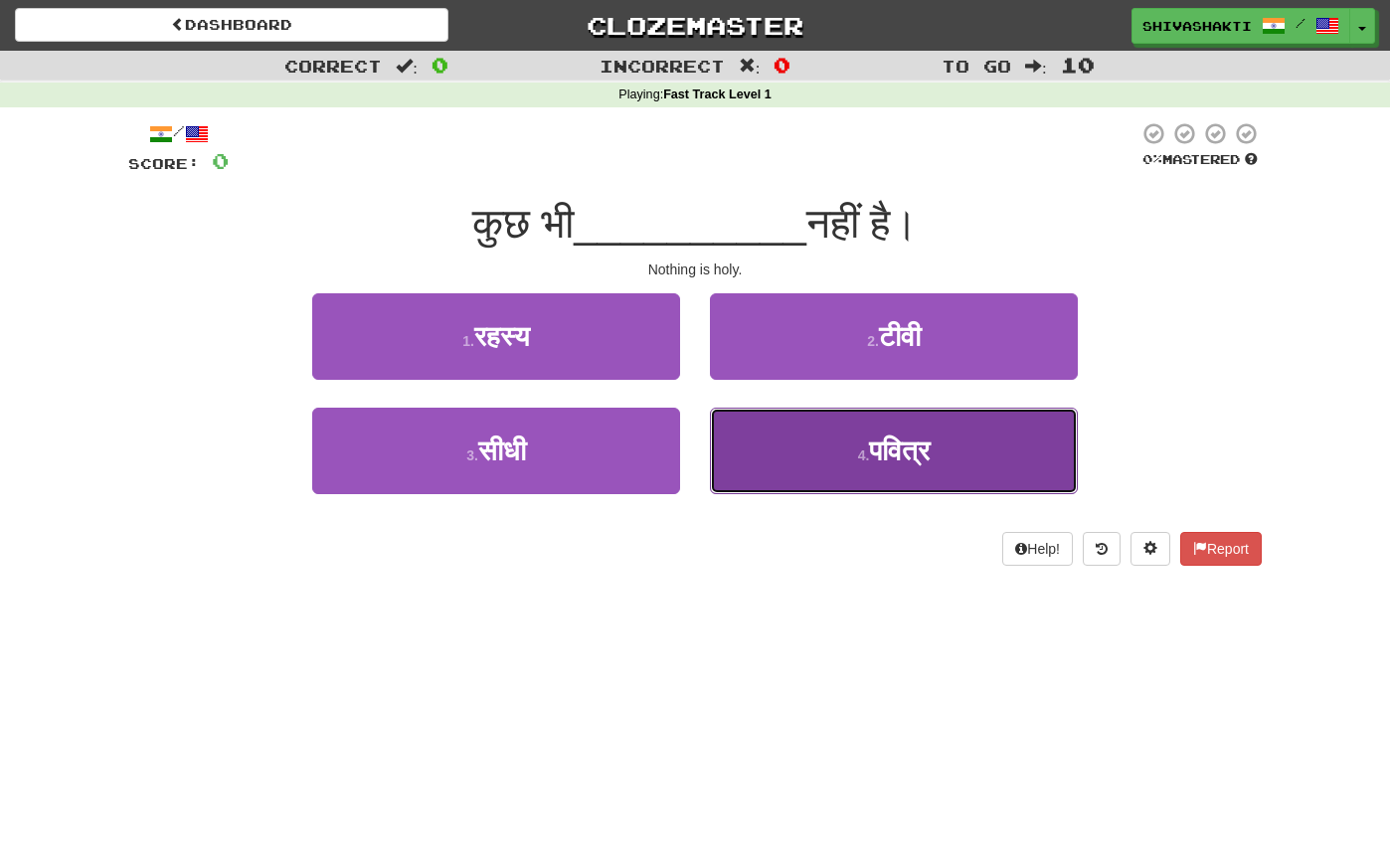click on "4 .  पवित्र" at bounding box center [894, 450] 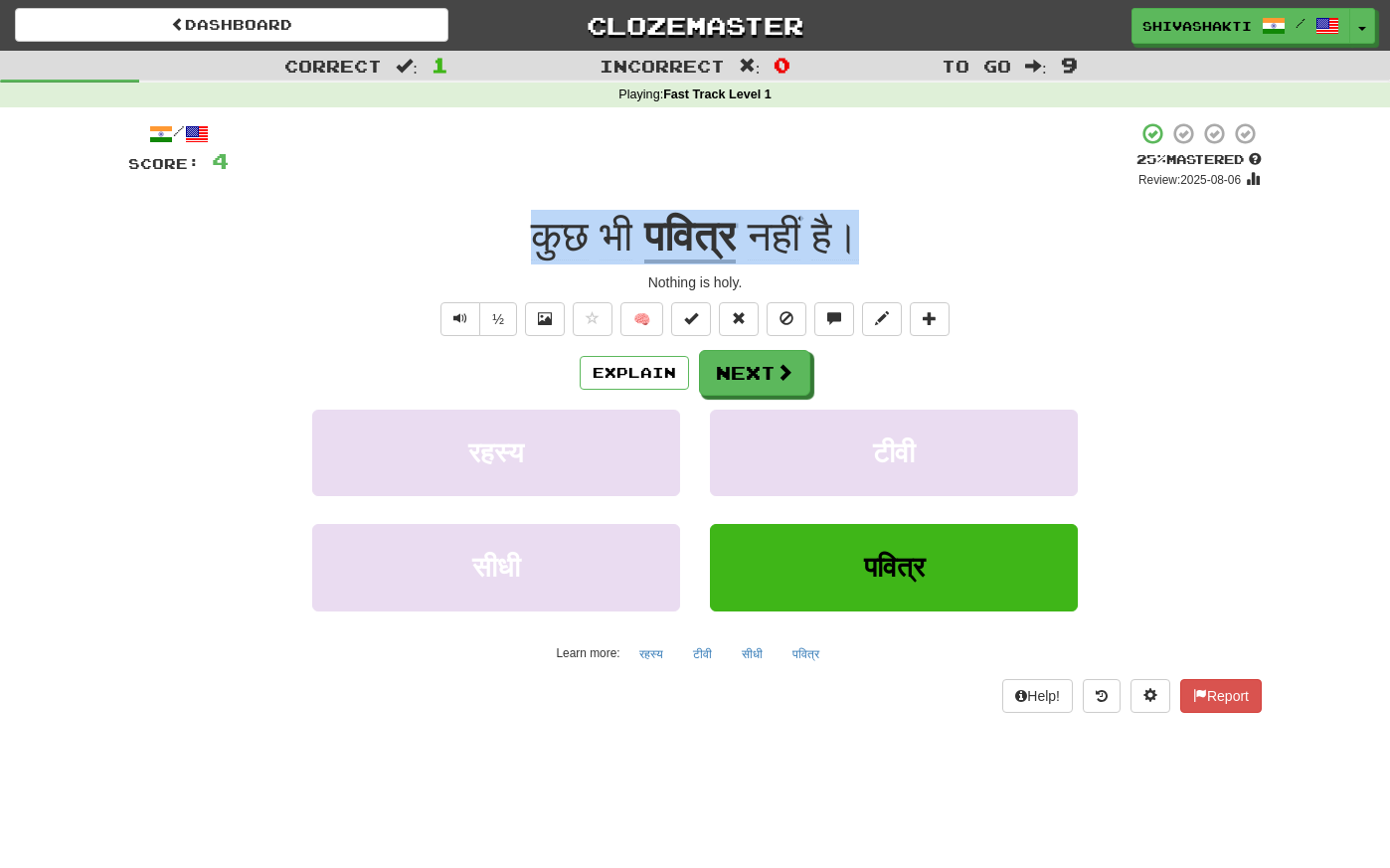 drag, startPoint x: 855, startPoint y: 232, endPoint x: 519, endPoint y: 224, distance: 336.09522 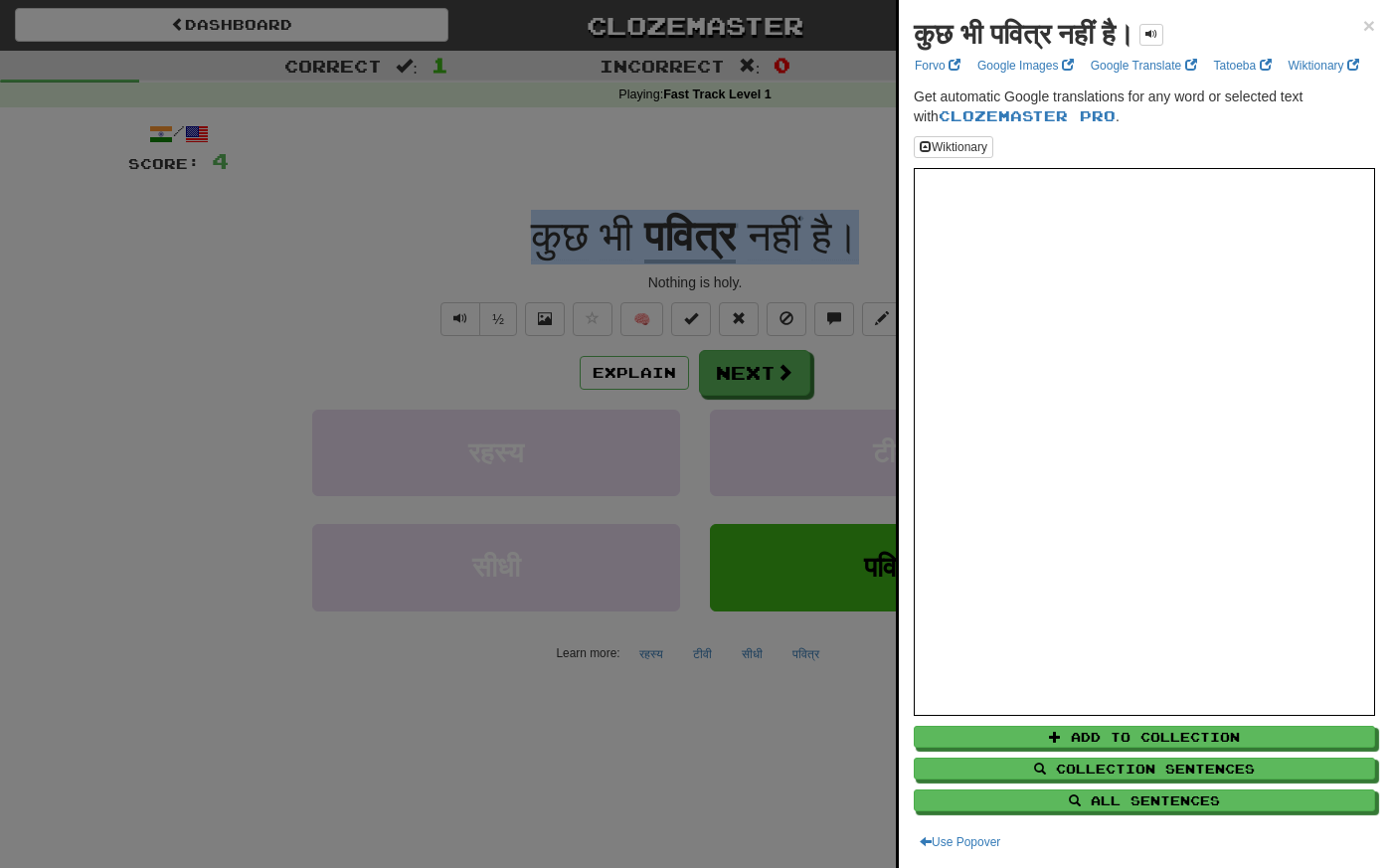 copy on "कुछ   भी   पवित्र   नहीं   है।" 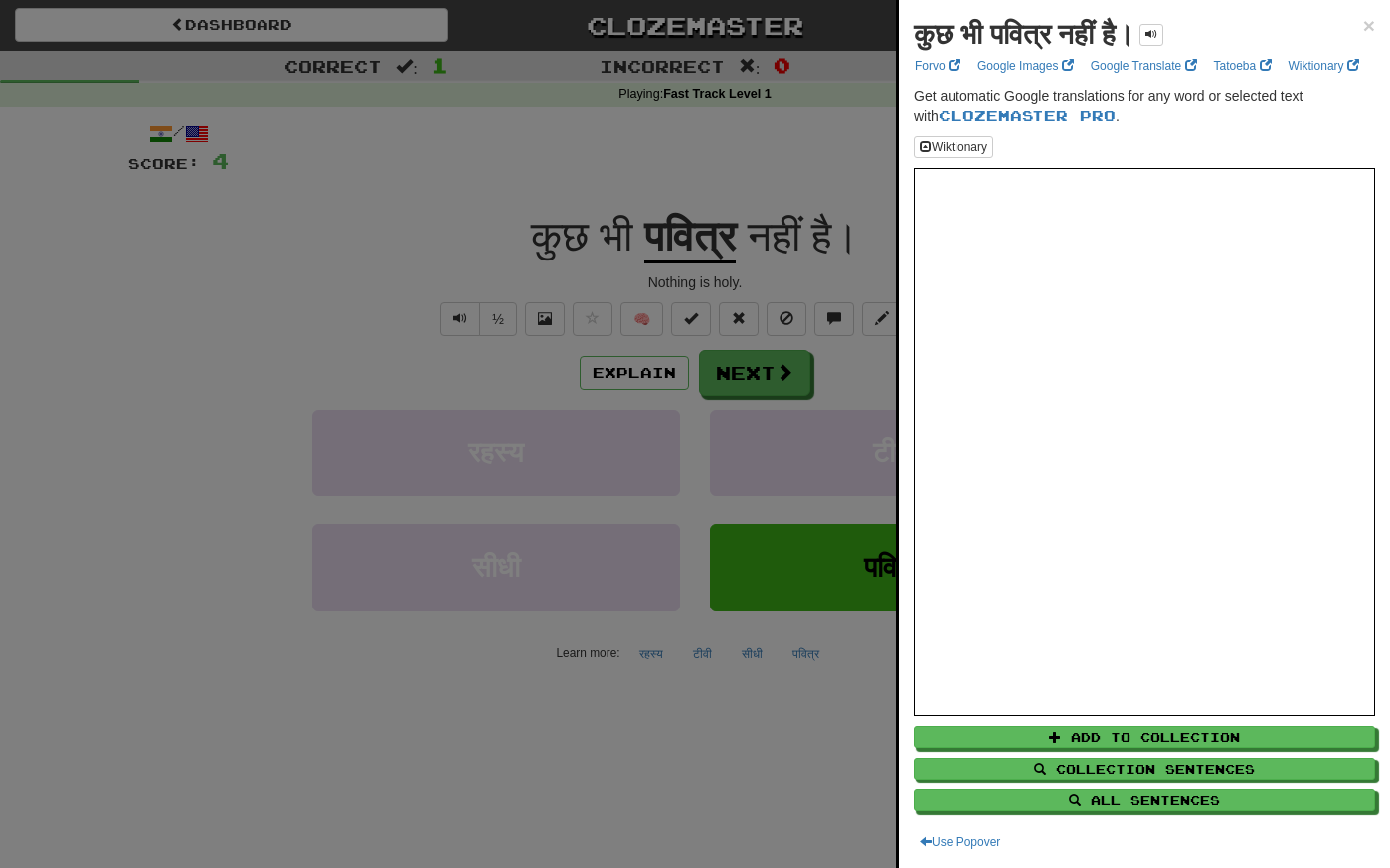 click at bounding box center [695, 434] 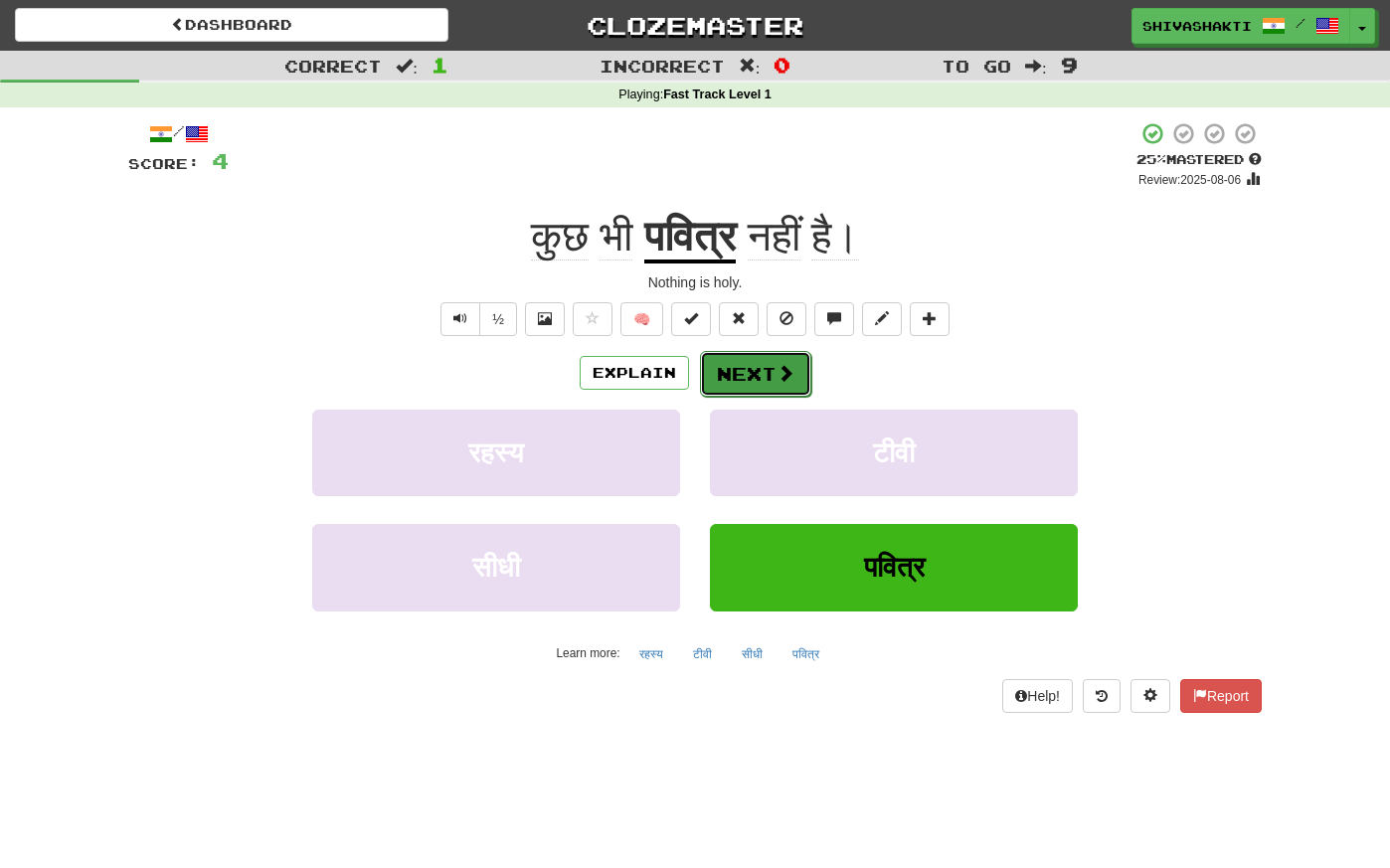 click on "Next" at bounding box center [756, 374] 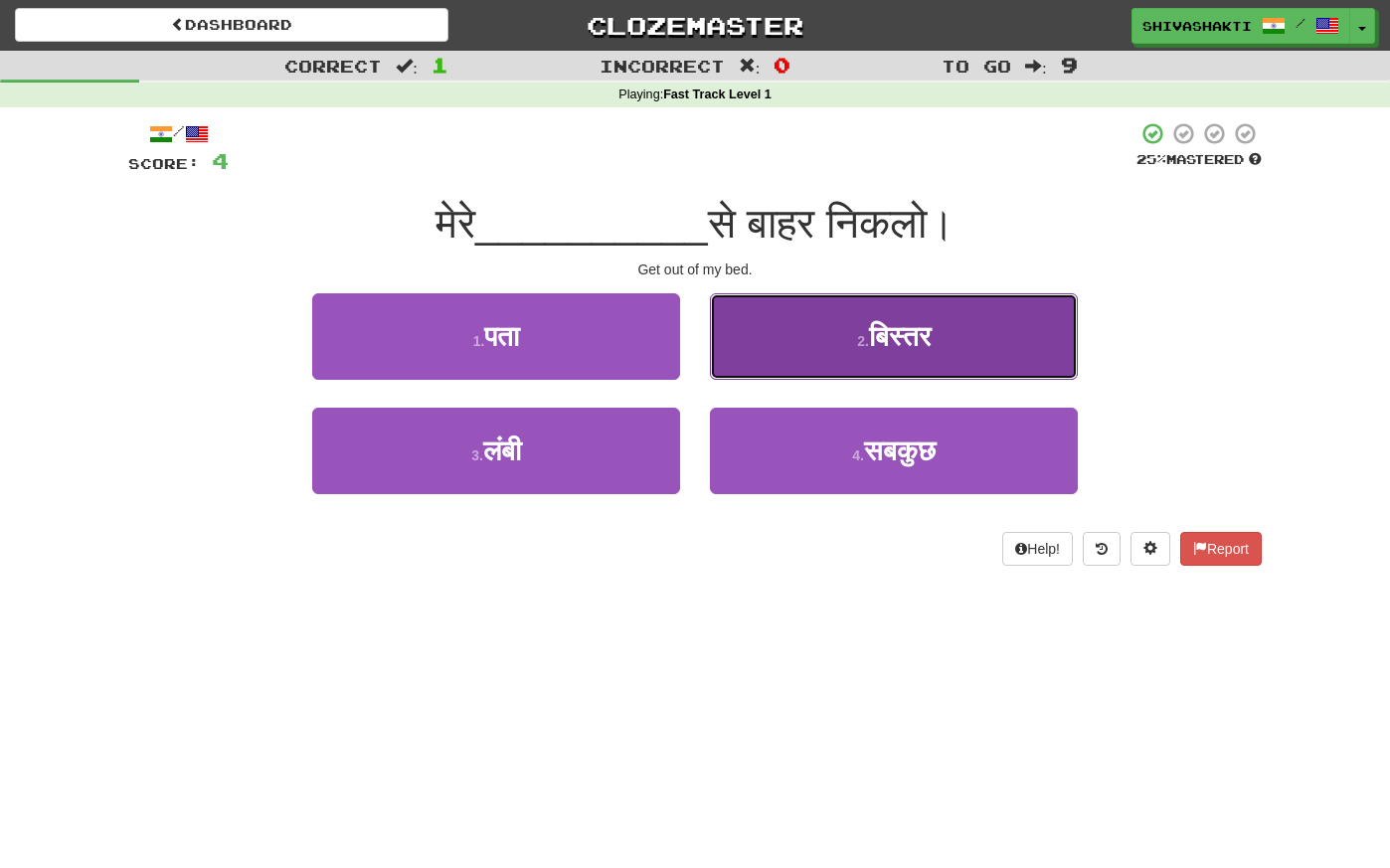 click on "2 .  बिस्तर" at bounding box center [894, 336] 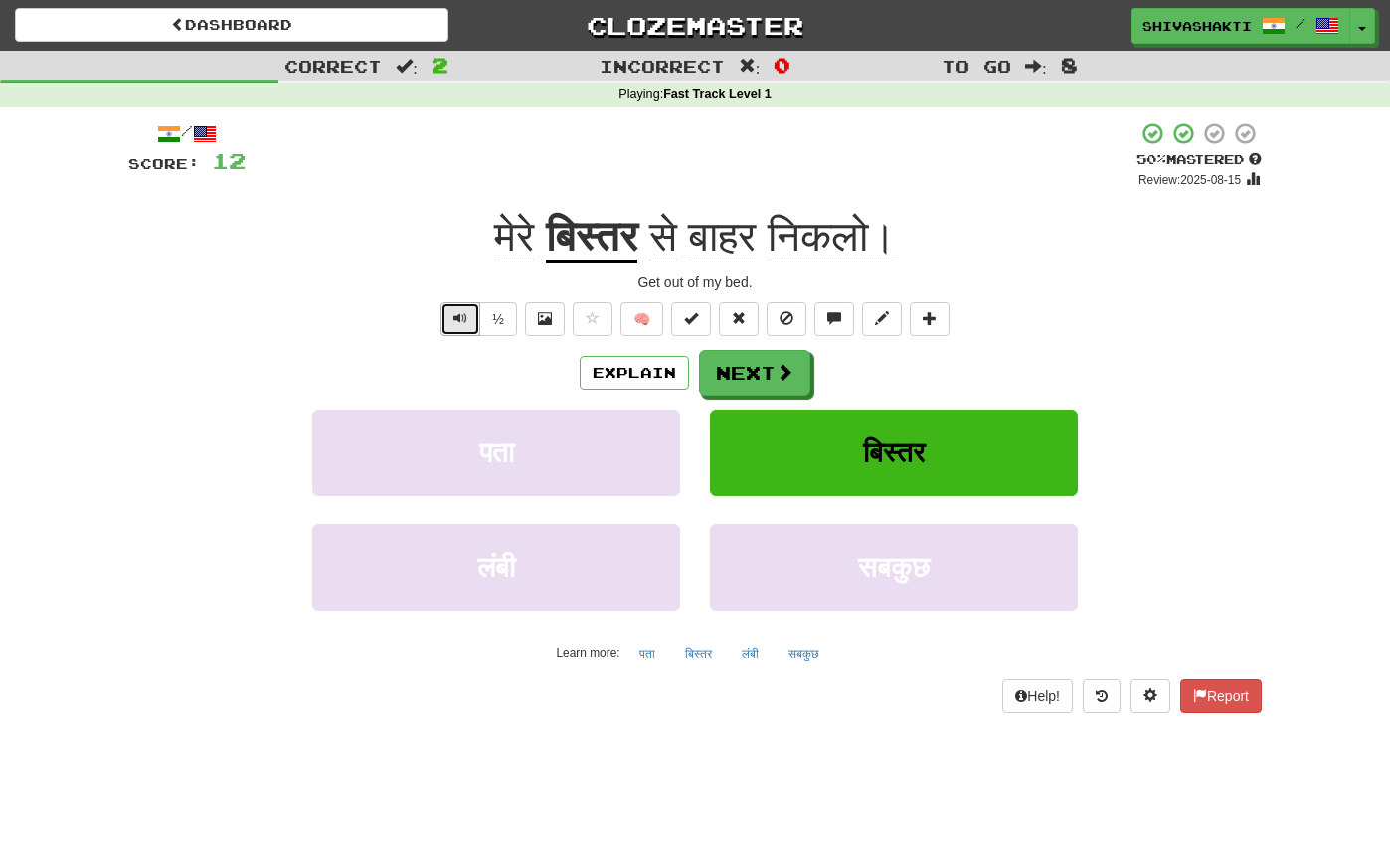 click at bounding box center [460, 319] 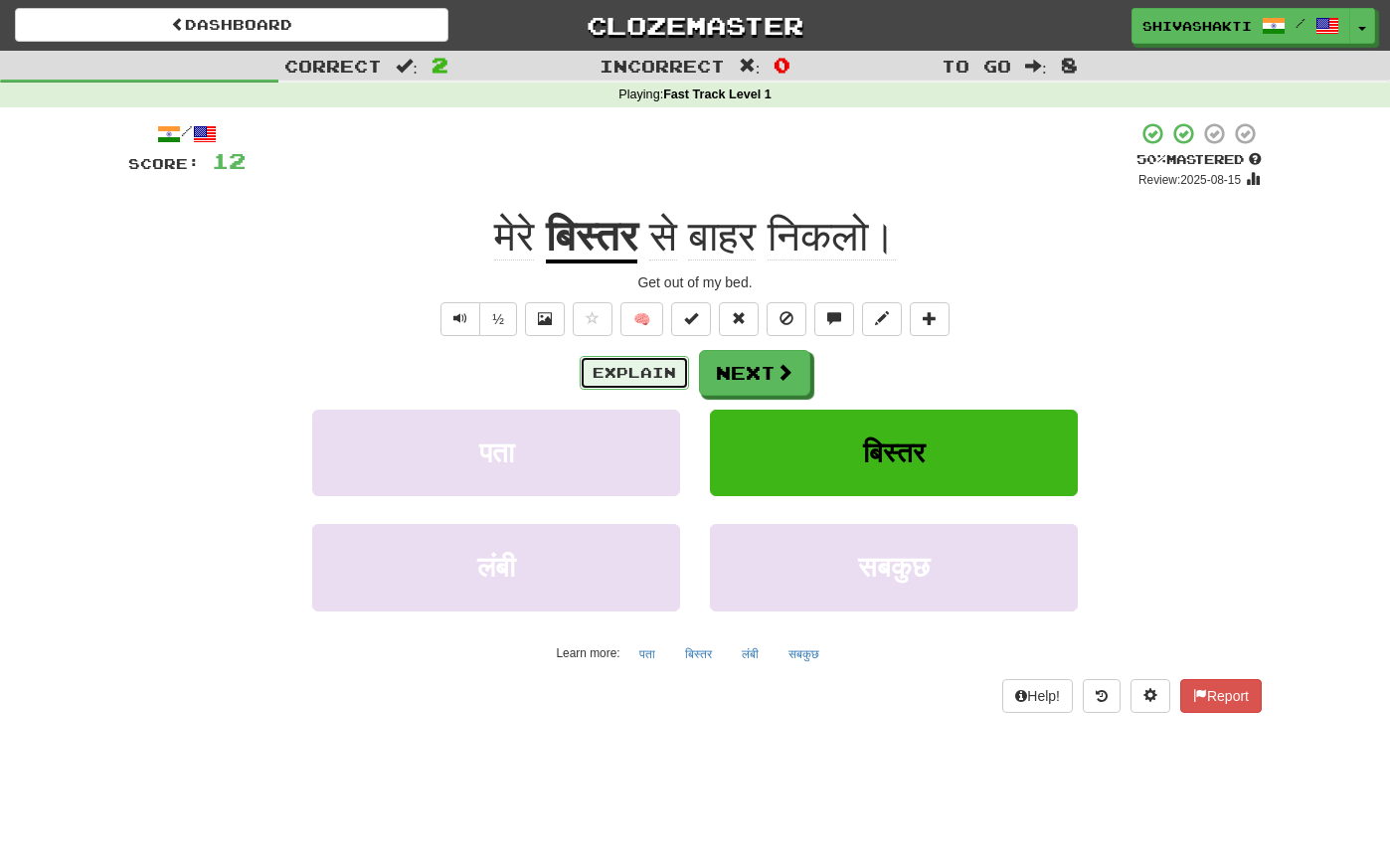 click on "Explain" at bounding box center (634, 373) 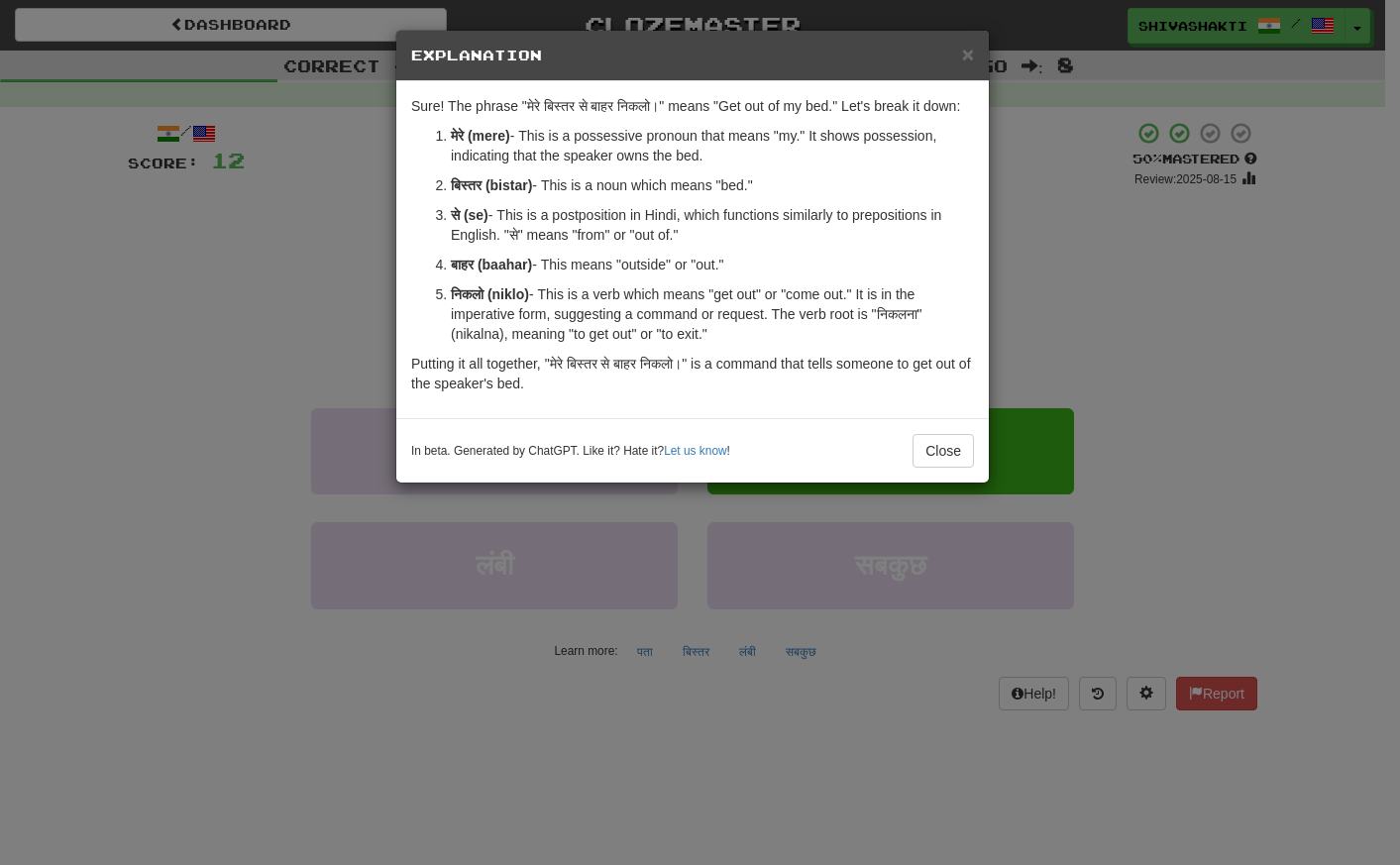 click on "× Explanation Sure! The phrase "मेरे बिस्तर से बाहर निकलो।" means "Get out of my bed." Let's break it down:
मेरे (mere)  - This is a possessive pronoun that means "my." It shows possession, indicating that the speaker owns the bed.
बिस्तर (bistar)  - This is a noun which means "bed."
से (se)  - This is a postposition in Hindi, which functions similarly to prepositions in English. "से" means "from" or "out of."
बाहर (baahar)  - This means "outside" or "out."
निकलो (niklo)  - This is a verb which means "get out" or "come out." It is in the imperative form, suggesting a command or request. The verb root is "निकलना" (nikalna), meaning "to get out" or "to exit."
Putting it all together, "मेरे बिस्तर से बाहर निकलो।" is a command that tells someone to get out of the speaker's bed. In beta. Generated by ChatGPT. Like it? Hate it?  !" at bounding box center (700, 432) 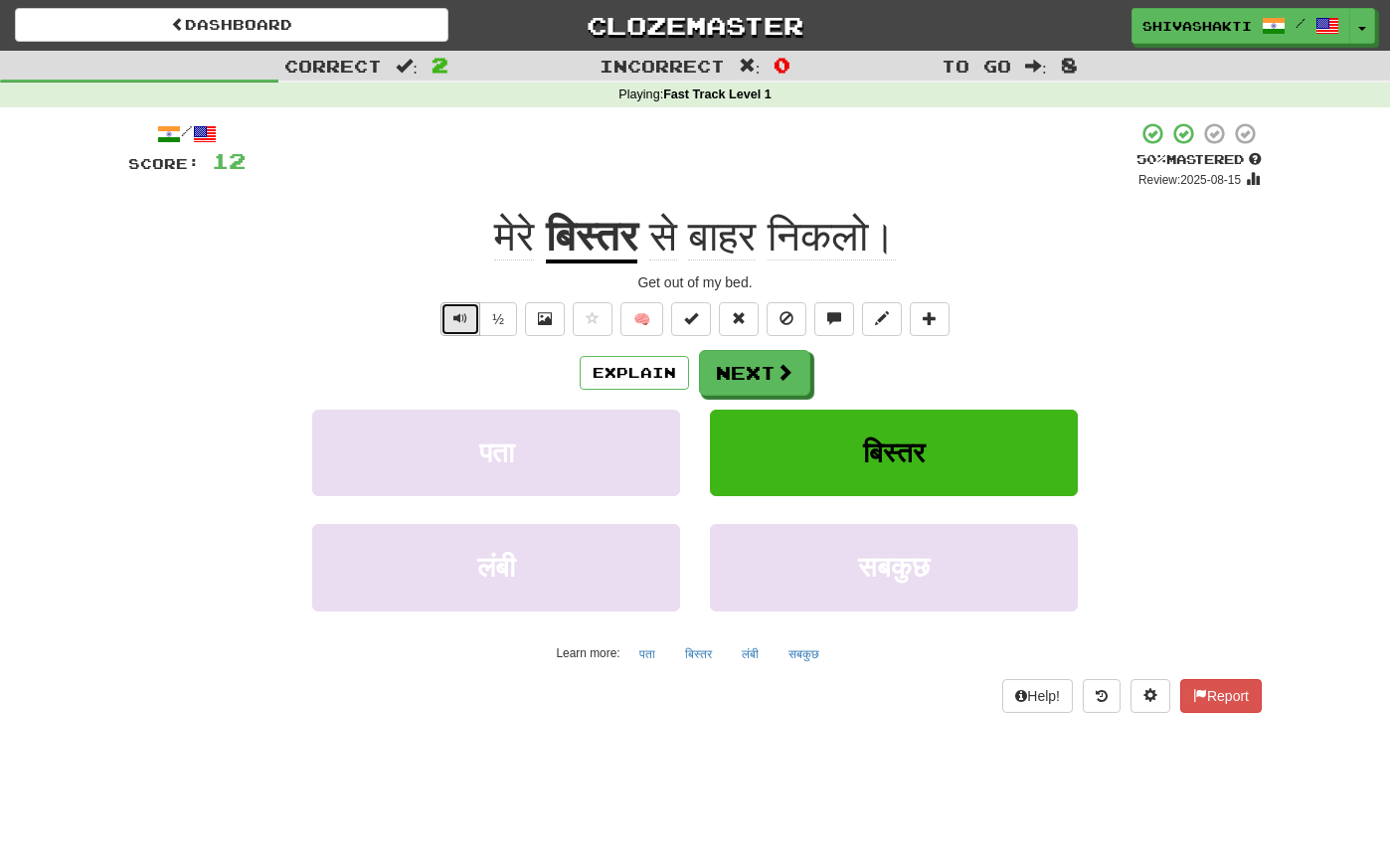 click at bounding box center [460, 318] 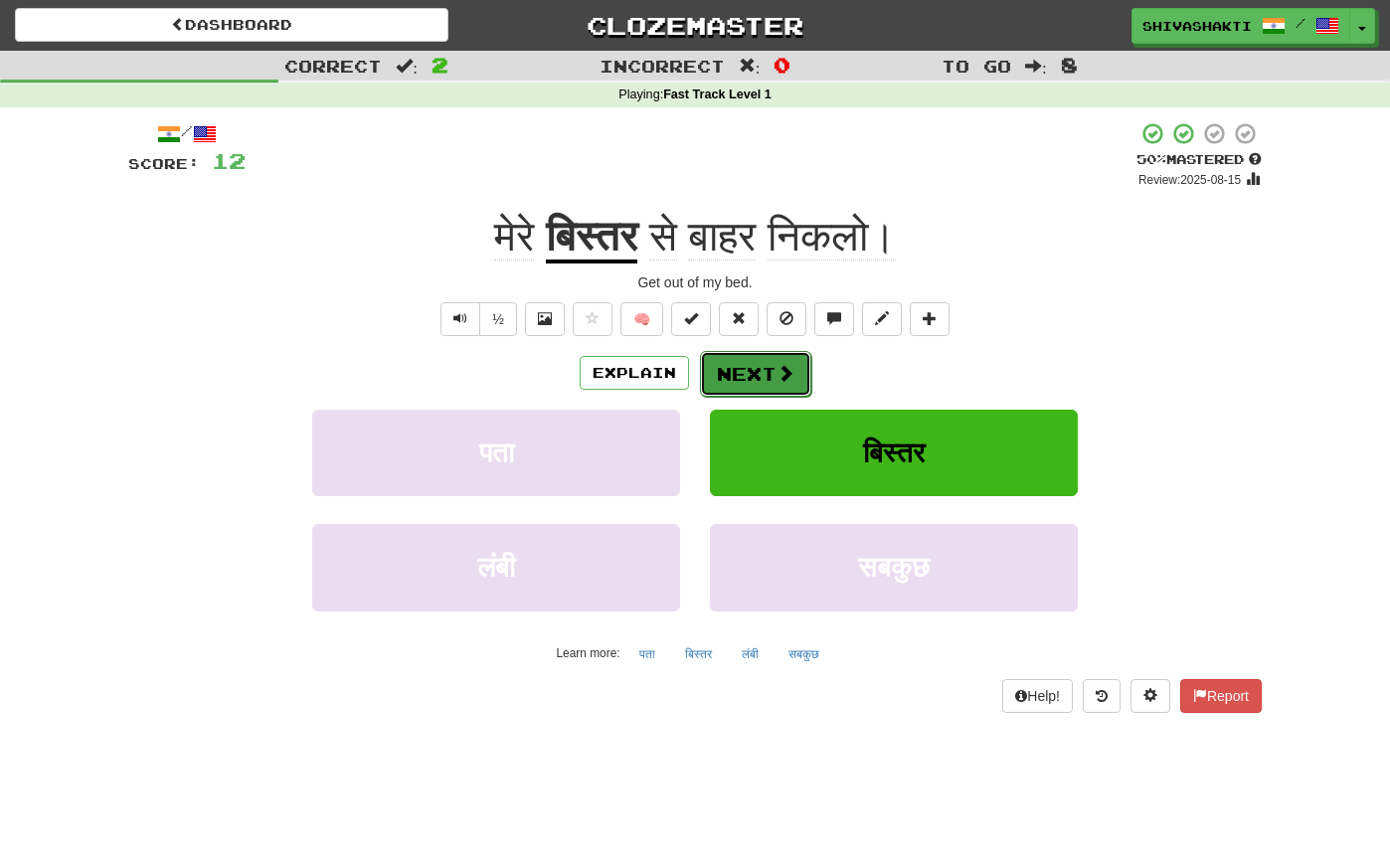 click on "Next" at bounding box center (756, 374) 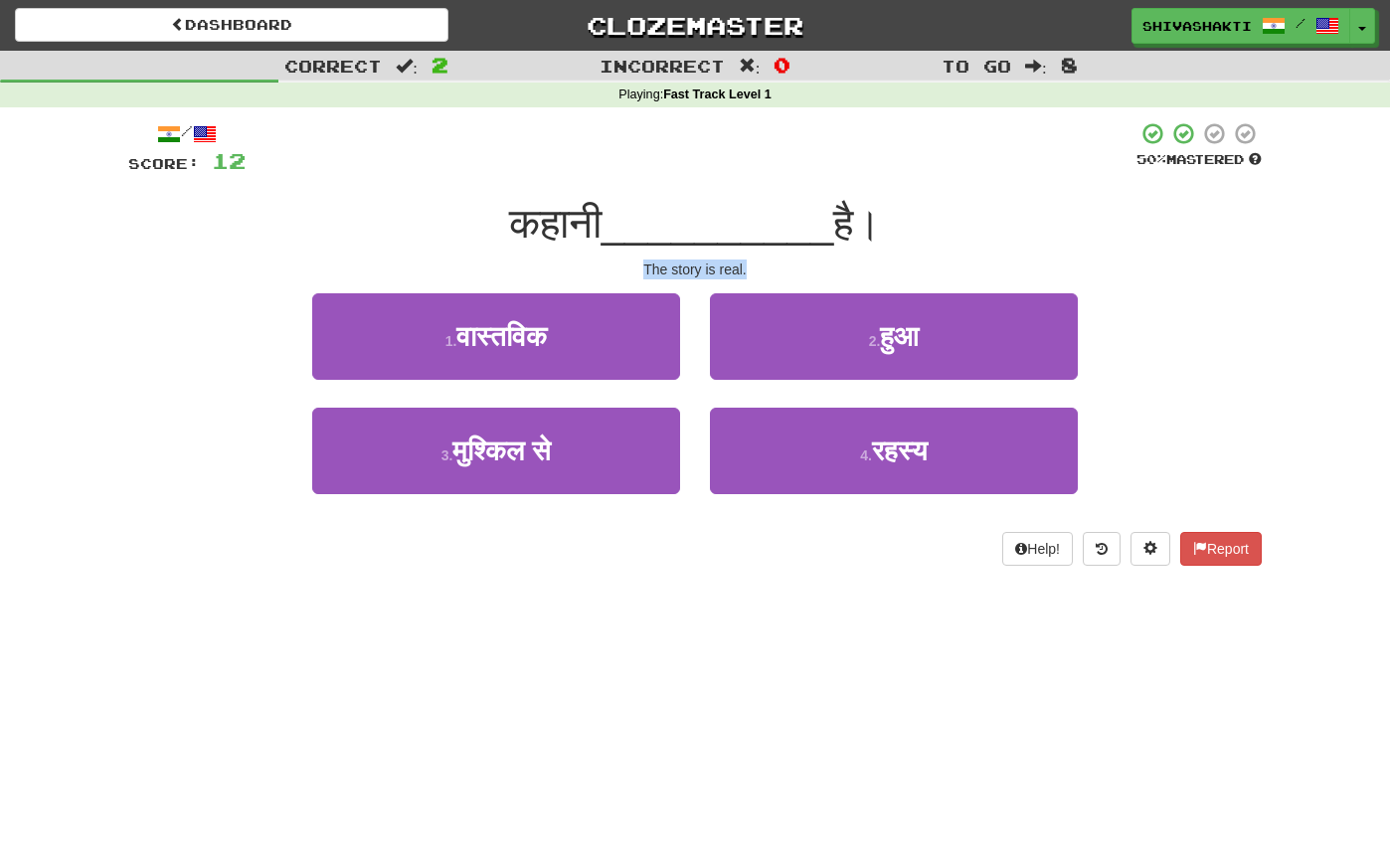 drag, startPoint x: 753, startPoint y: 260, endPoint x: 603, endPoint y: 268, distance: 150.21318 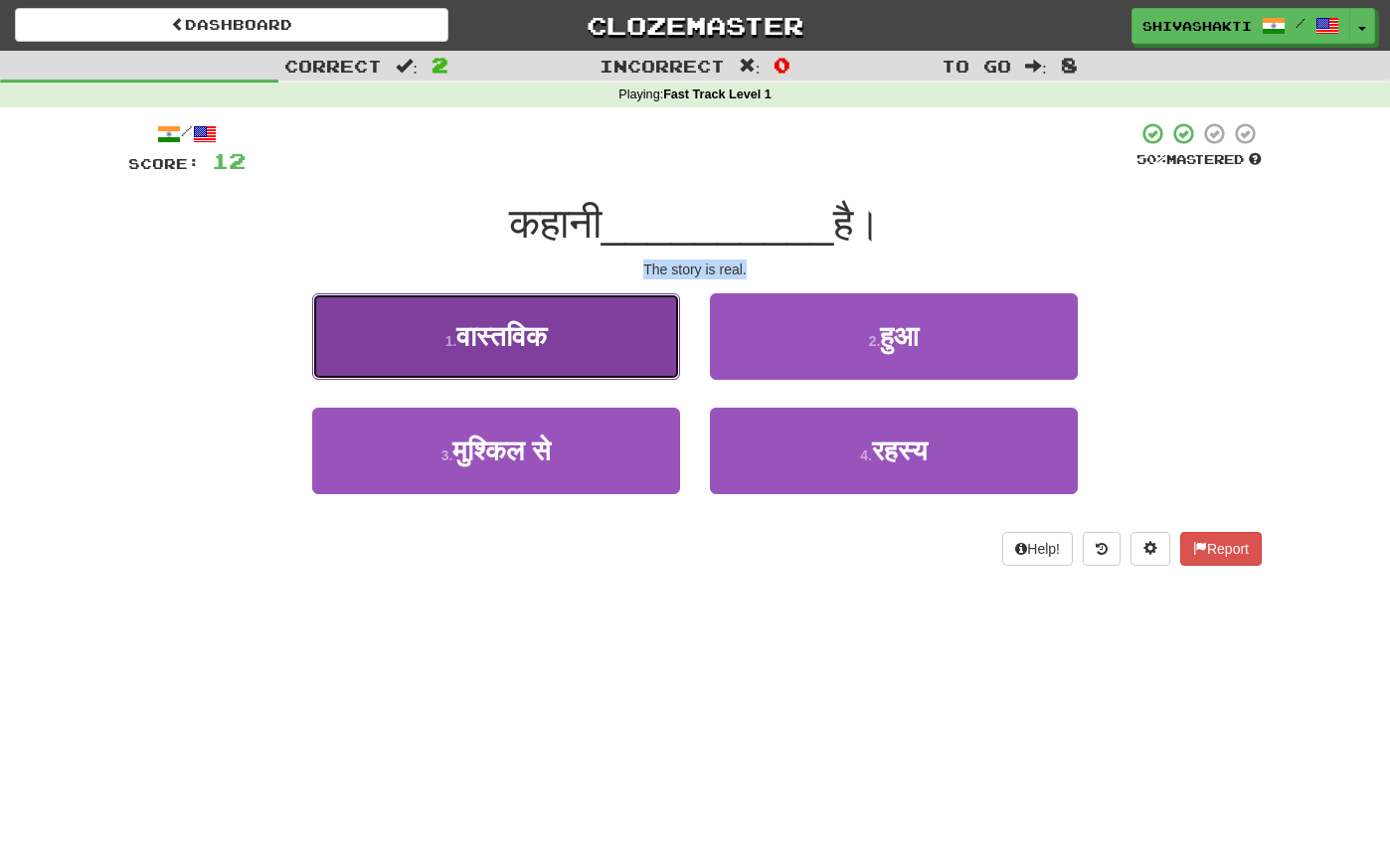 click on "वास्तविक" at bounding box center [501, 336] 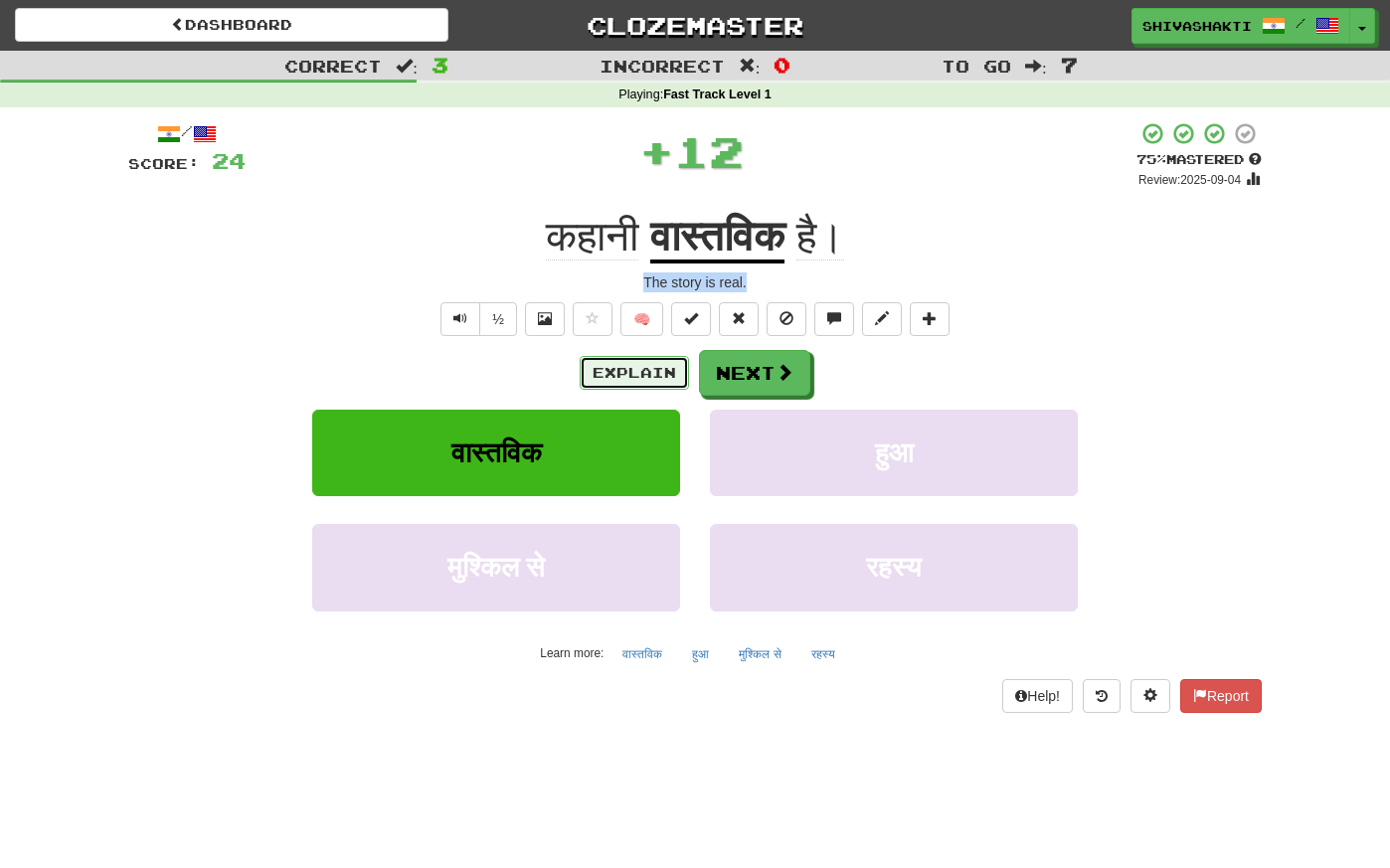 click on "Explain" at bounding box center (634, 373) 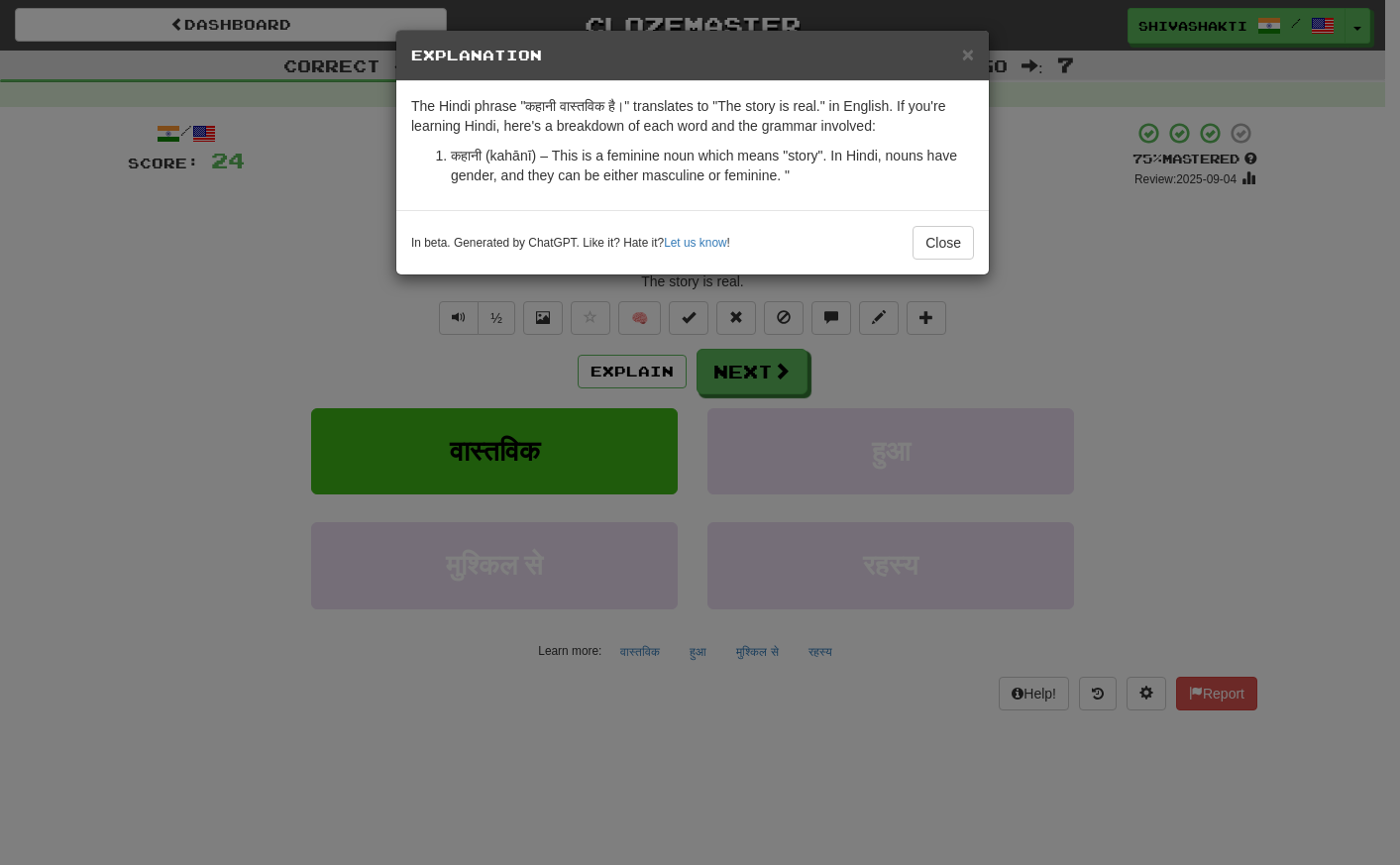 click on "× Explanation The Hindi phrase "कहानी वास्तविक है।" translates to "The story is real." in English. If you're learning Hindi, here's a breakdown of each word and the grammar involved:
कहानी (kahānī) – This is a feminine noun which means "story". In Hindi, nouns have gender, and they can be either masculine or feminine. "
In beta. Generated by ChatGPT. Like it? Hate it?  Let us know ! Close" at bounding box center [700, 432] 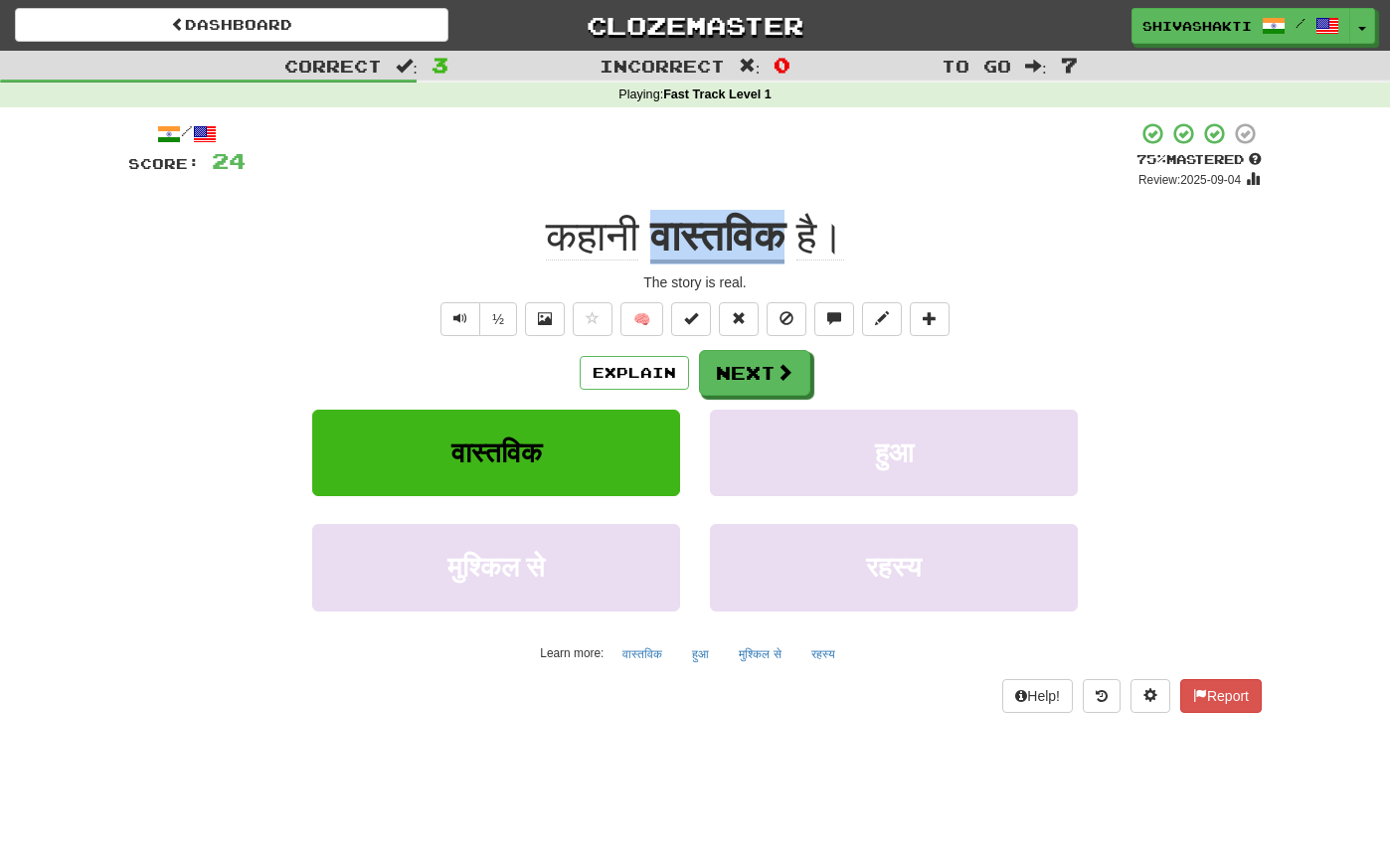 drag, startPoint x: 795, startPoint y: 235, endPoint x: 649, endPoint y: 233, distance: 146.0137 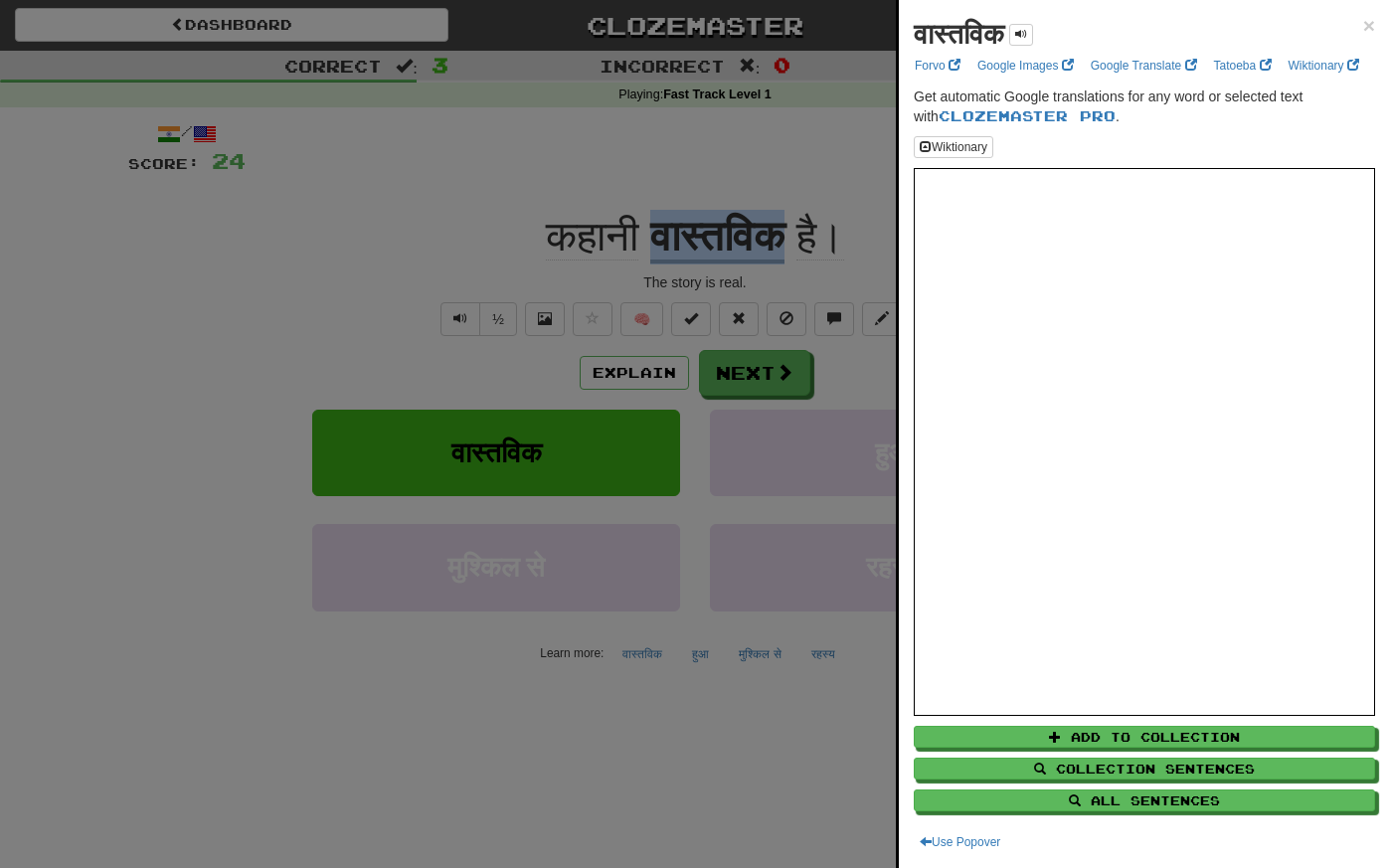 copy on "वास्तविक" 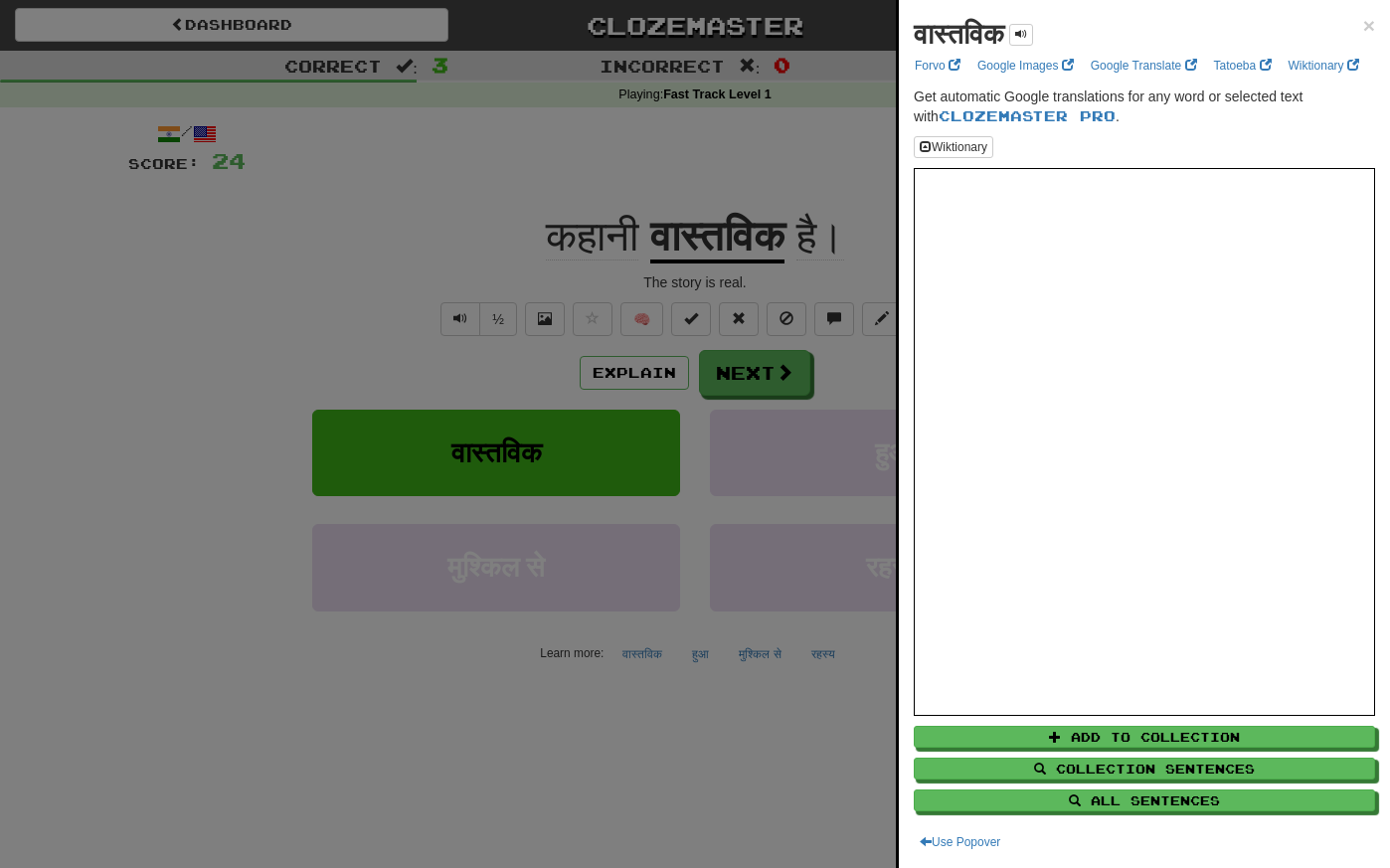 click at bounding box center (695, 434) 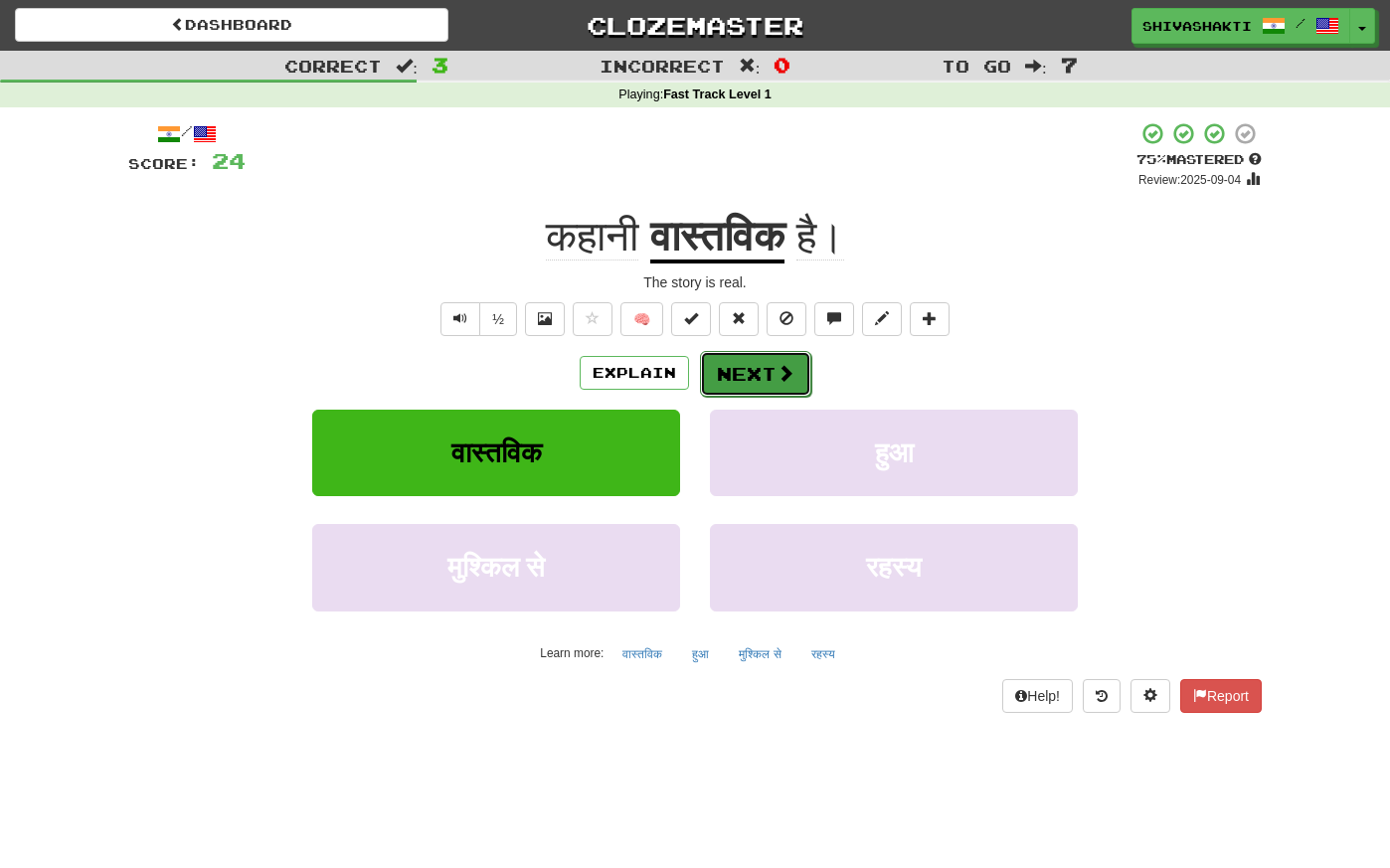 click on "Next" at bounding box center [756, 374] 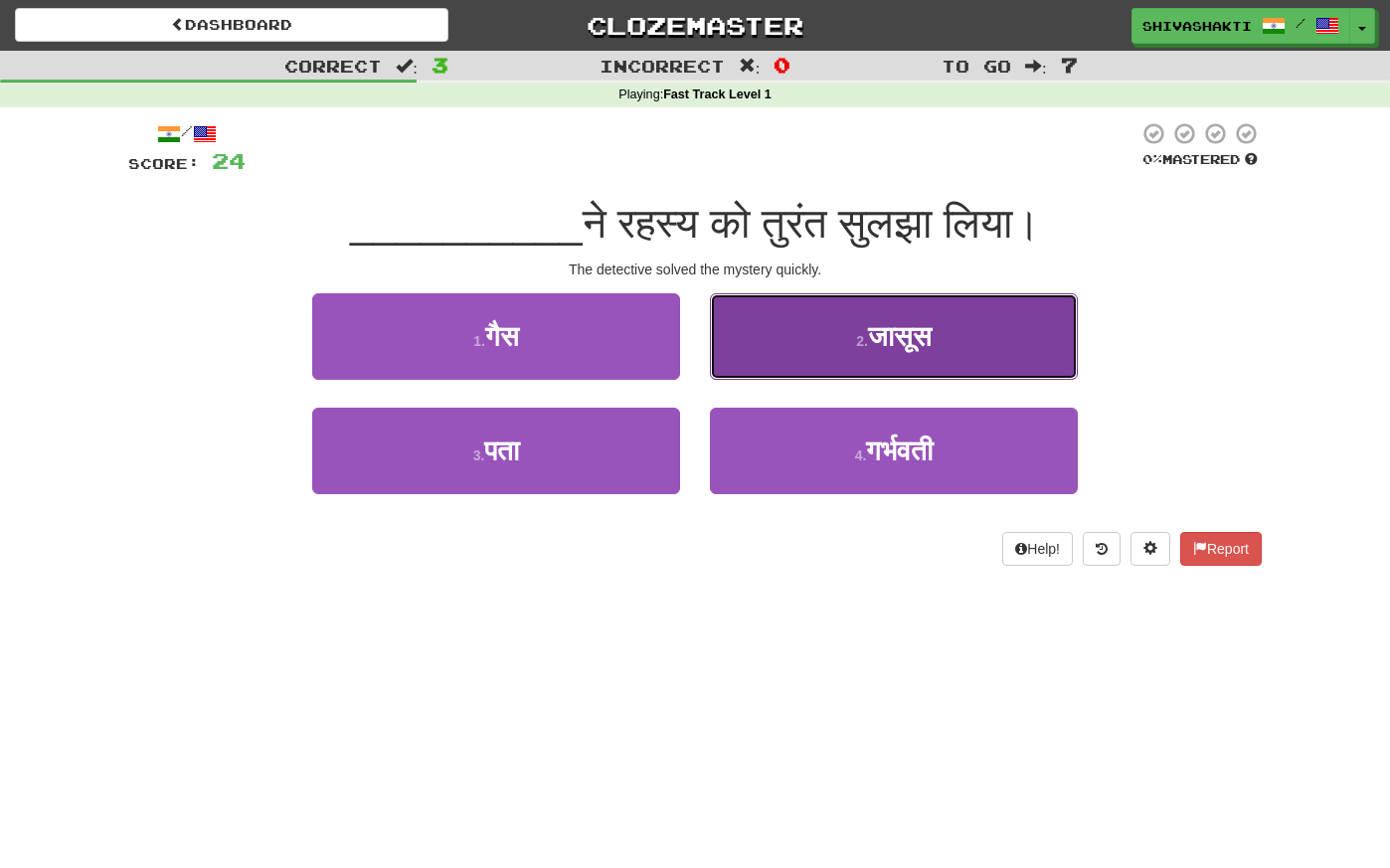 click on "2 .  जासूस" at bounding box center [894, 336] 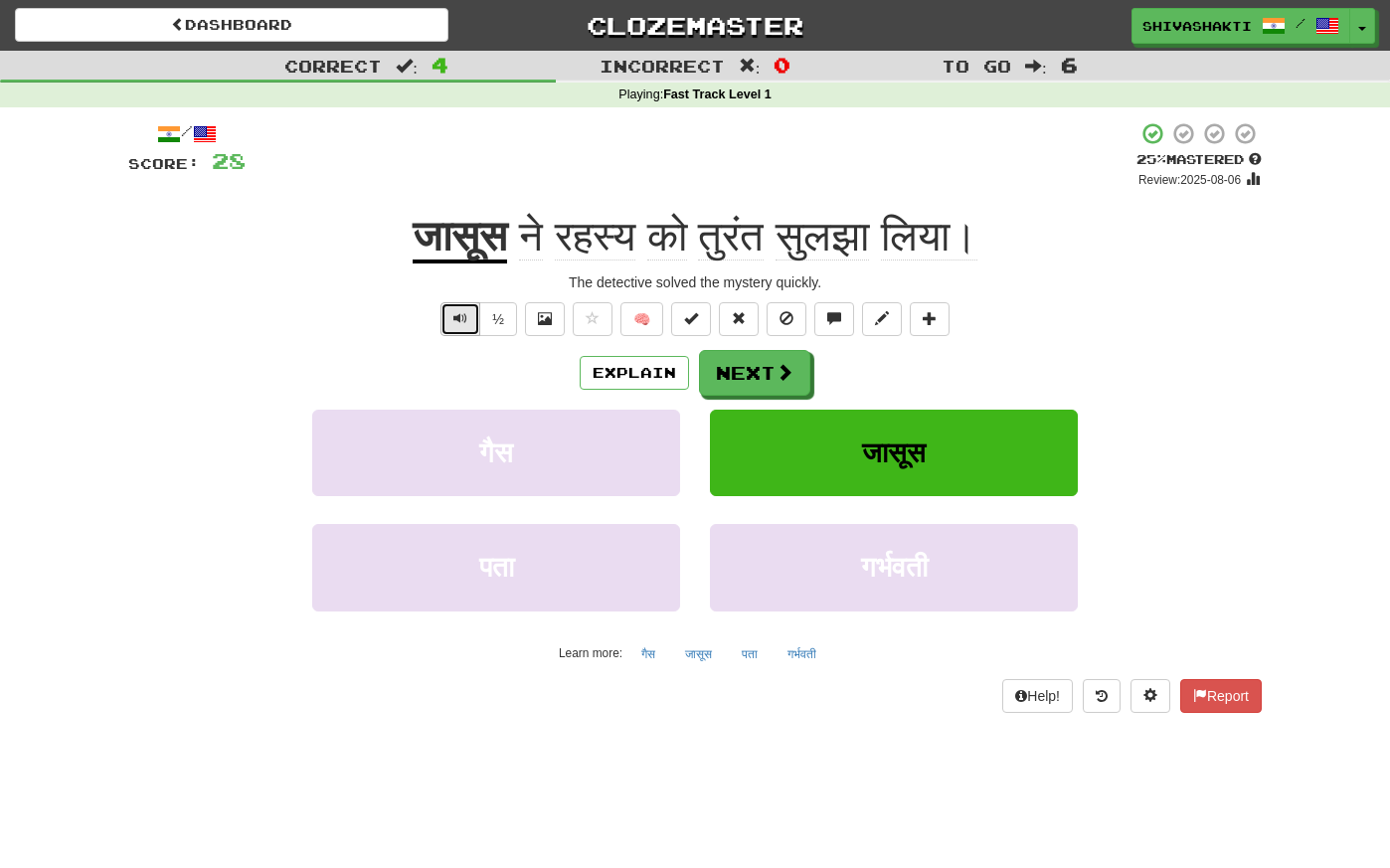 click at bounding box center (460, 319) 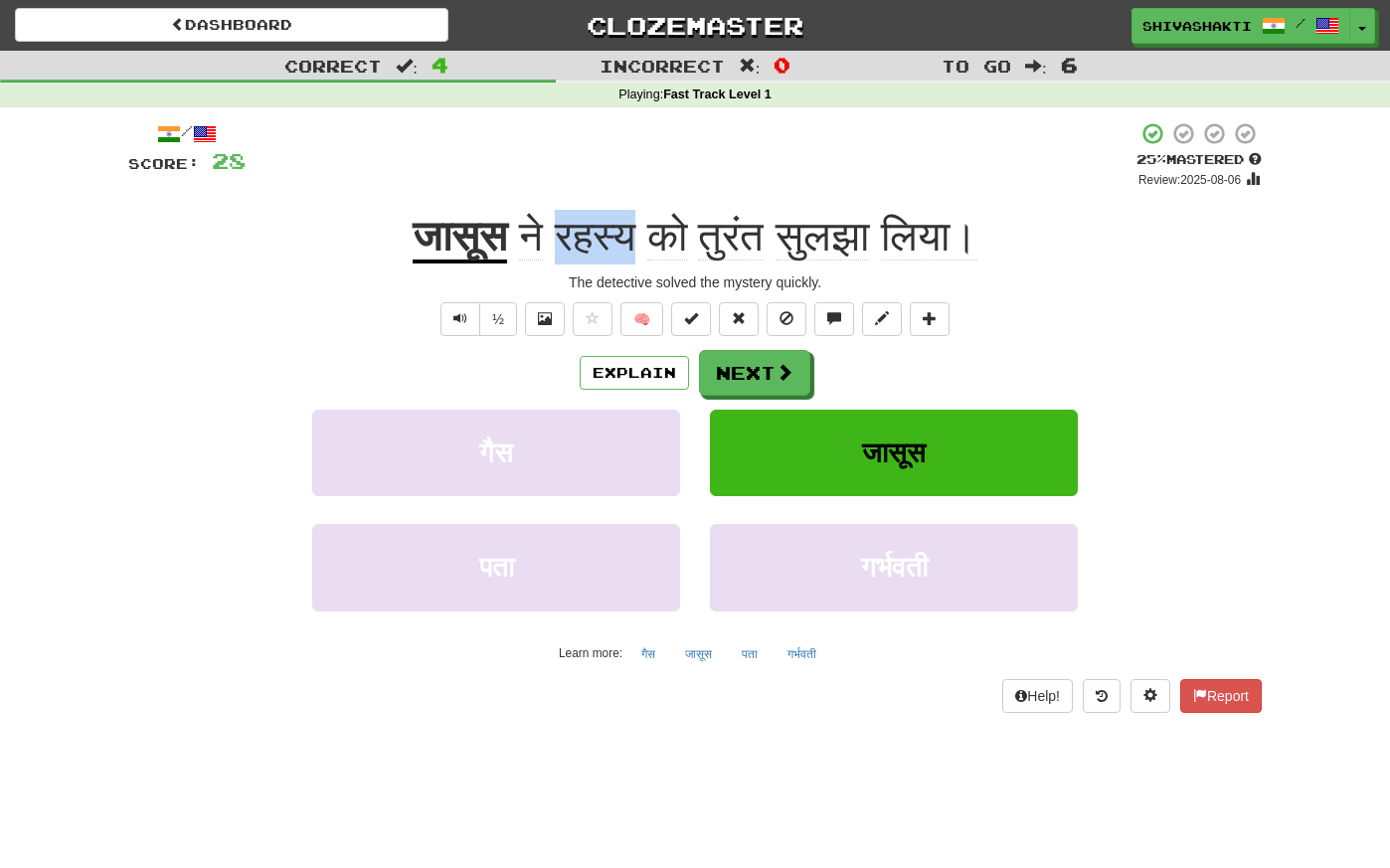 drag, startPoint x: 632, startPoint y: 232, endPoint x: 550, endPoint y: 228, distance: 82.0975 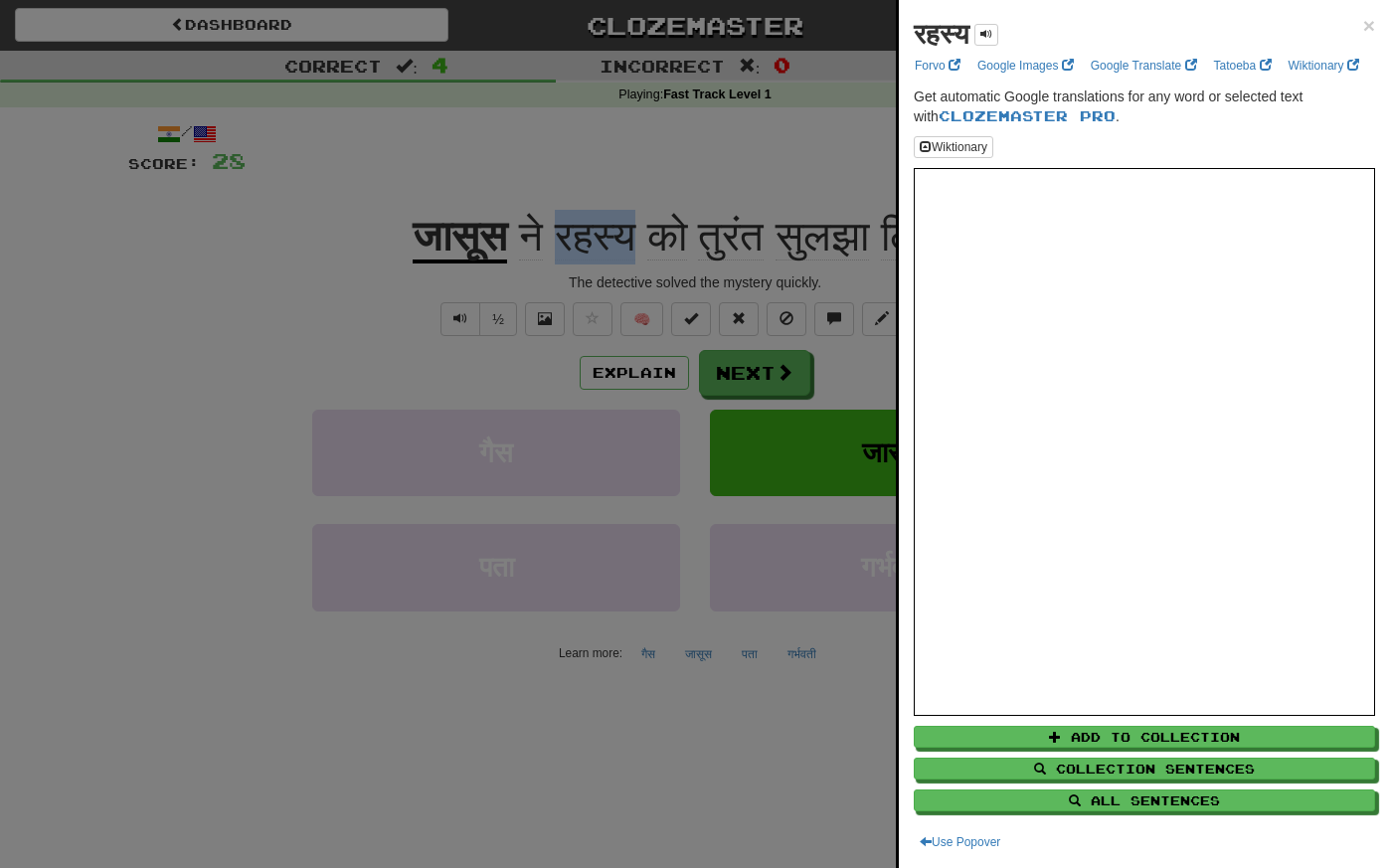 copy on "रहस्य" 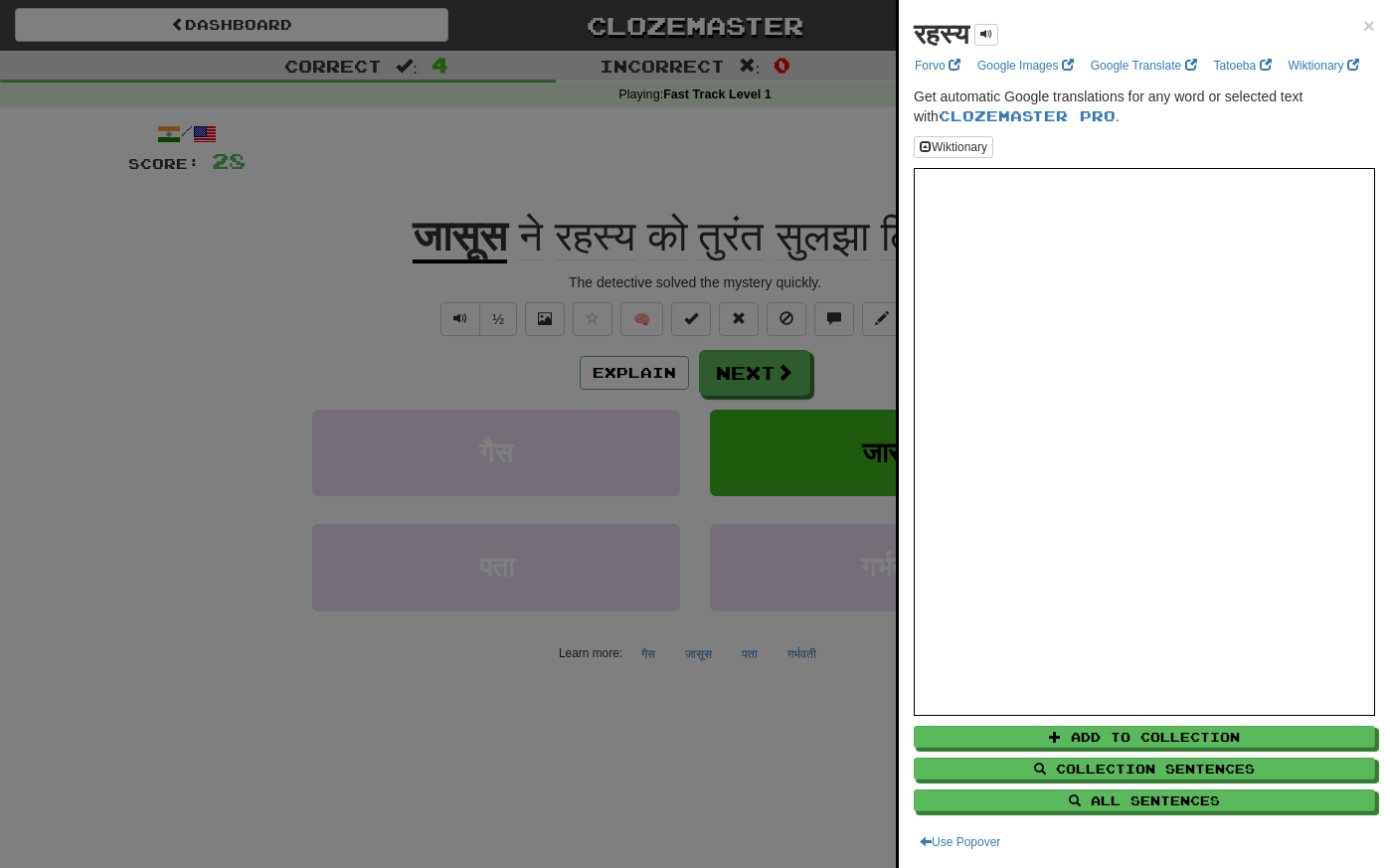 click at bounding box center [695, 434] 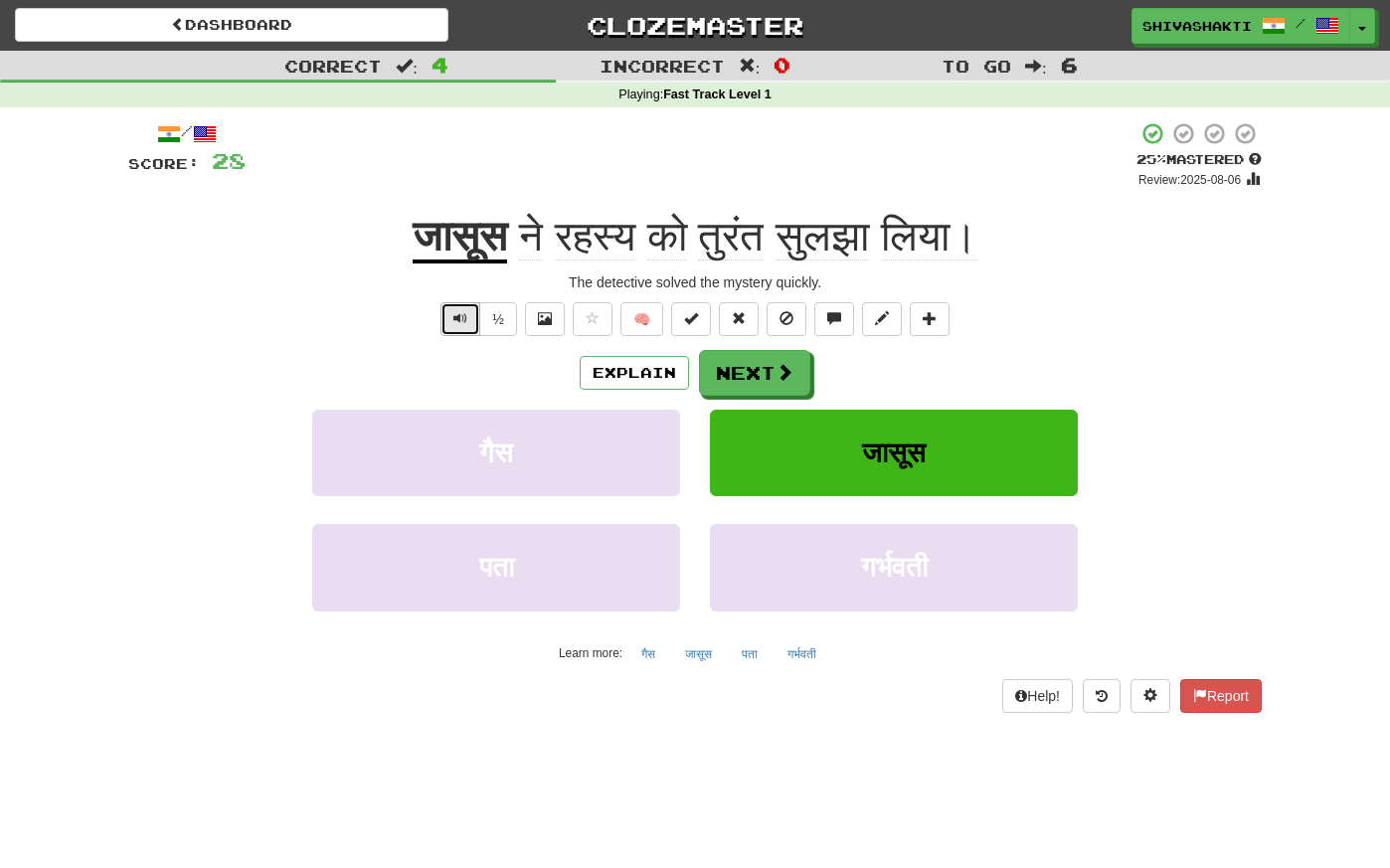 click at bounding box center (460, 319) 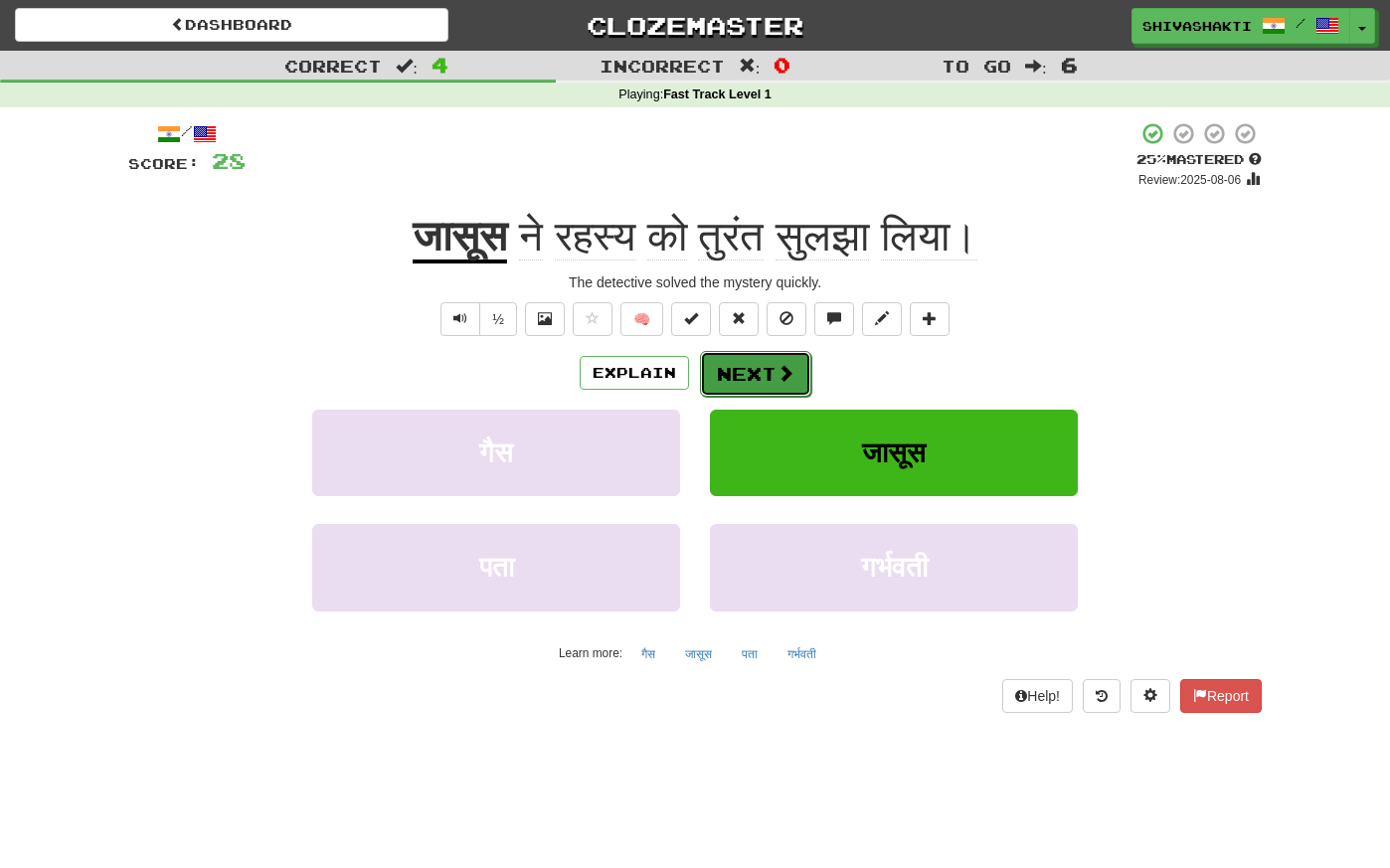 click on "Next" at bounding box center [756, 374] 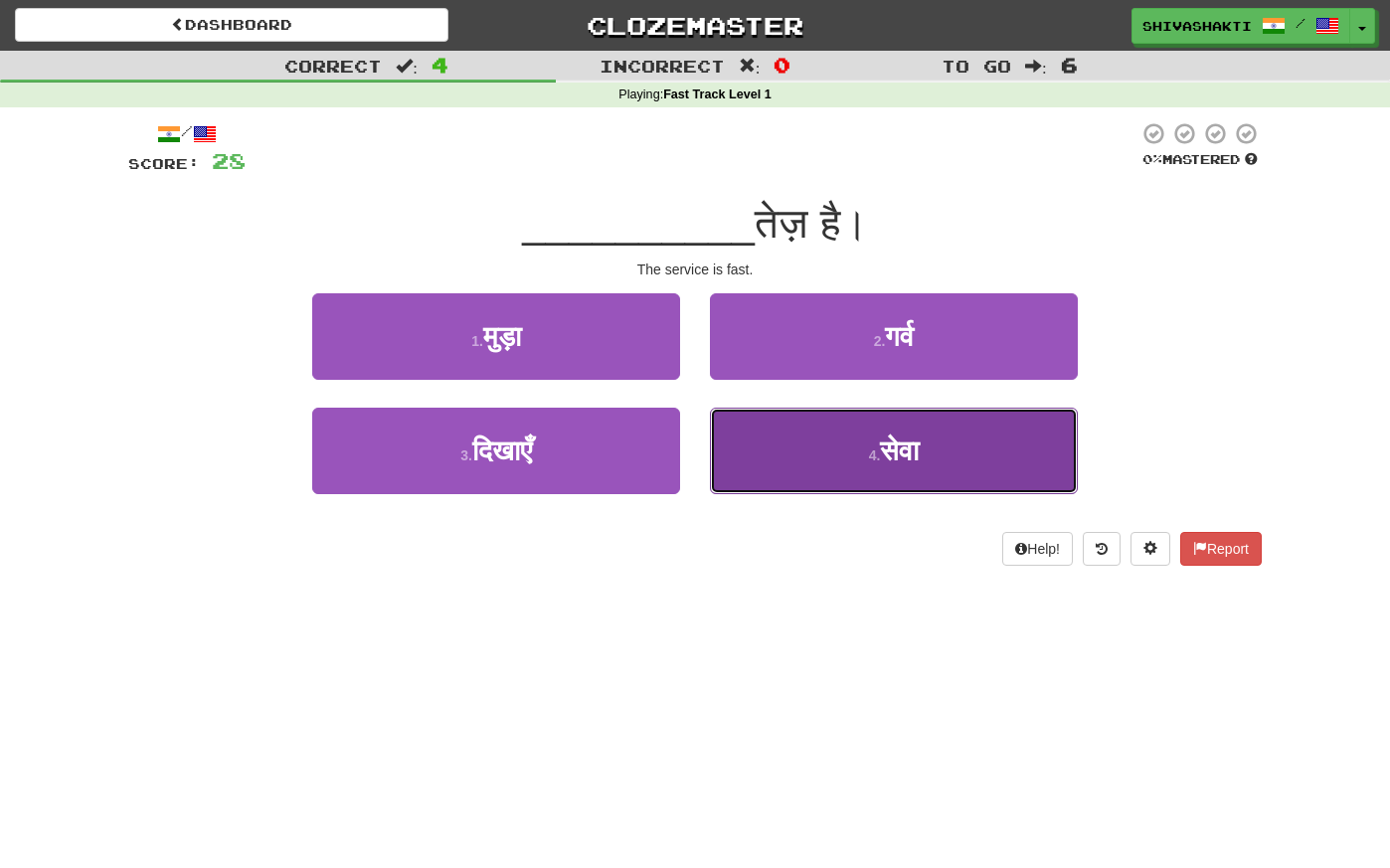click on "सेवा" at bounding box center (899, 450) 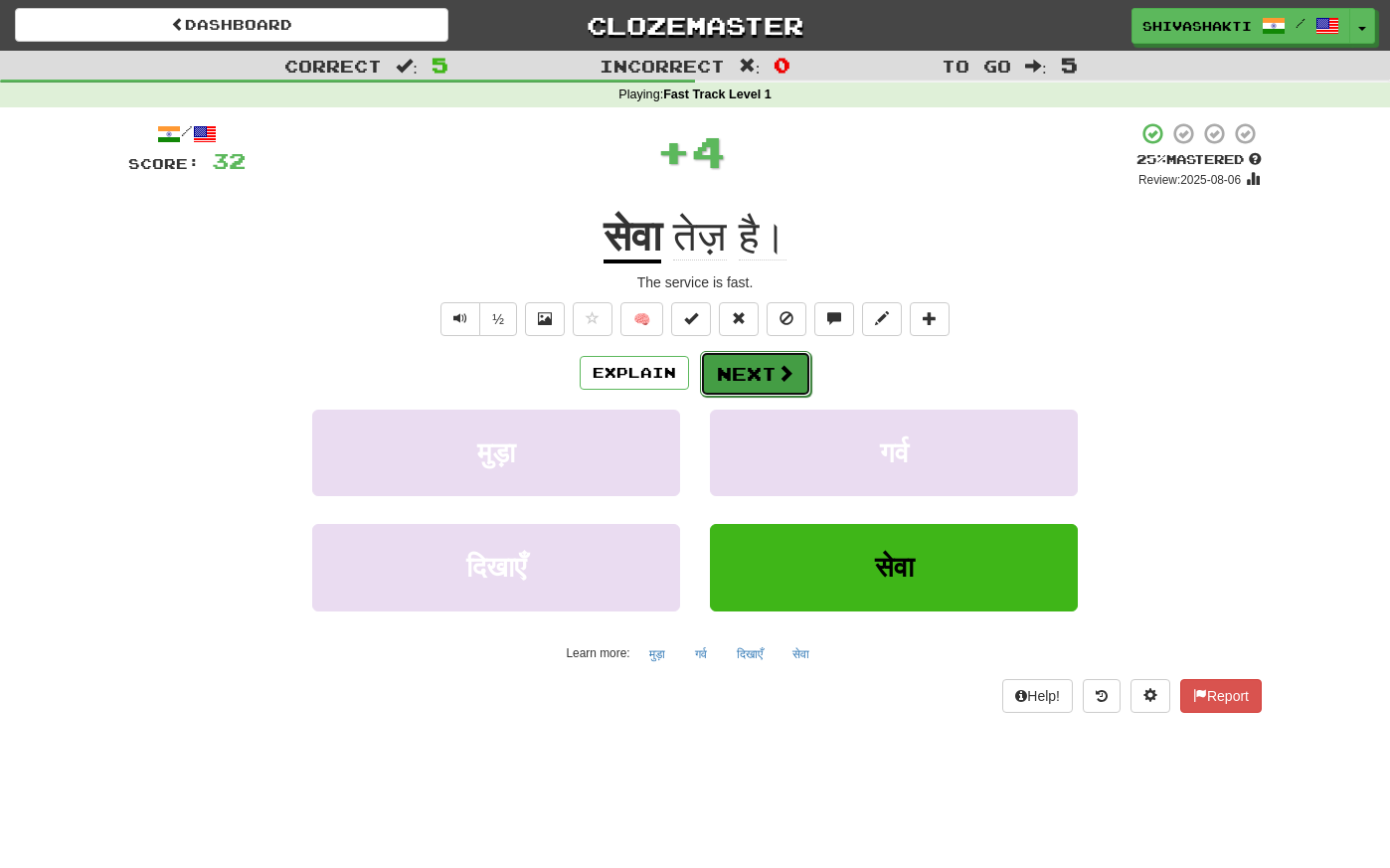 click at bounding box center [785, 373] 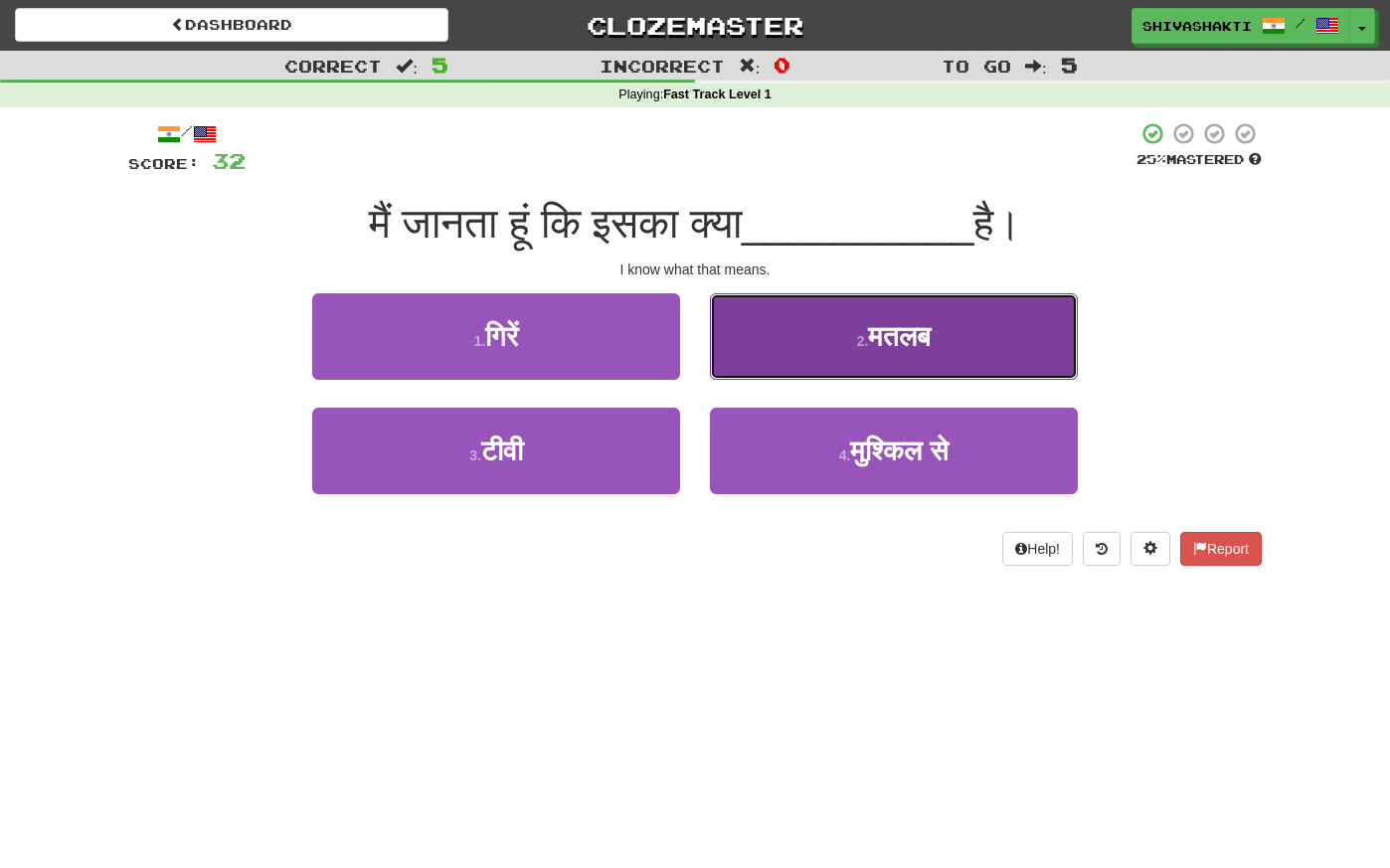 click on "2 .  मतलब" at bounding box center [894, 336] 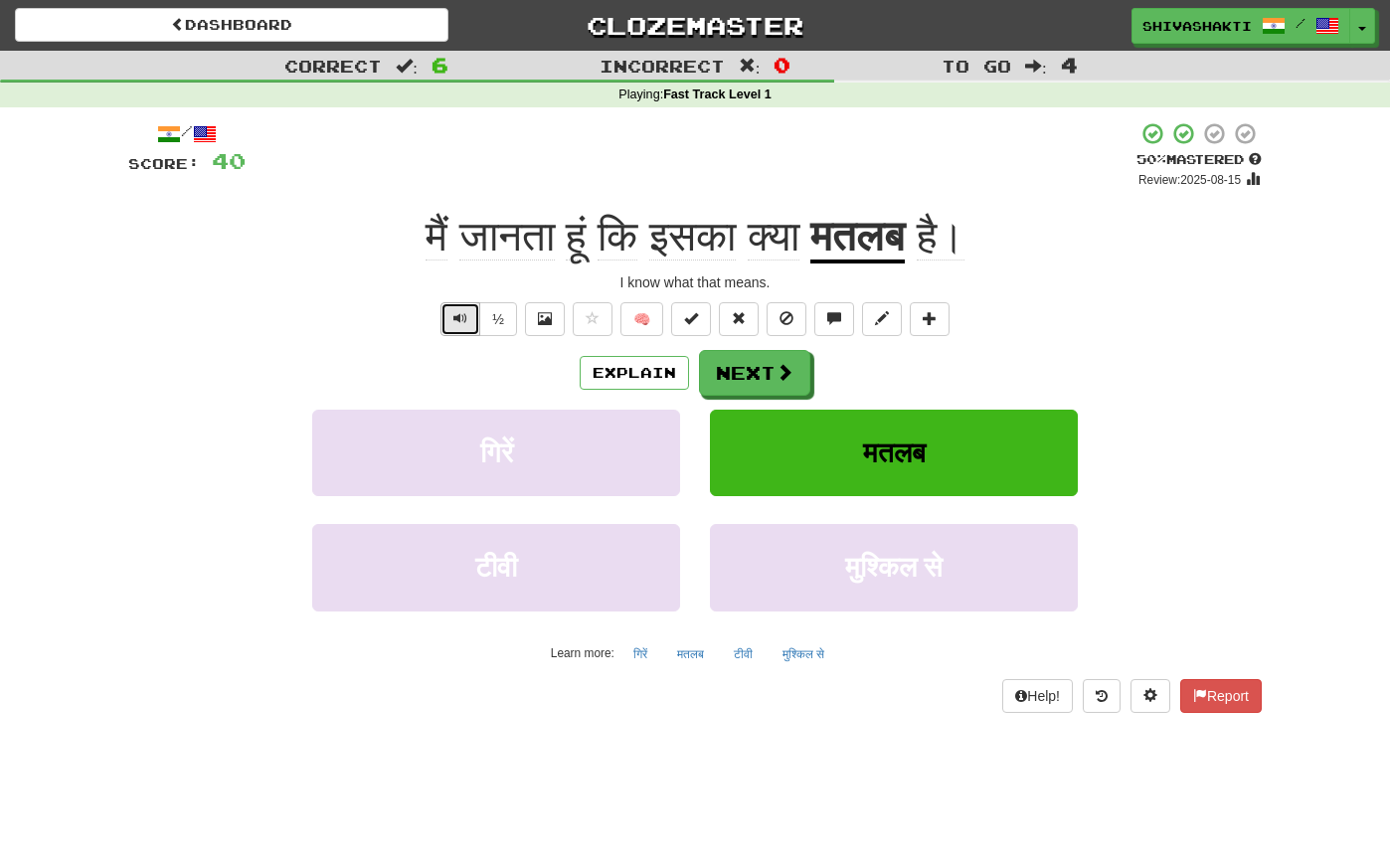 click at bounding box center (460, 318) 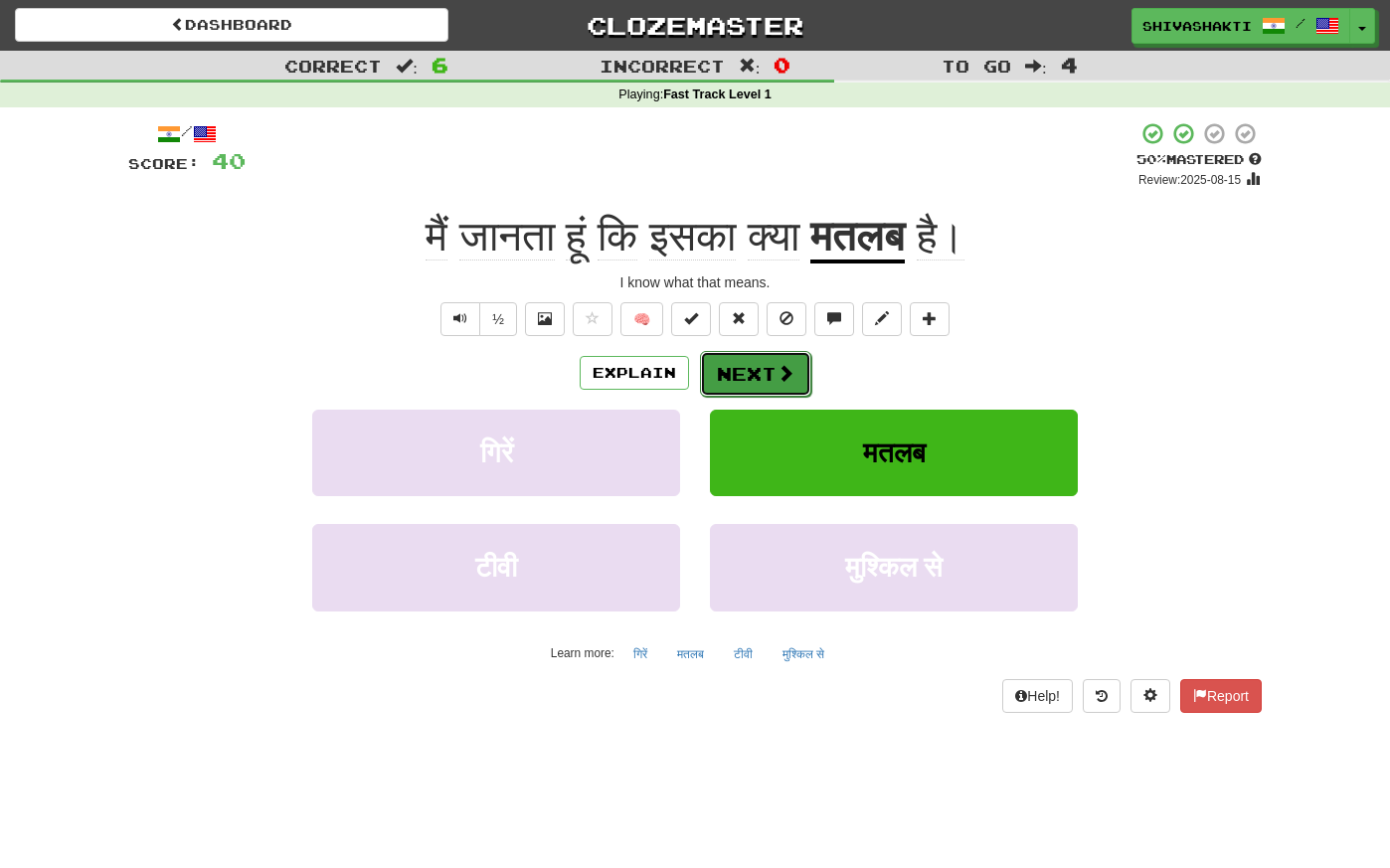 click on "Next" at bounding box center (756, 374) 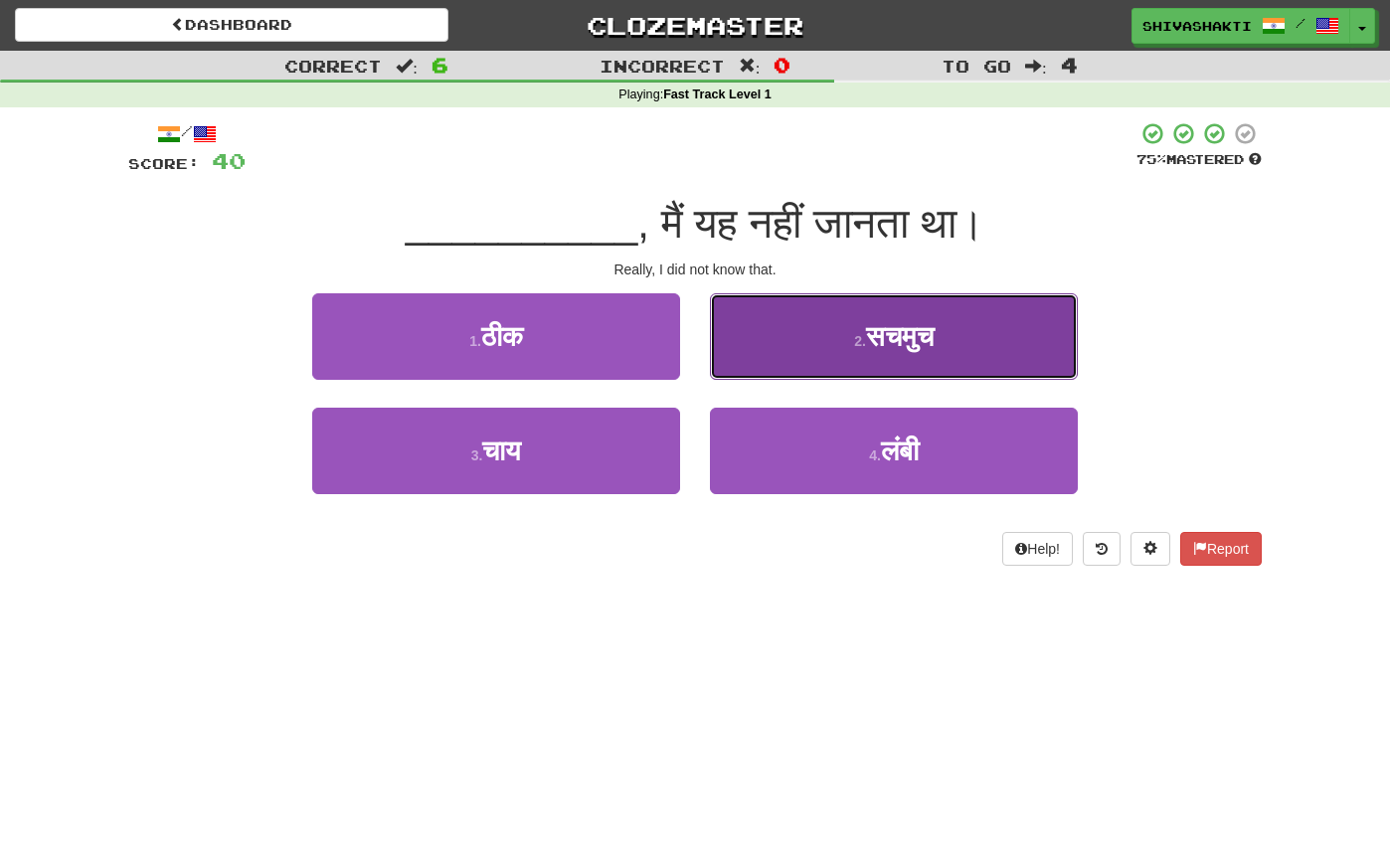 click on "2 .  सचमुच" at bounding box center (894, 336) 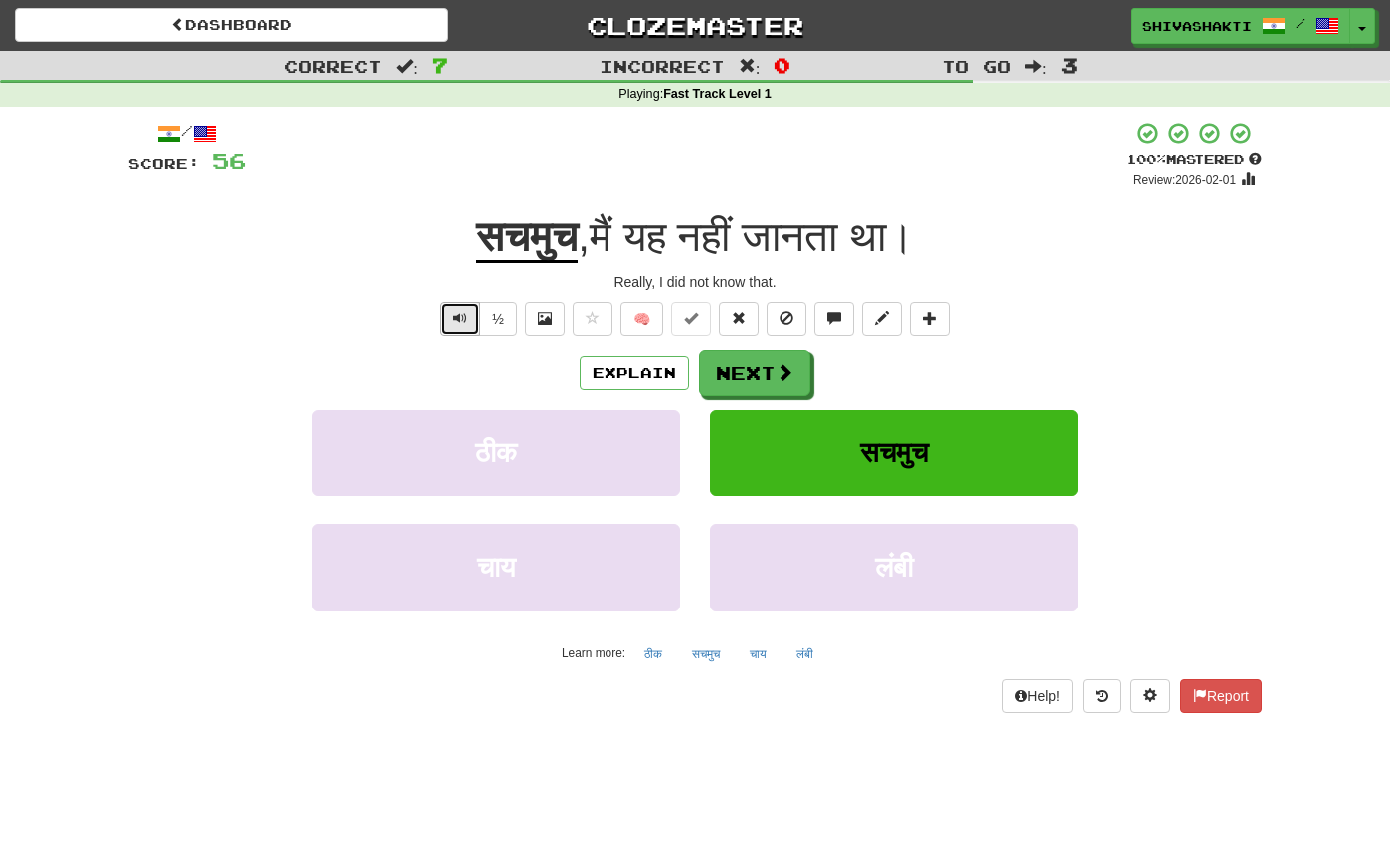 click at bounding box center [460, 318] 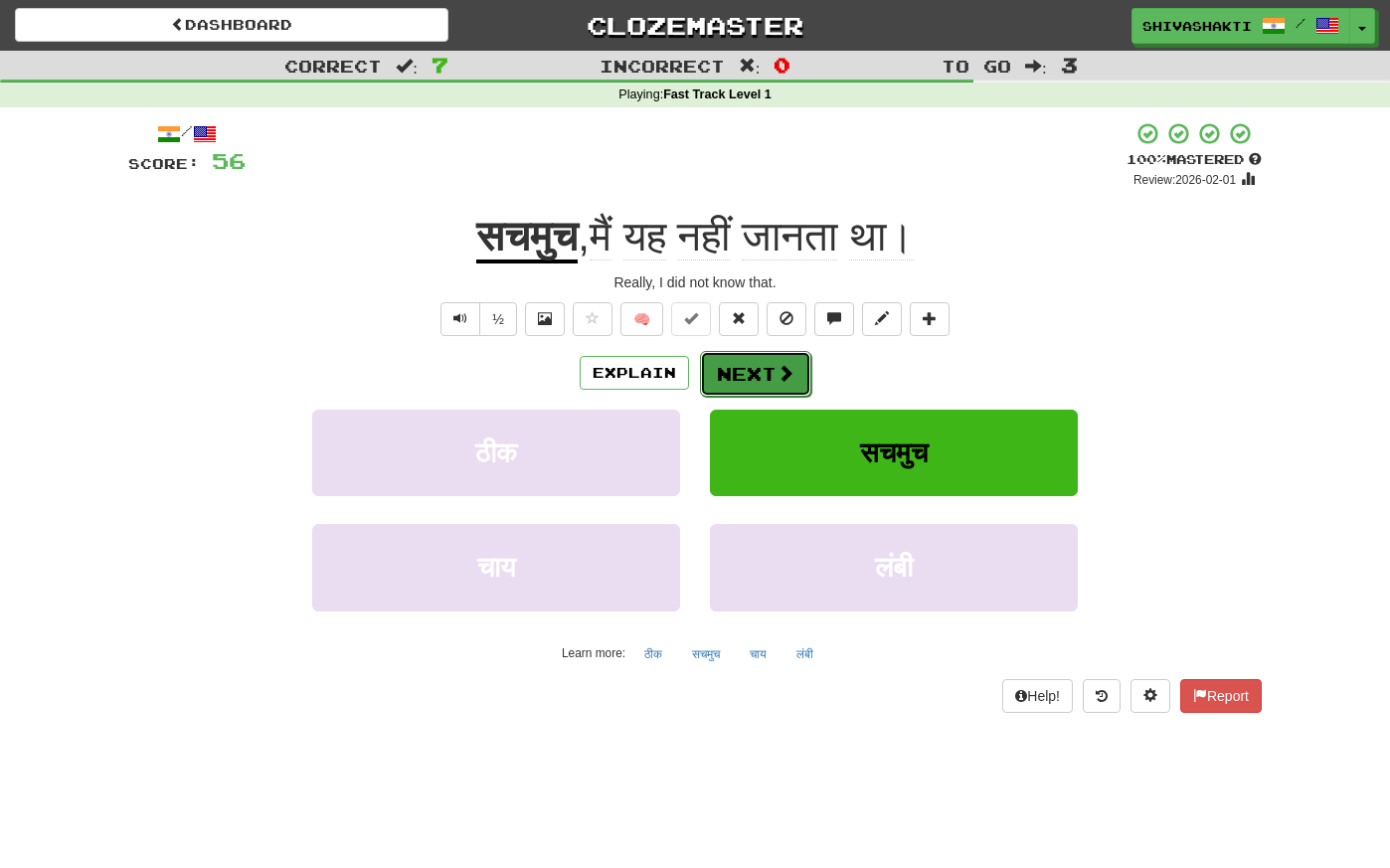 click on "Next" at bounding box center (756, 374) 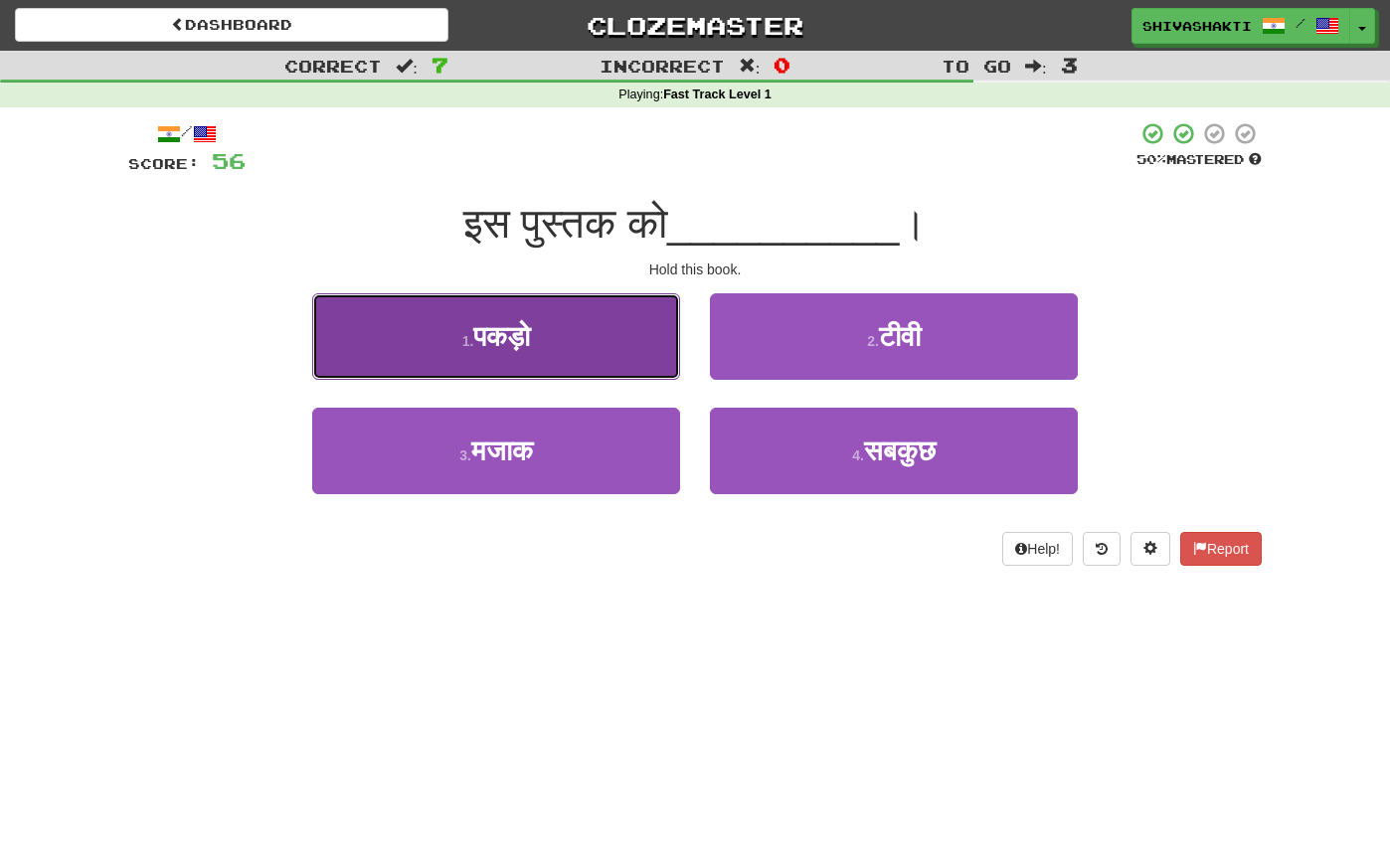 click on "1 .  पकड़ो" at bounding box center [496, 336] 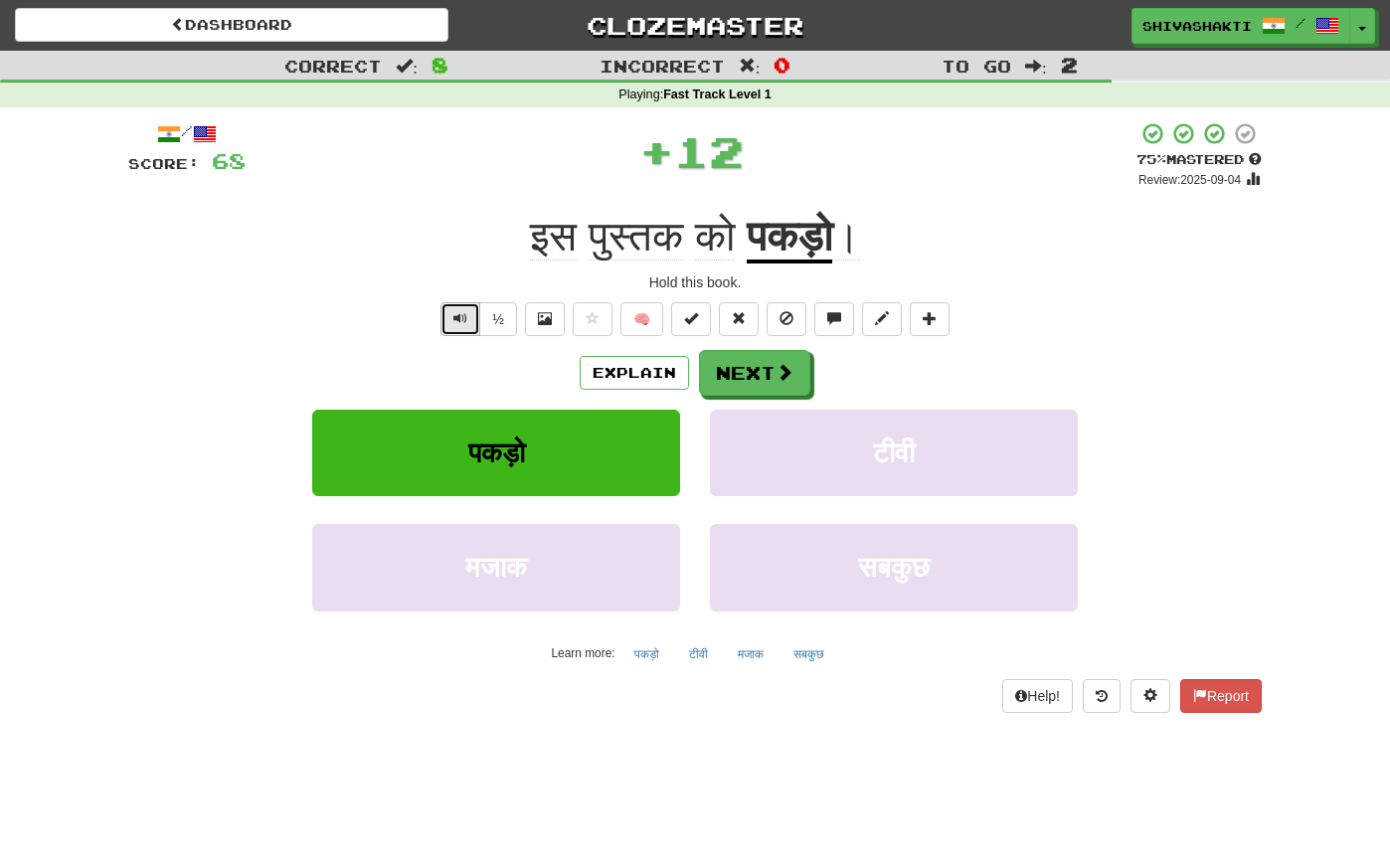 click at bounding box center [460, 319] 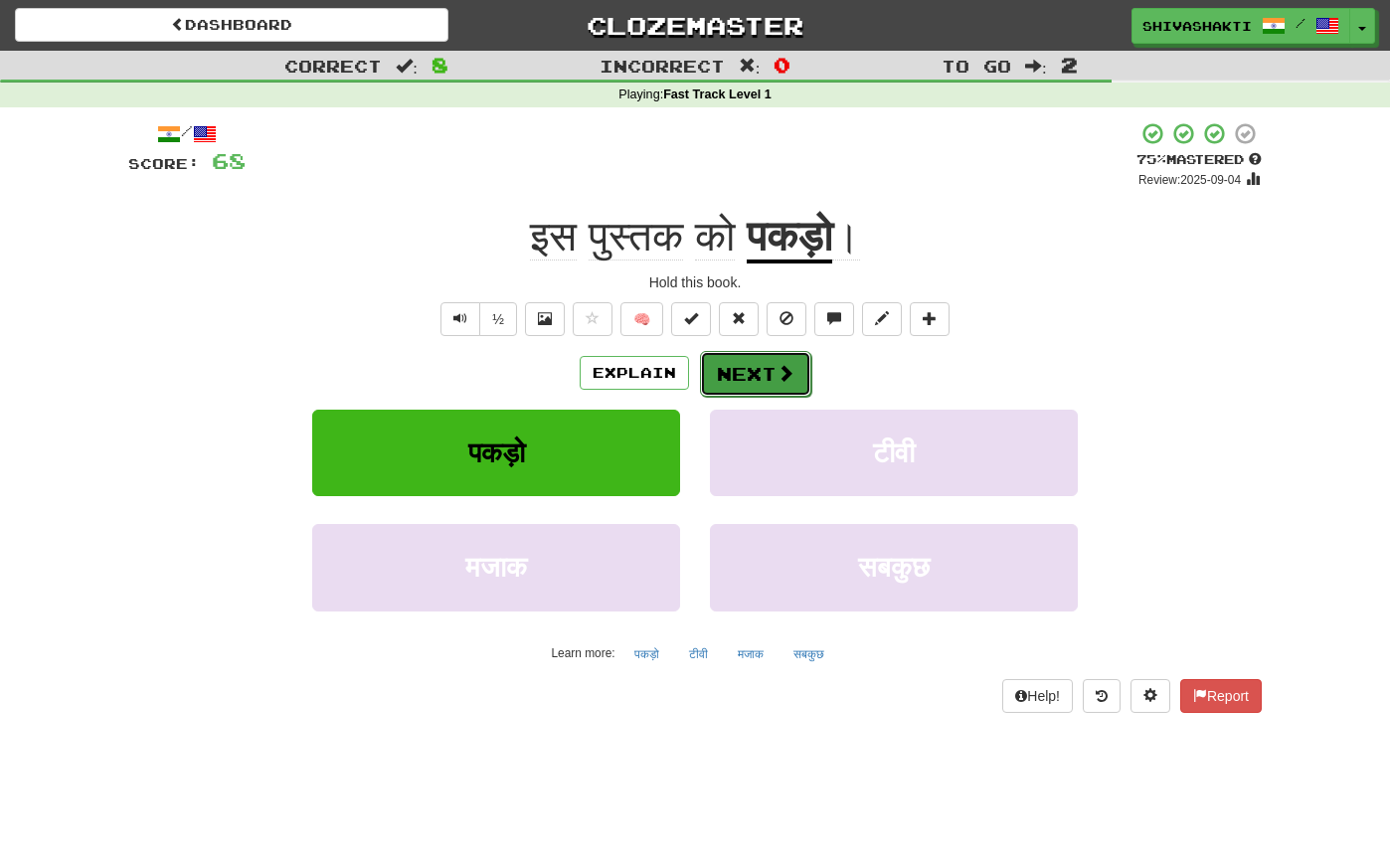 click on "Next" at bounding box center [756, 374] 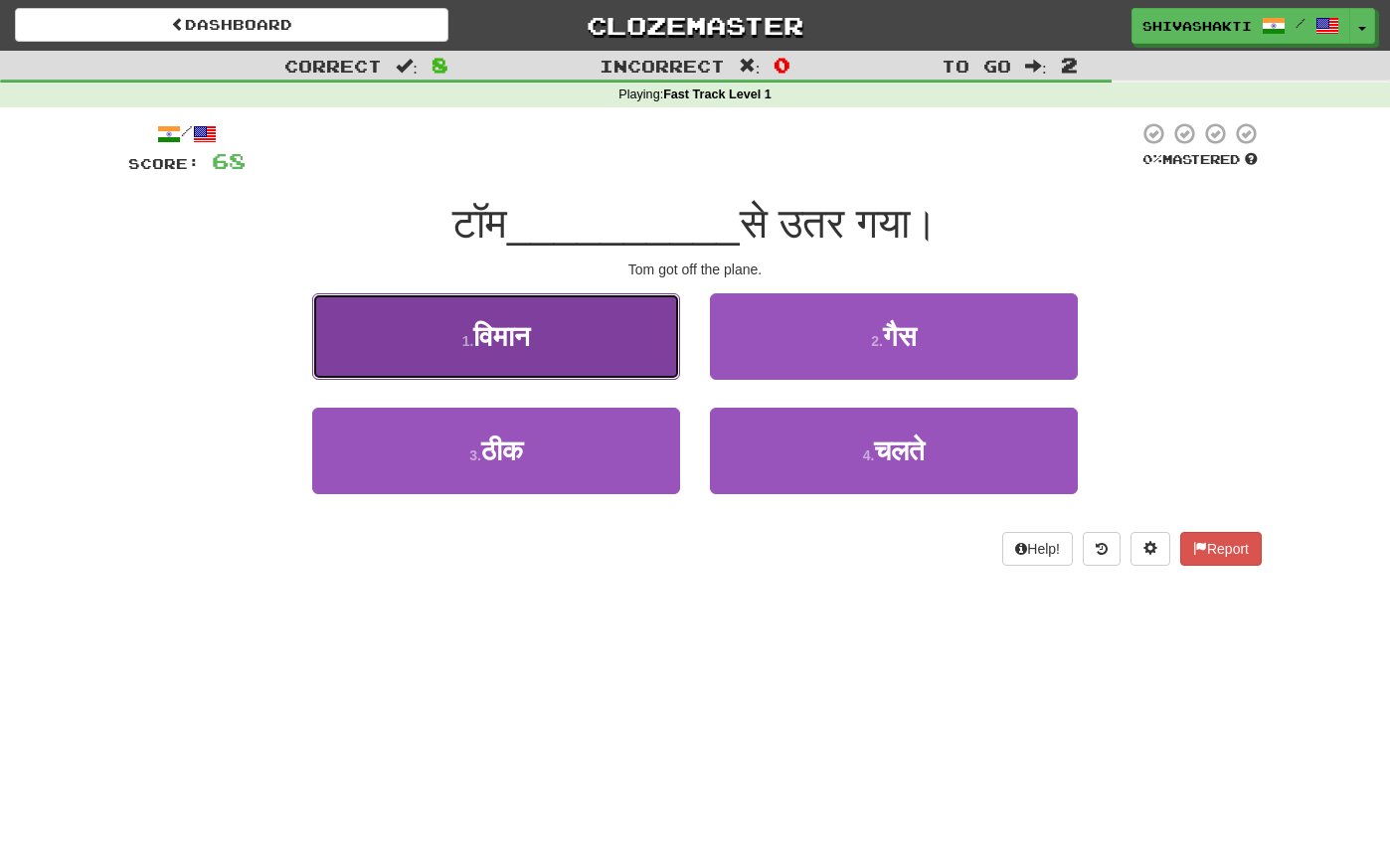 click on "1 .  विमान" at bounding box center (496, 336) 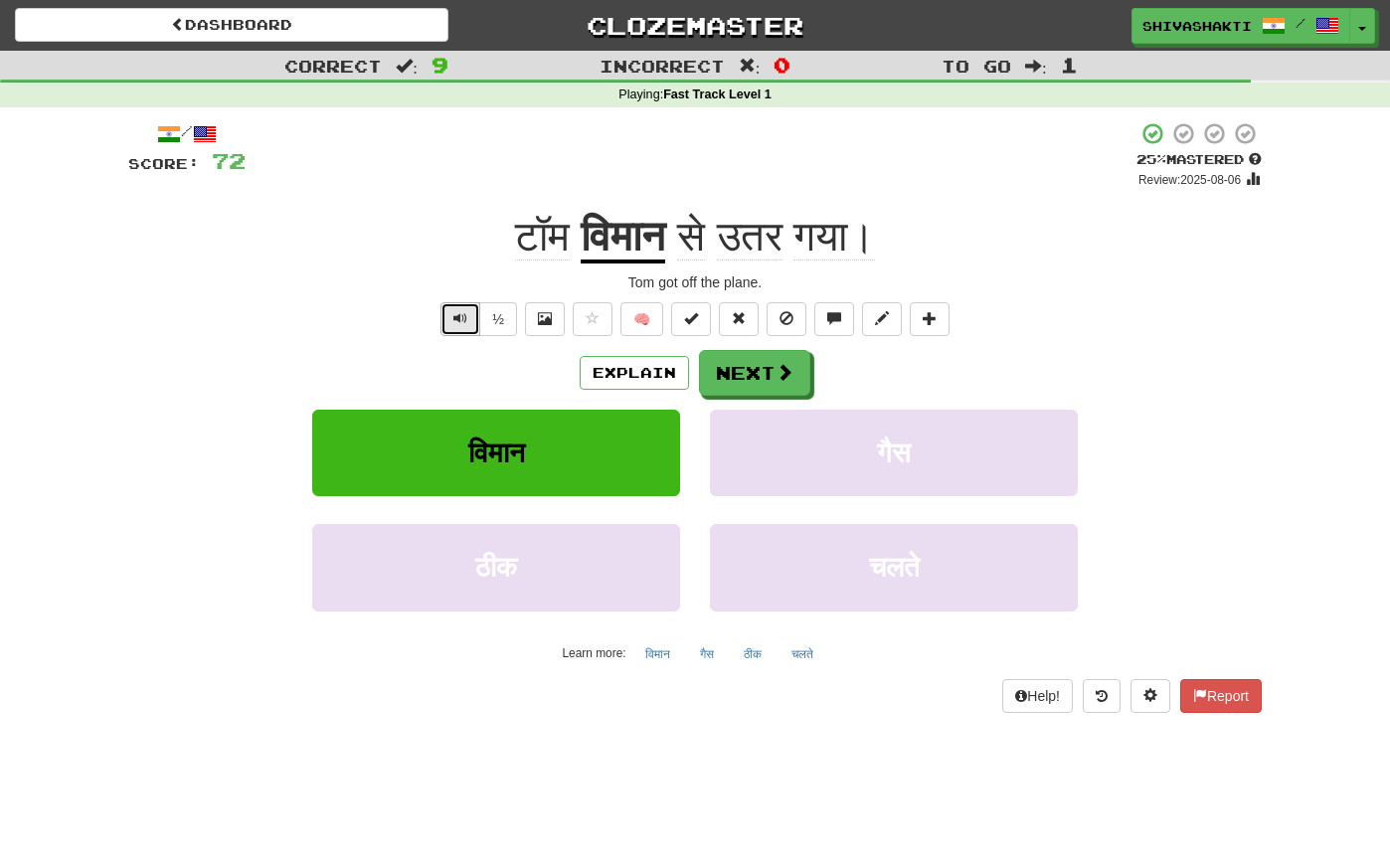 click at bounding box center (460, 319) 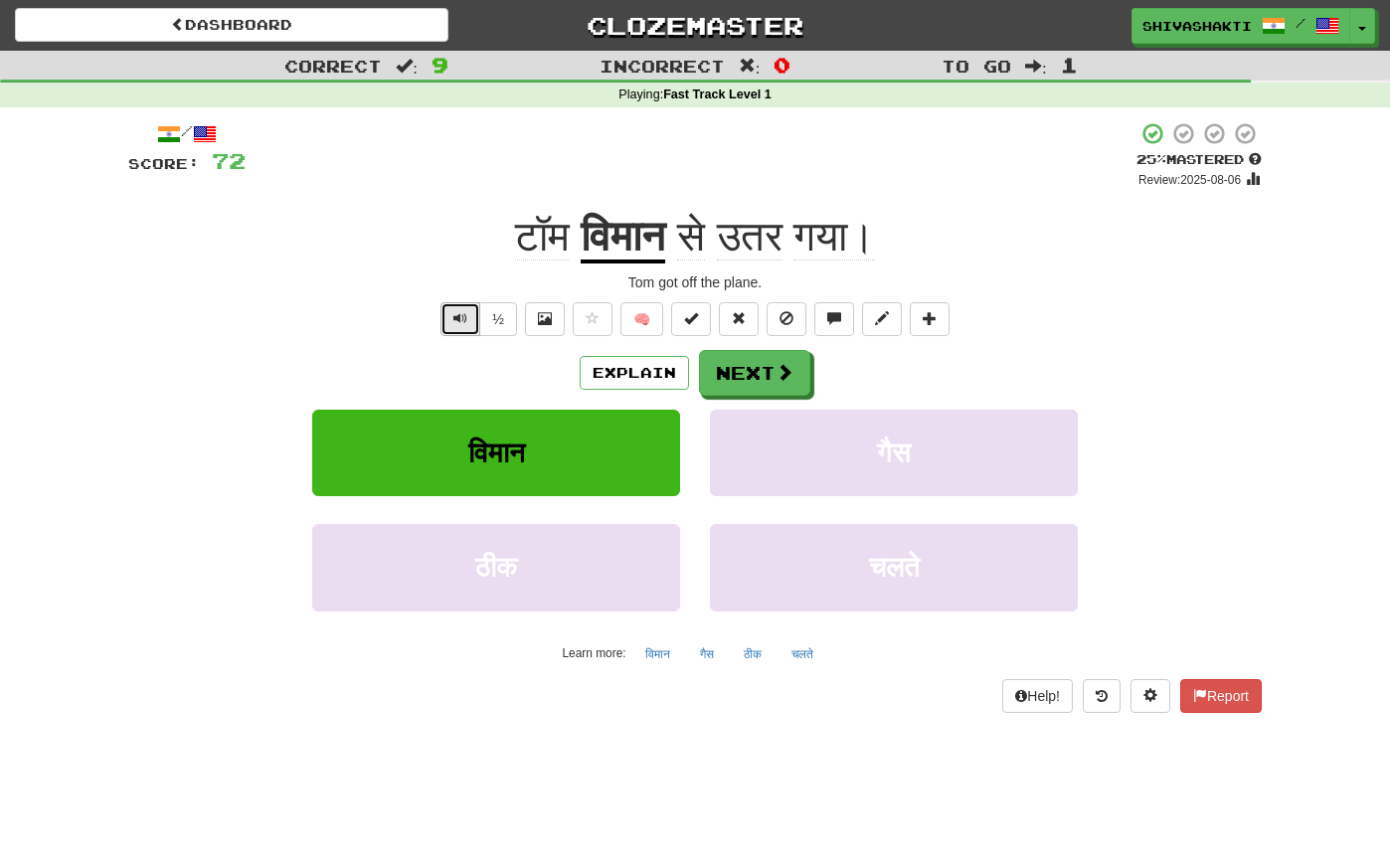 click at bounding box center [460, 319] 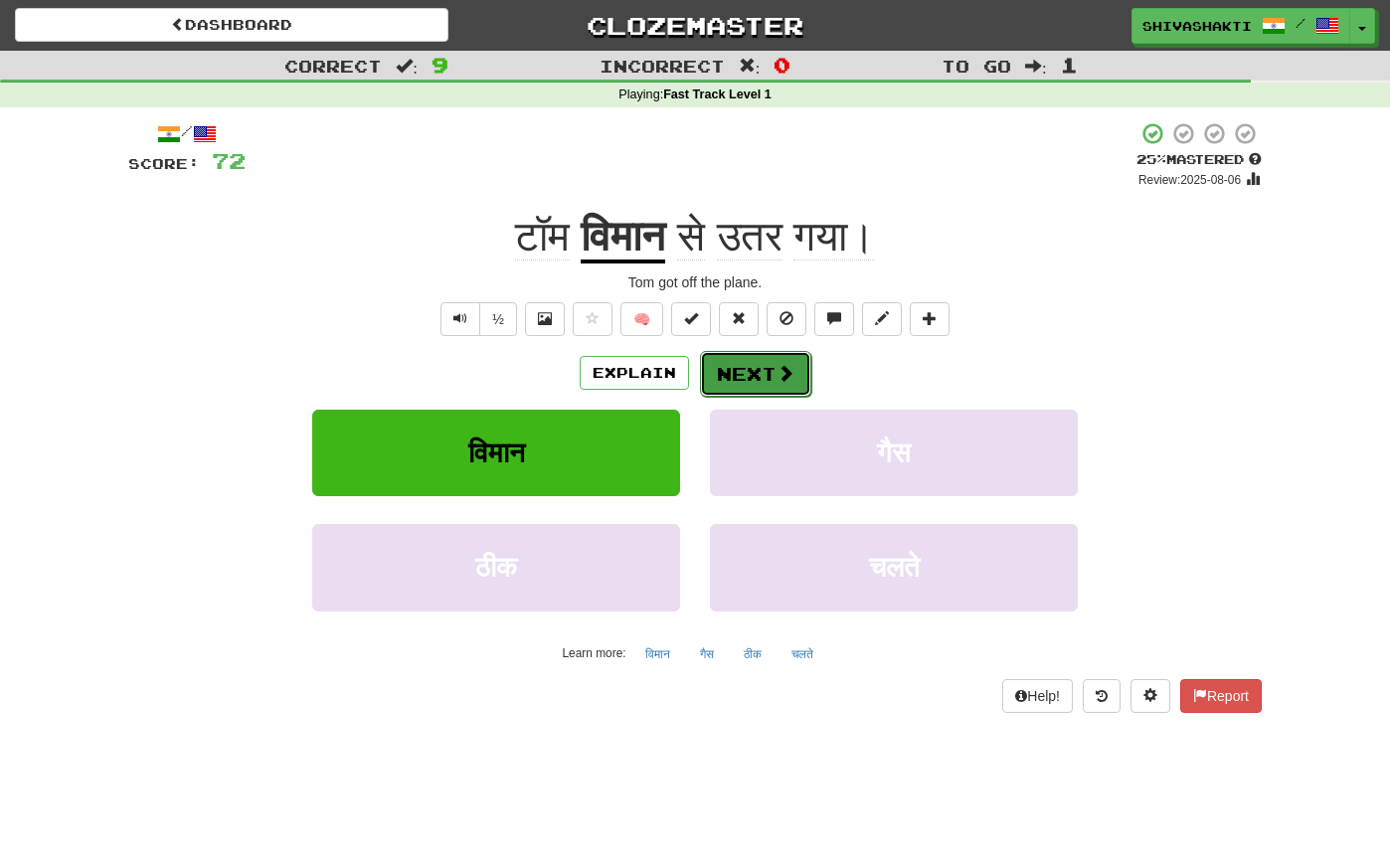 click on "Next" at bounding box center [756, 374] 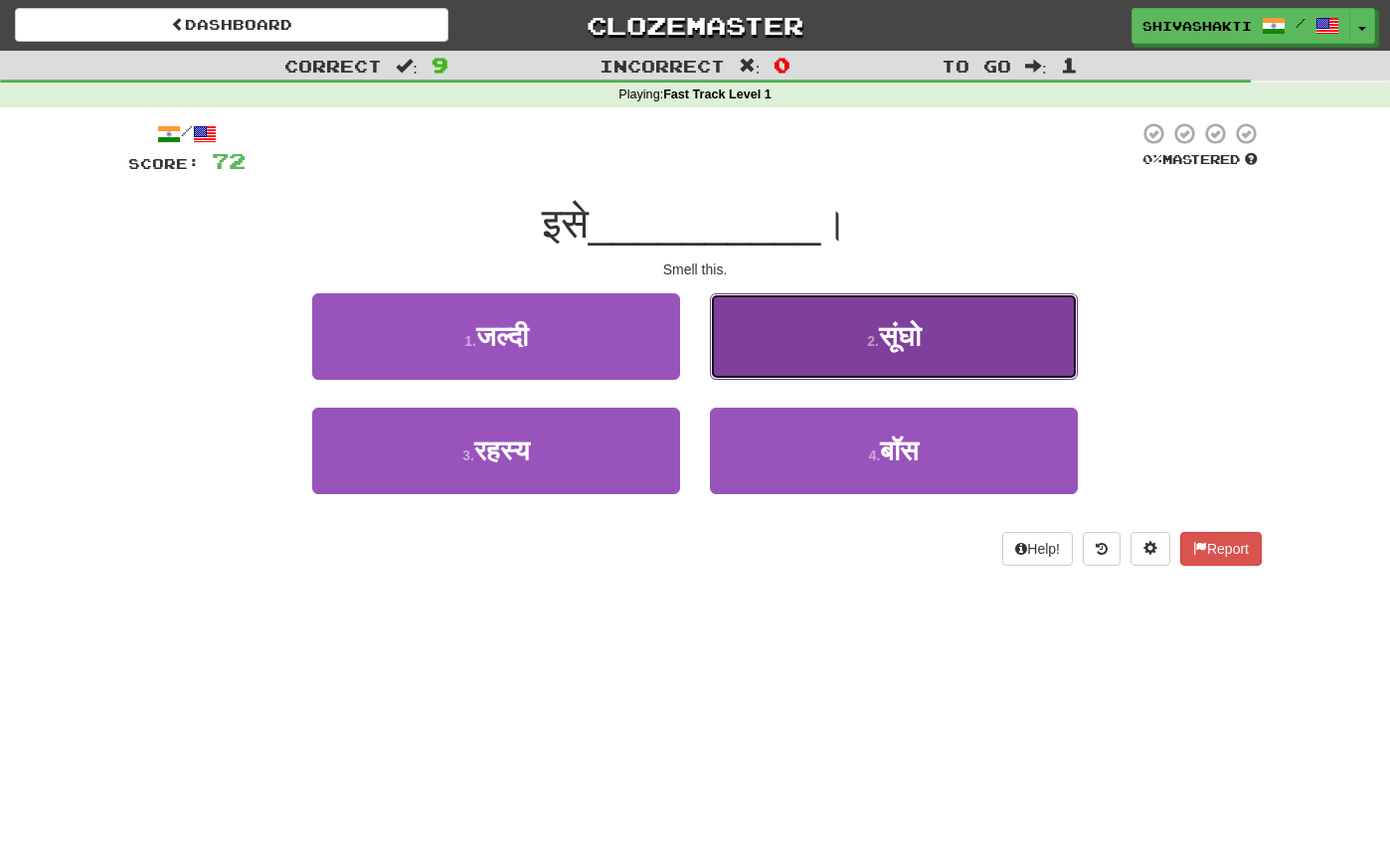 click on "2 ." at bounding box center [873, 341] 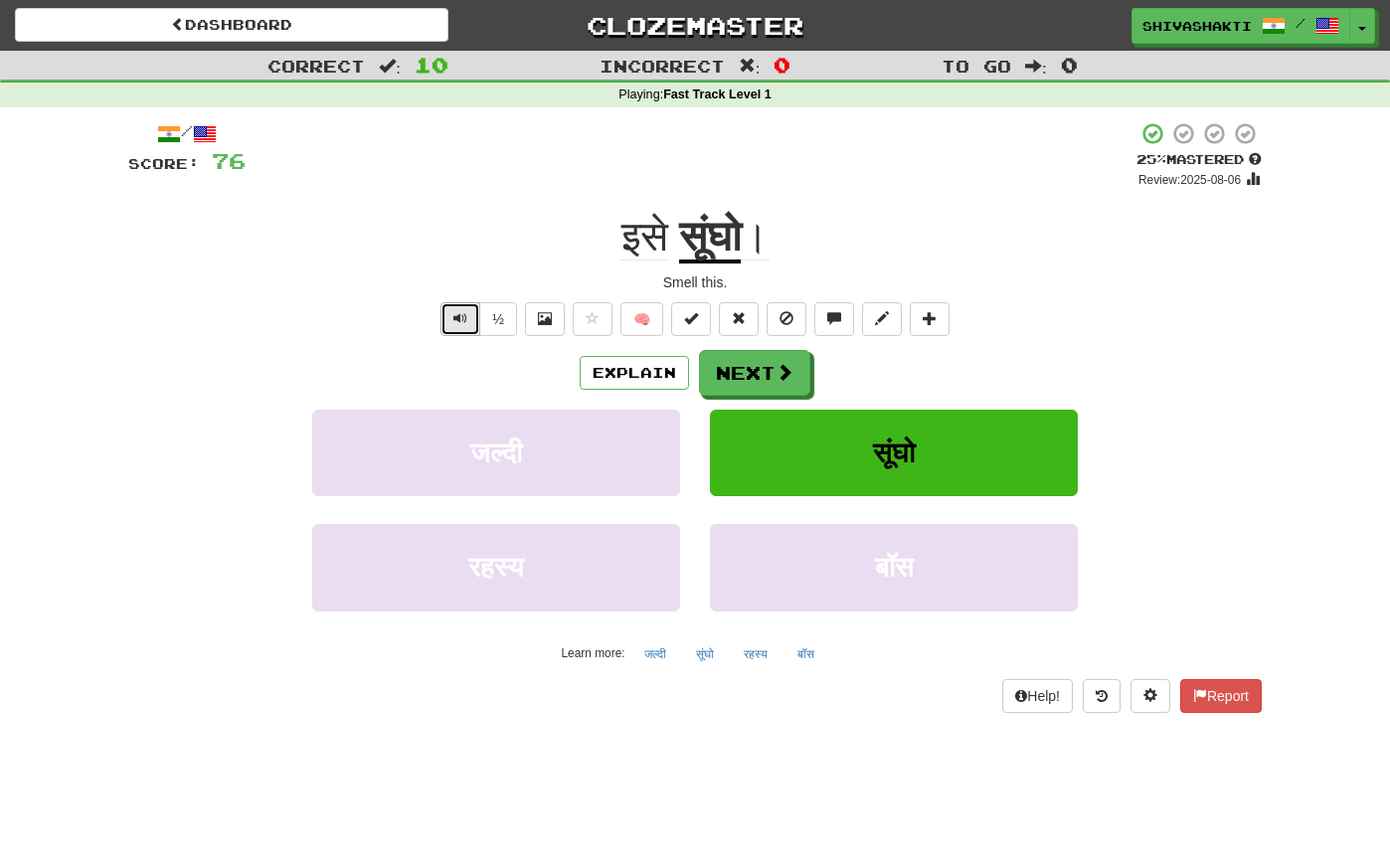 click at bounding box center (460, 318) 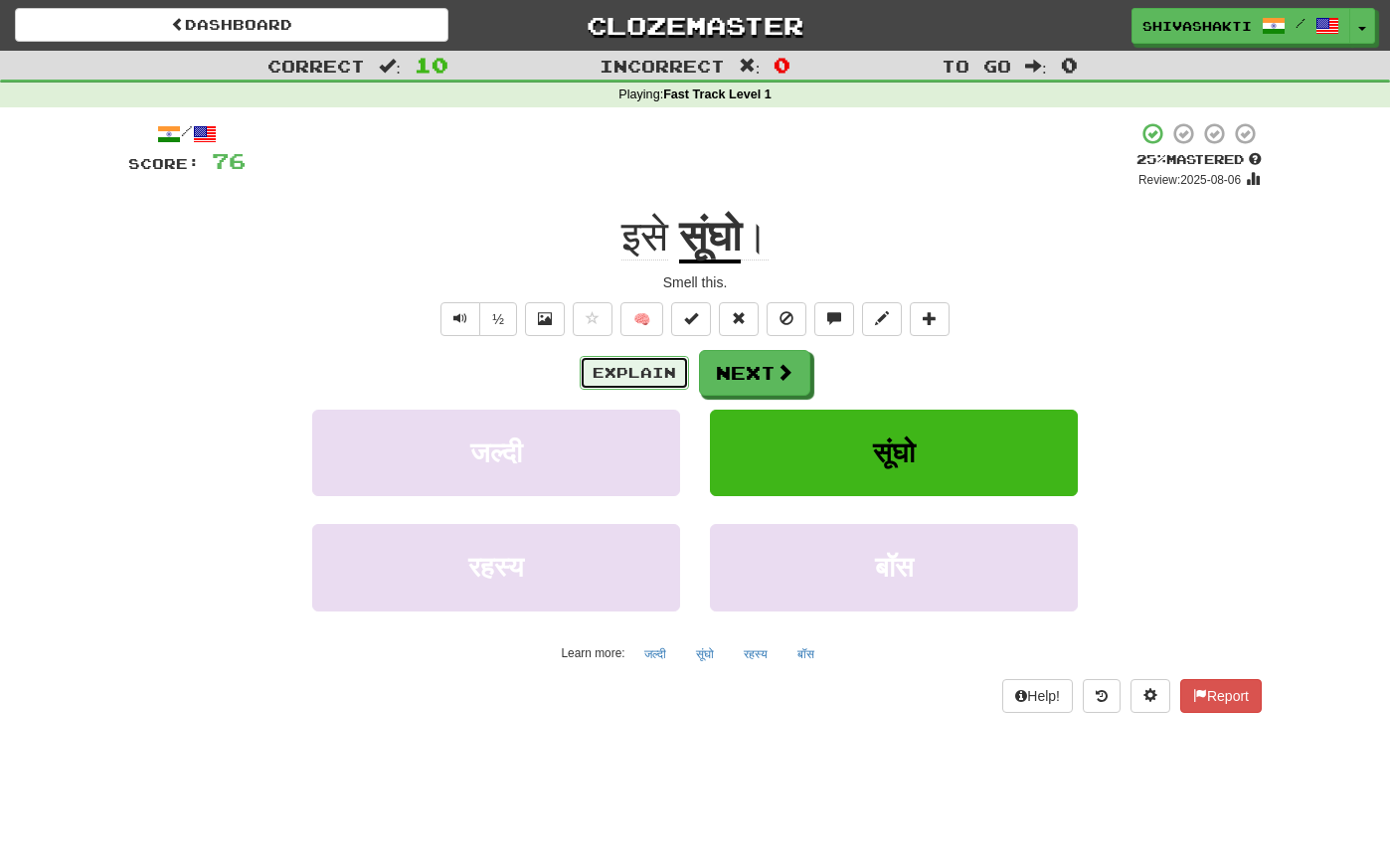 click on "Explain" at bounding box center (634, 373) 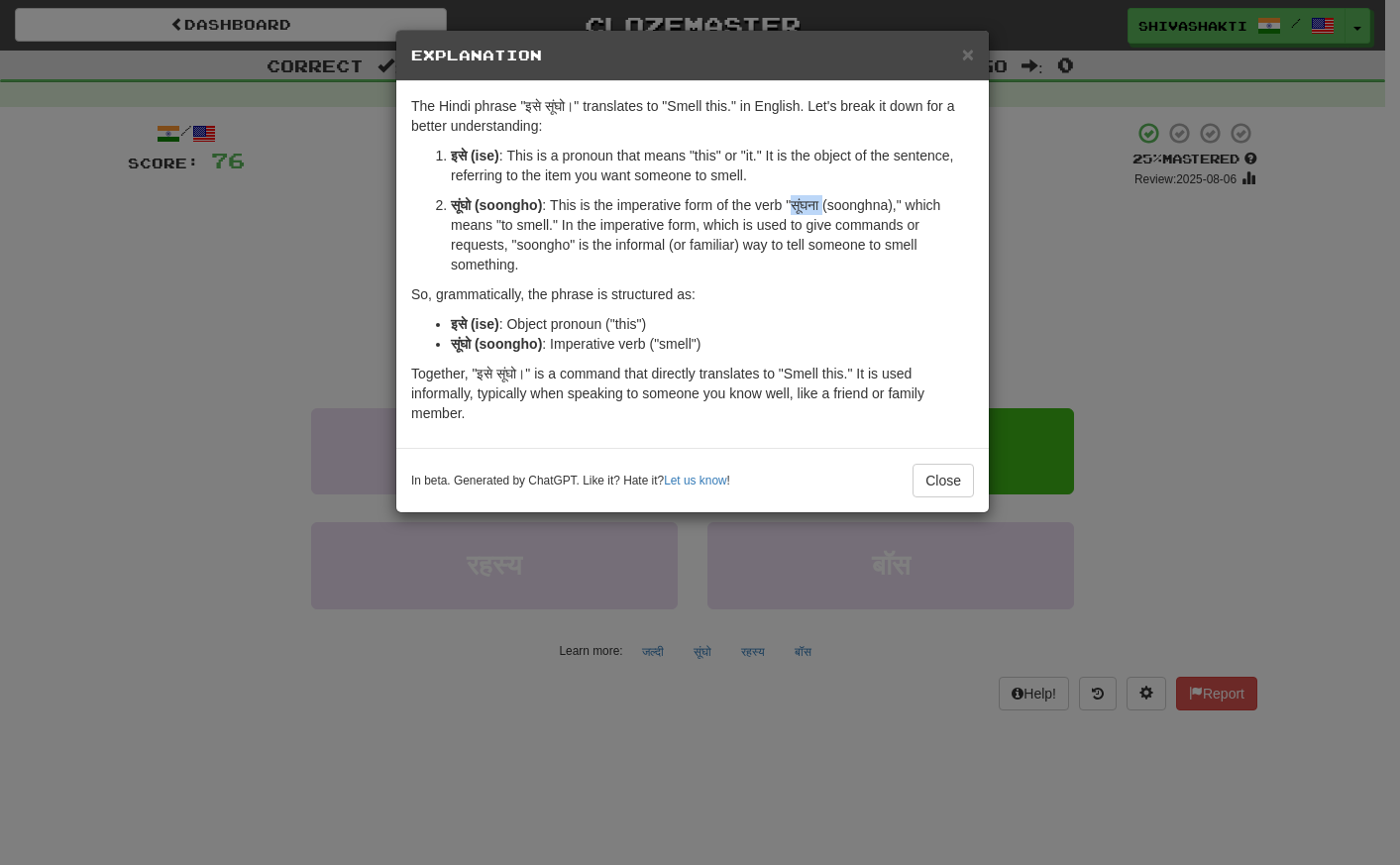 drag, startPoint x: 826, startPoint y: 205, endPoint x: 795, endPoint y: 207, distance: 31.06445 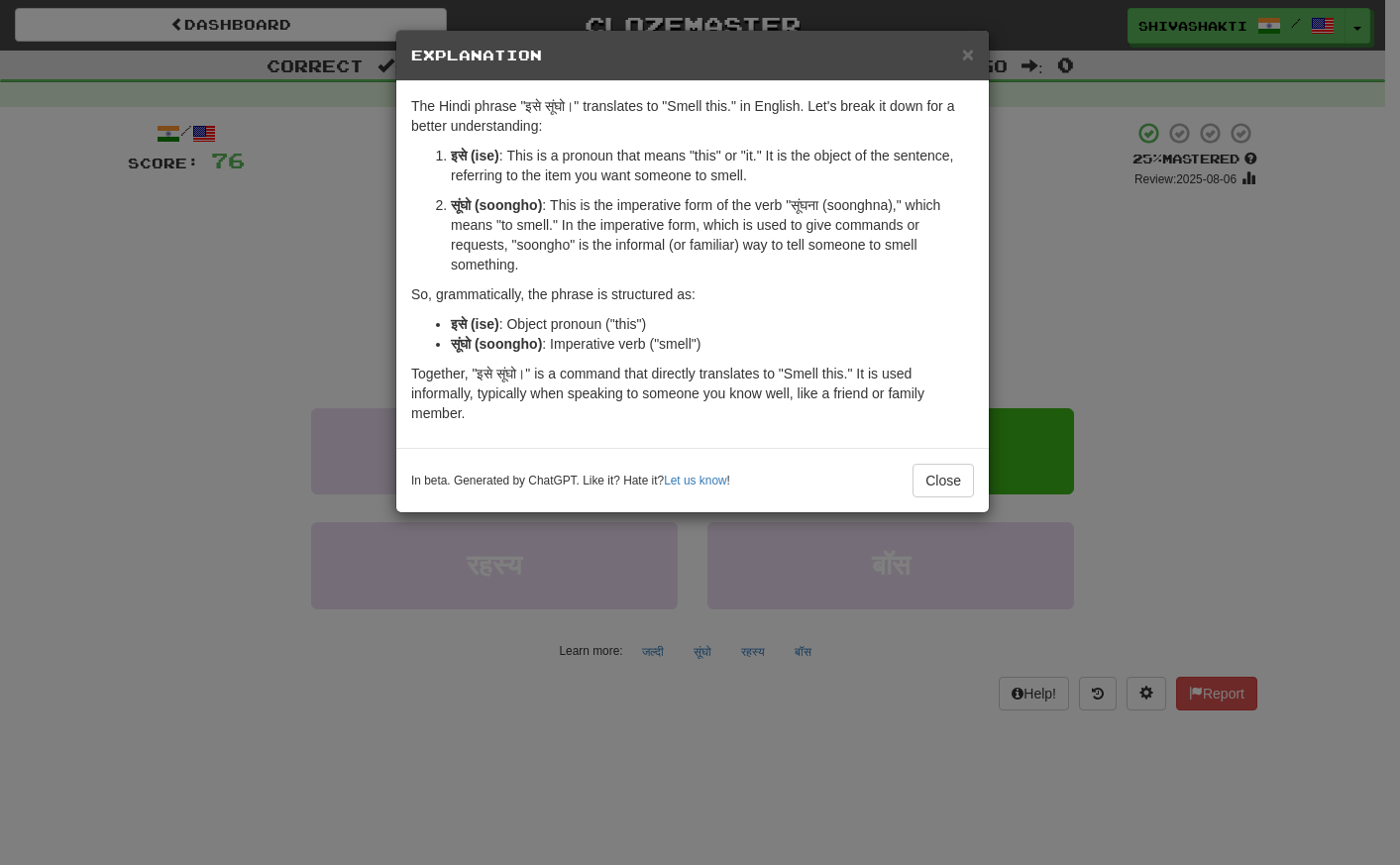 click on "× Explanation The Hindi phrase "इसे सूंघो।" translates to "Smell this." in English. Let's break it down for a better understanding:
इसे (ise) : This is a pronoun that means "this" or "it." It is the object of the sentence, referring to the item you want someone to smell.
सूंघो (soongho) : This is the imperative form of the verb "सूंघना (soonghna)," which means "to smell." In the imperative form, which is used to give commands or requests, "soongho" is the informal (or familiar) way to tell someone to smell something.
So, grammatically, the phrase is structured as:
इसे (ise) : Object pronoun ("this")
सूंघो (soongho) : Imperative verb ("smell")
Together, "इसे सूंघो।" is a command that directly translates to "Smell this." It is used informally, typically when speaking to someone you know well, like a friend or family member. In beta. Generated by ChatGPT. Like it? Hate it?  Let us know ! Close" at bounding box center (700, 432) 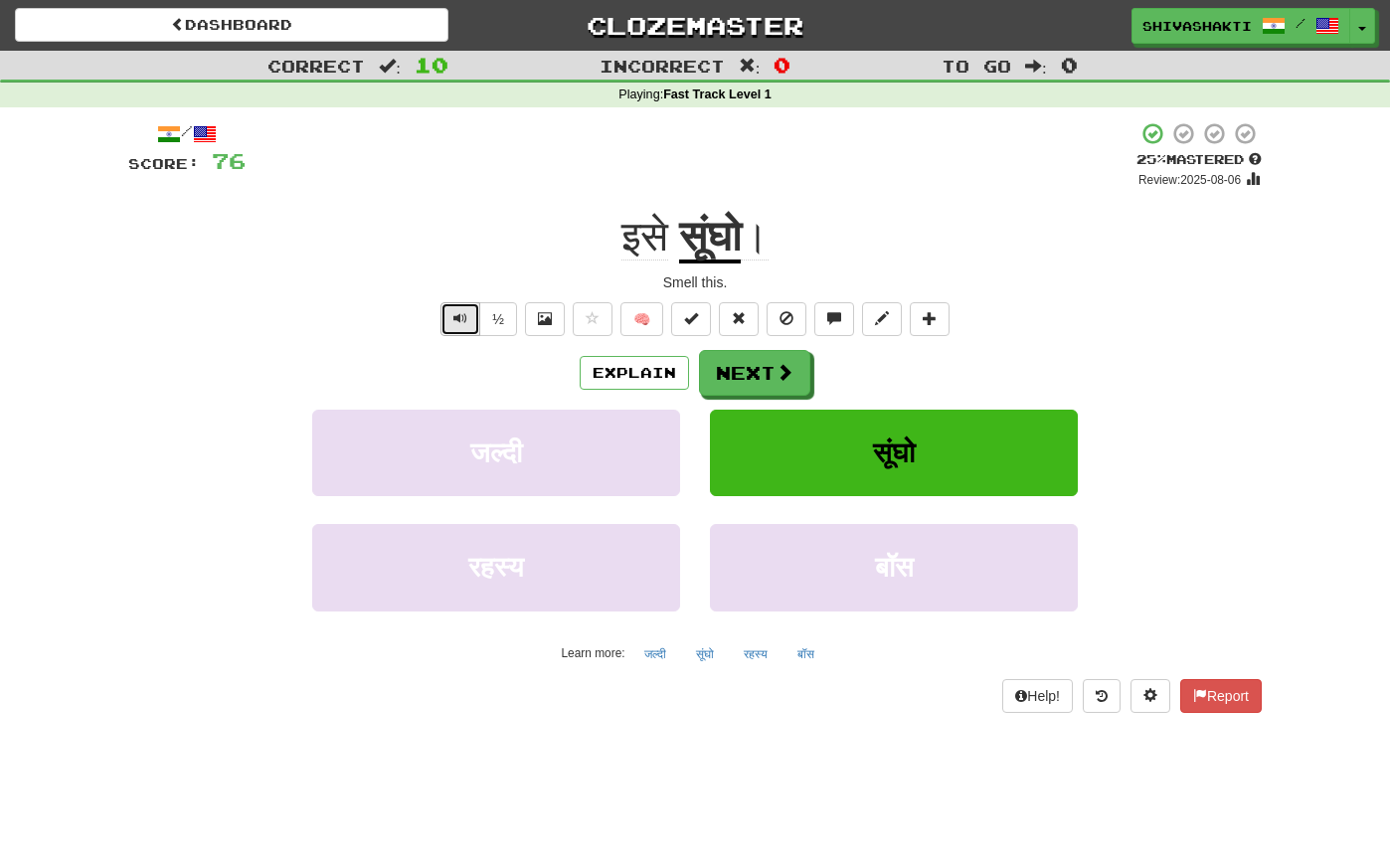 click at bounding box center (460, 319) 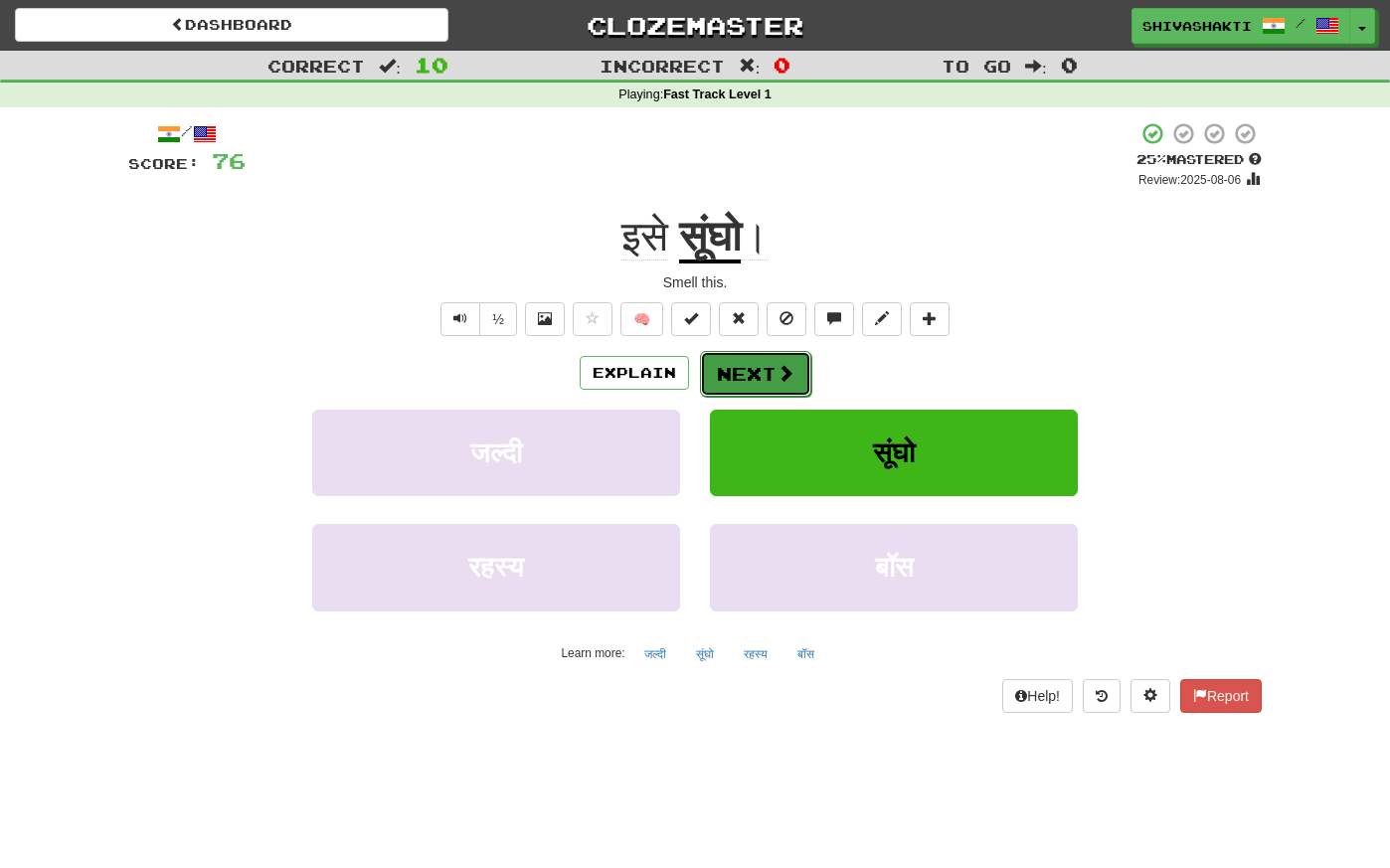 click at bounding box center [785, 373] 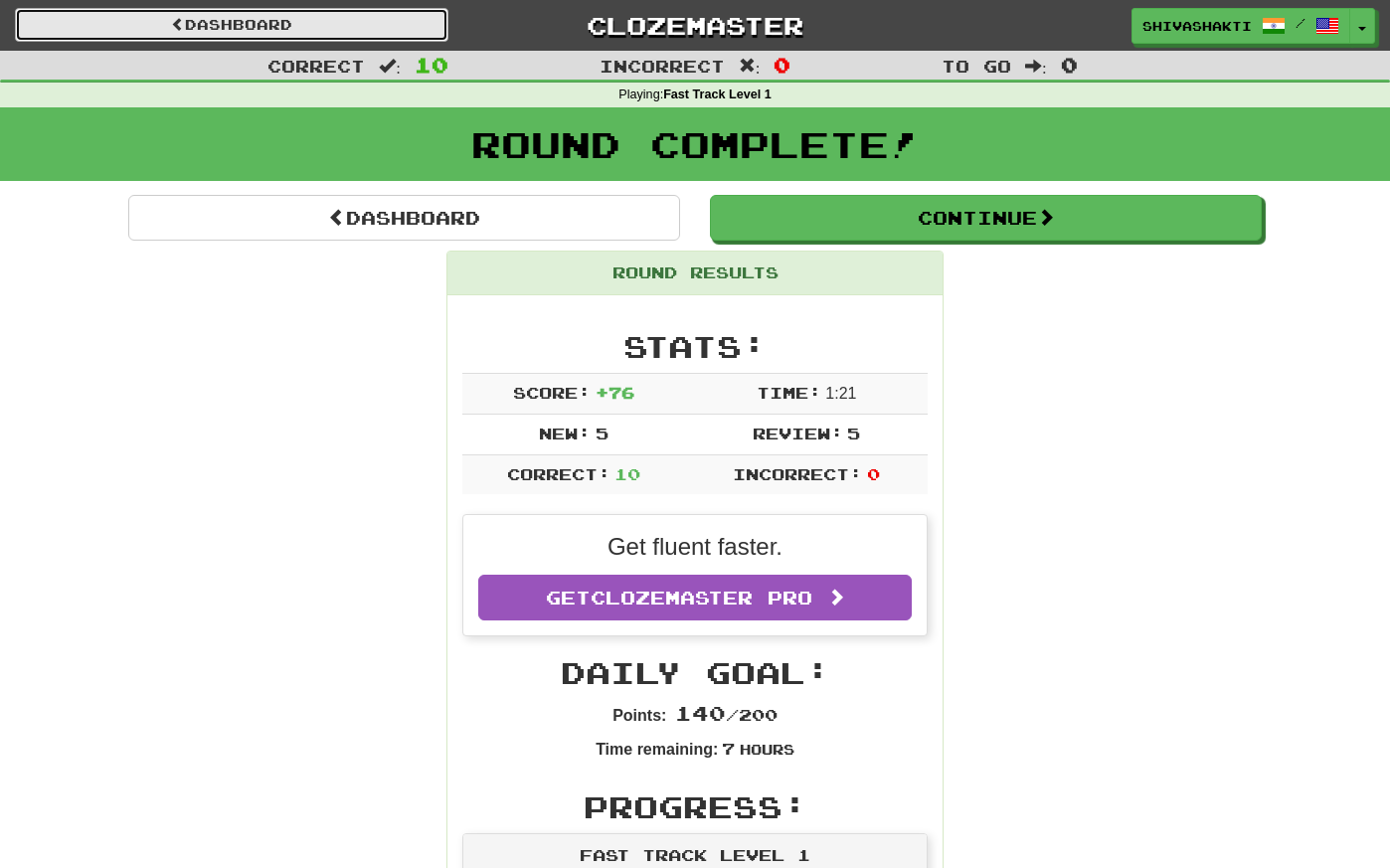 click on "Dashboard" at bounding box center (232, 25) 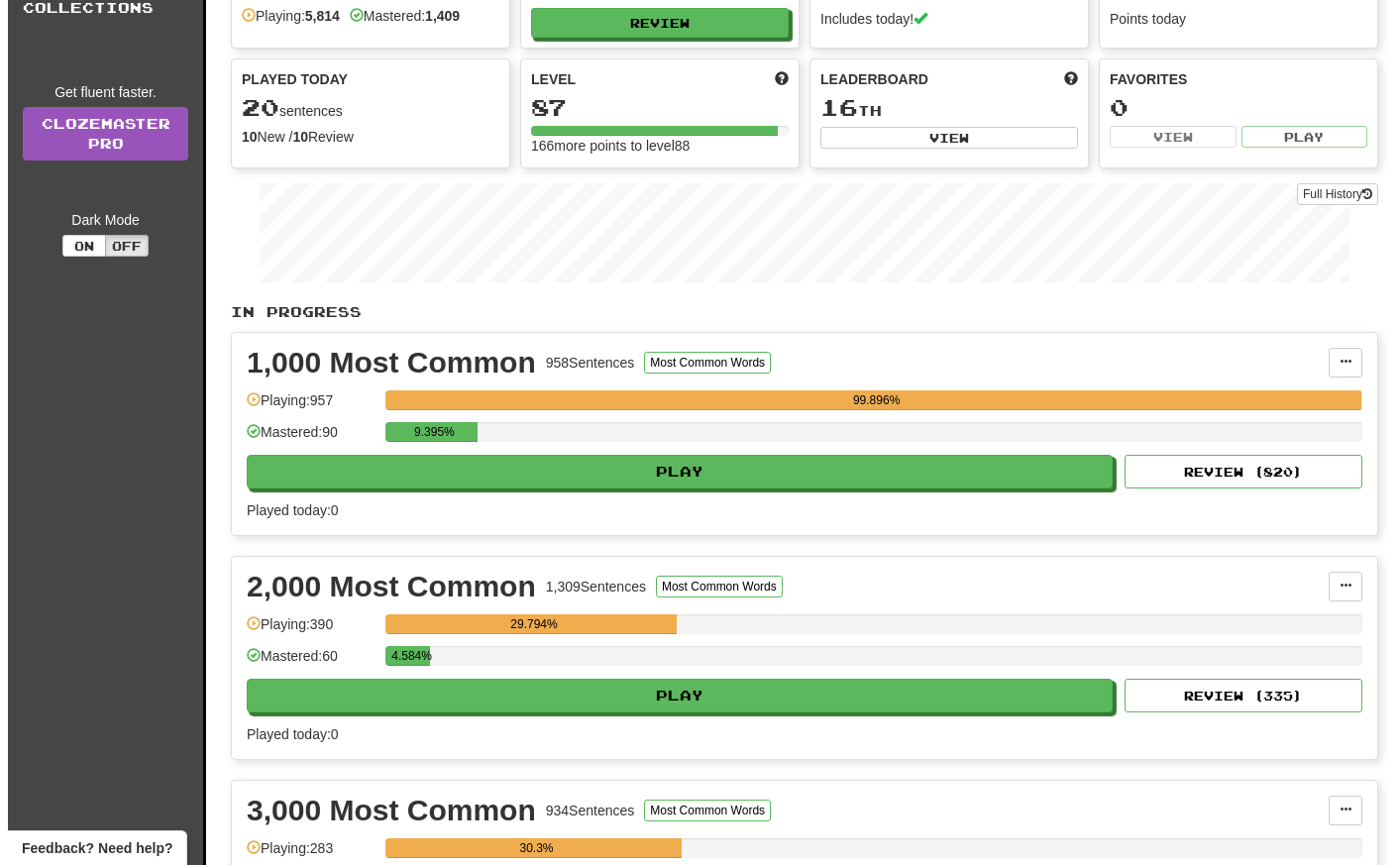 scroll, scrollTop: 131, scrollLeft: 0, axis: vertical 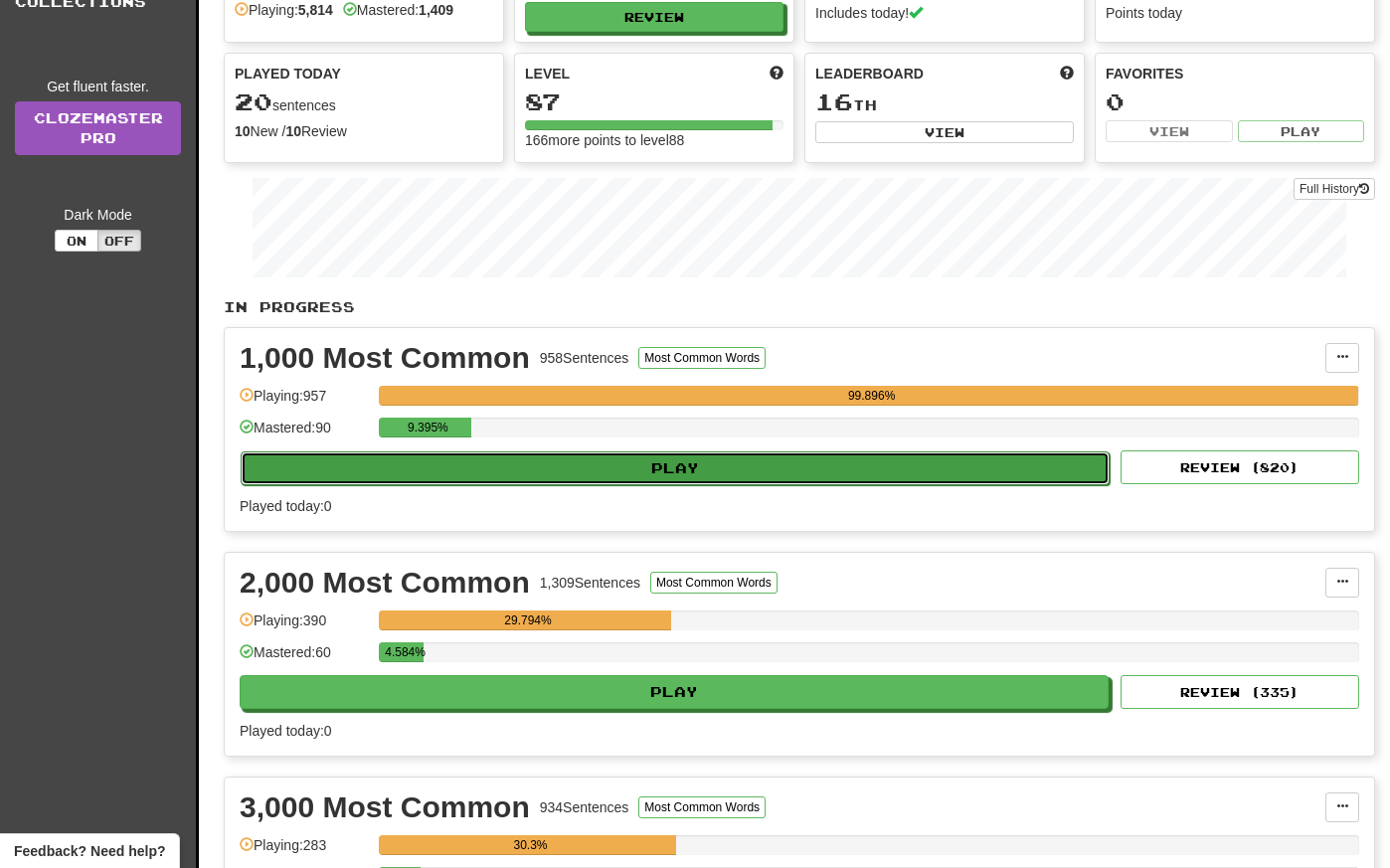 click on "Play" at bounding box center (675, 468) 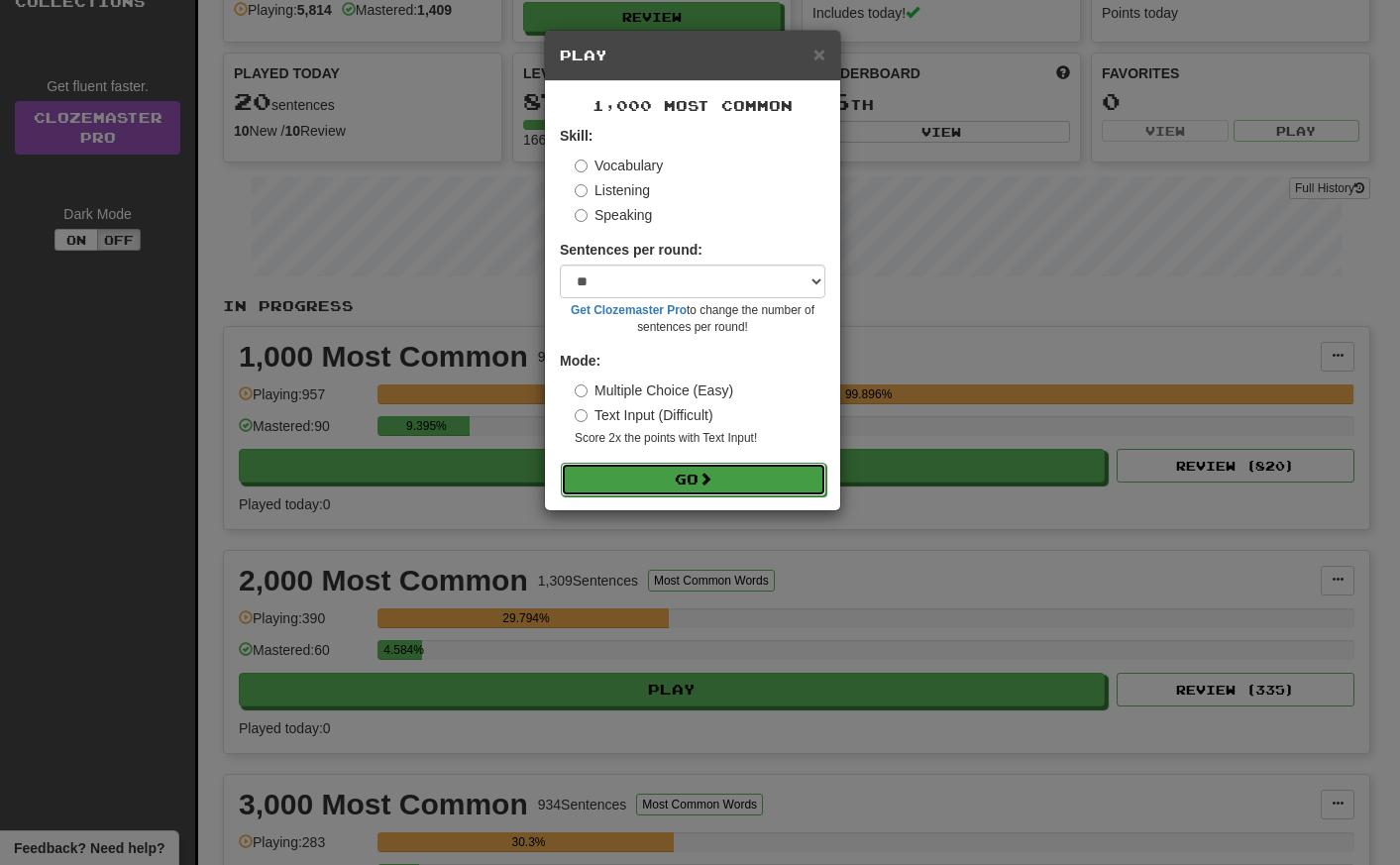 click on "Go" at bounding box center [694, 480] 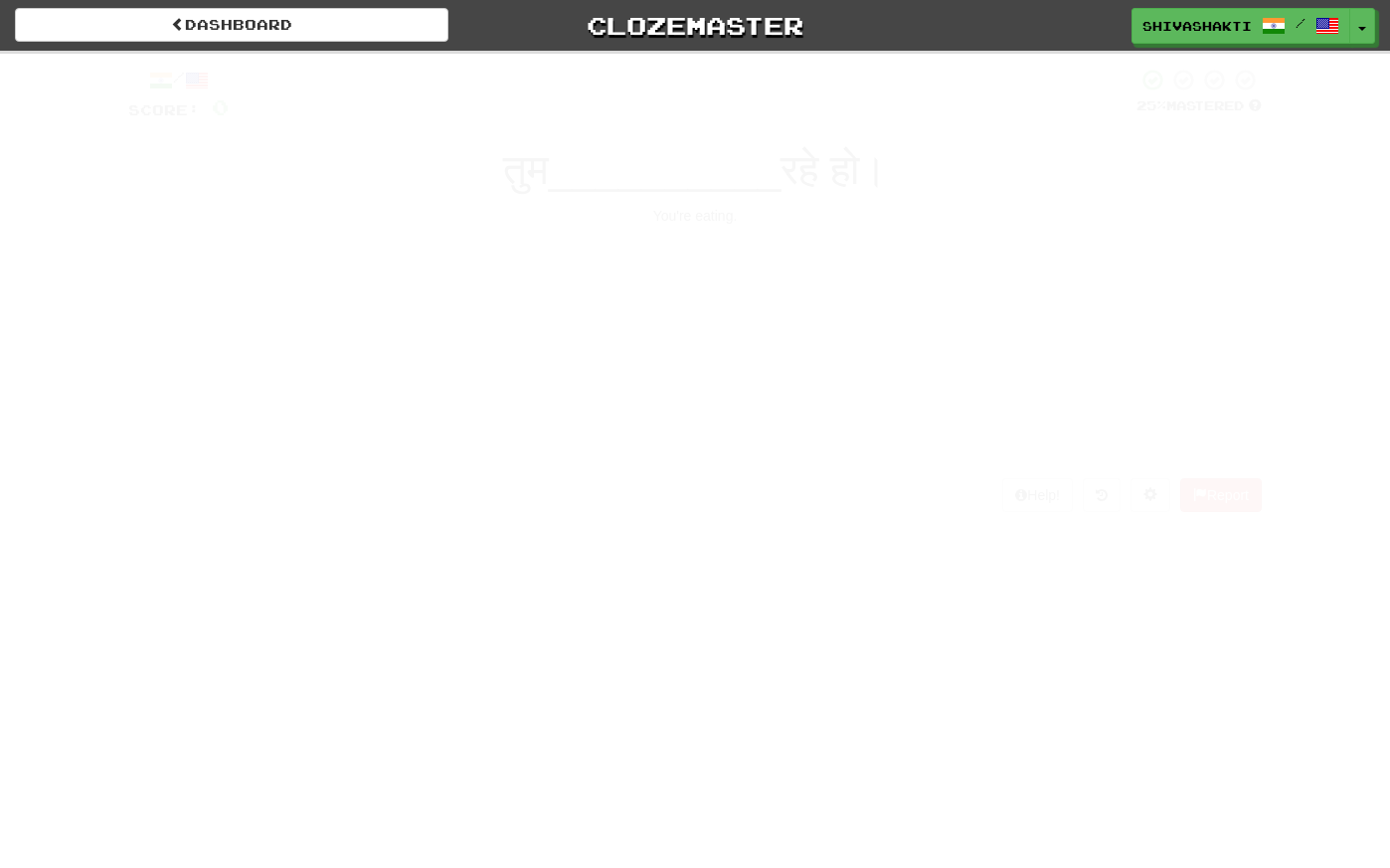 scroll, scrollTop: 0, scrollLeft: 0, axis: both 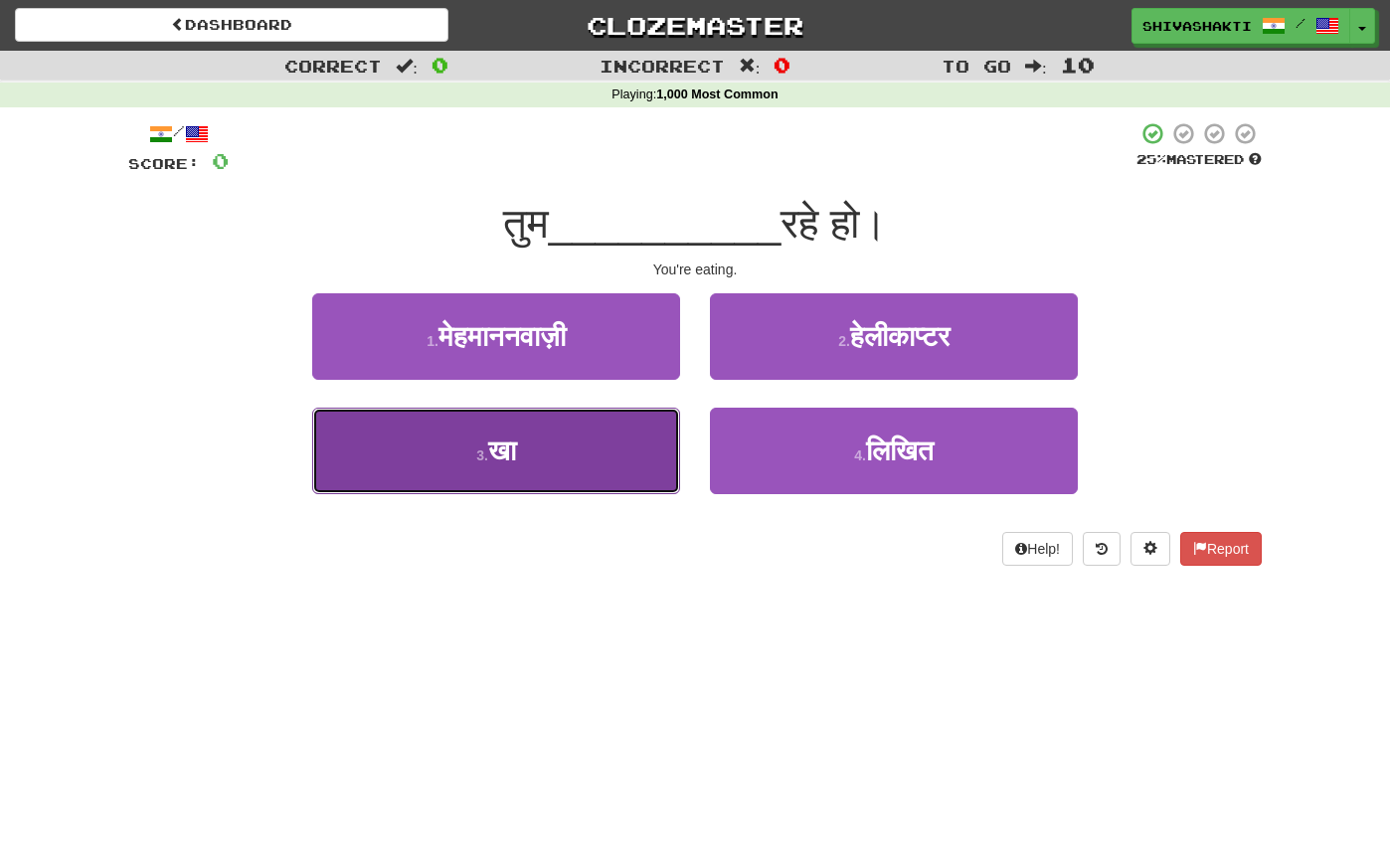 click on "3 .  खा" at bounding box center (496, 450) 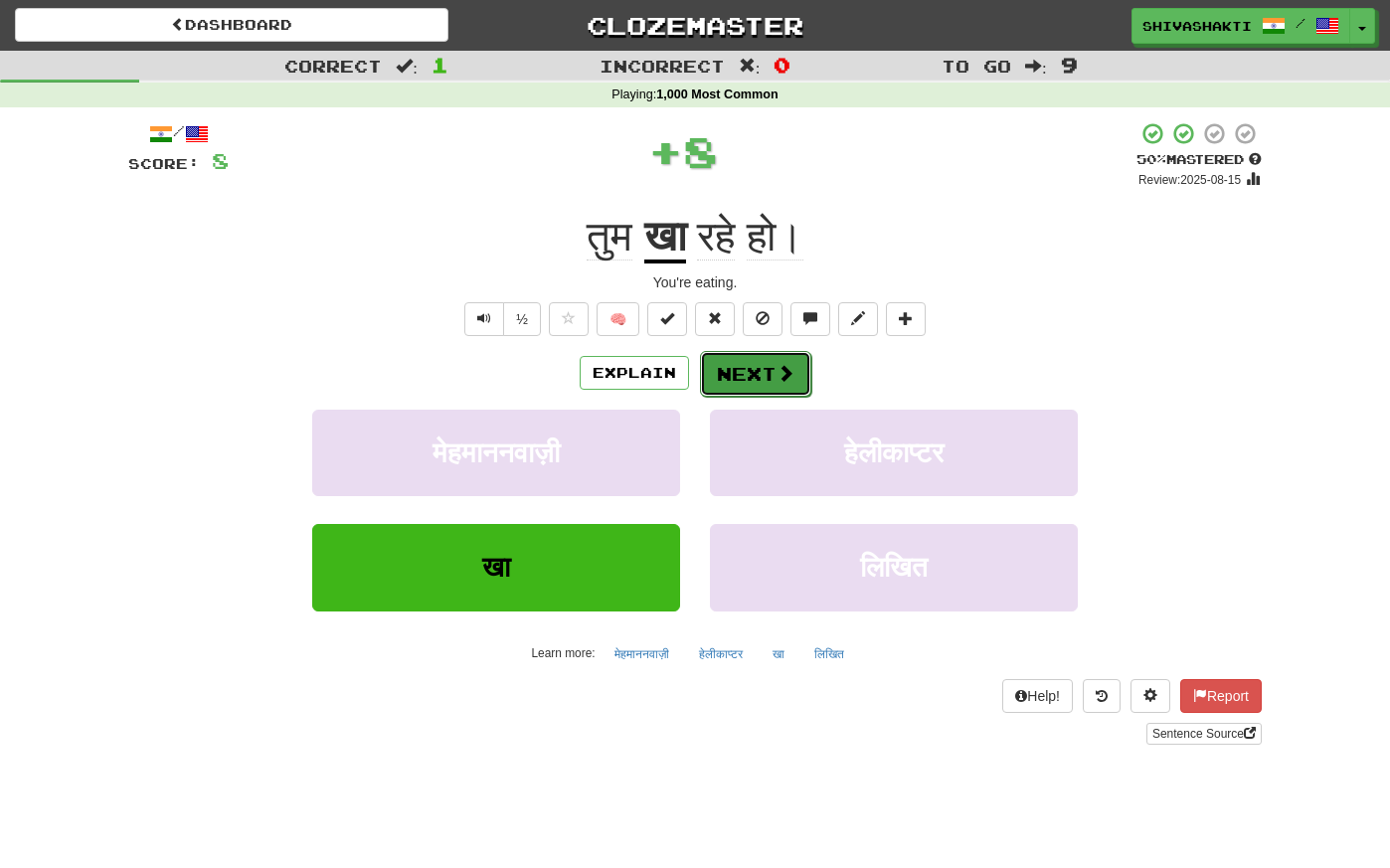 click on "Next" at bounding box center (756, 374) 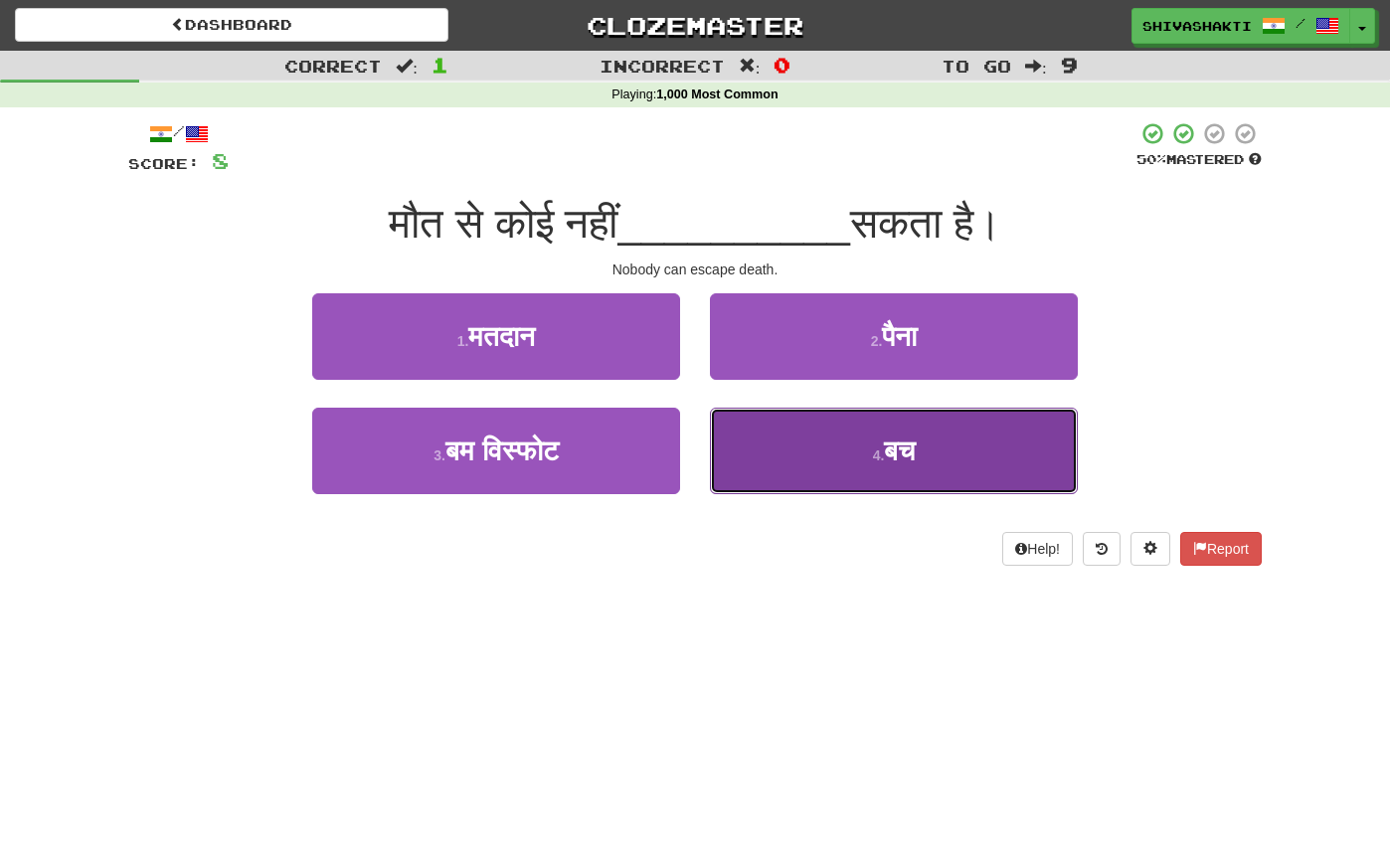 click on "4 .  बच" at bounding box center [894, 450] 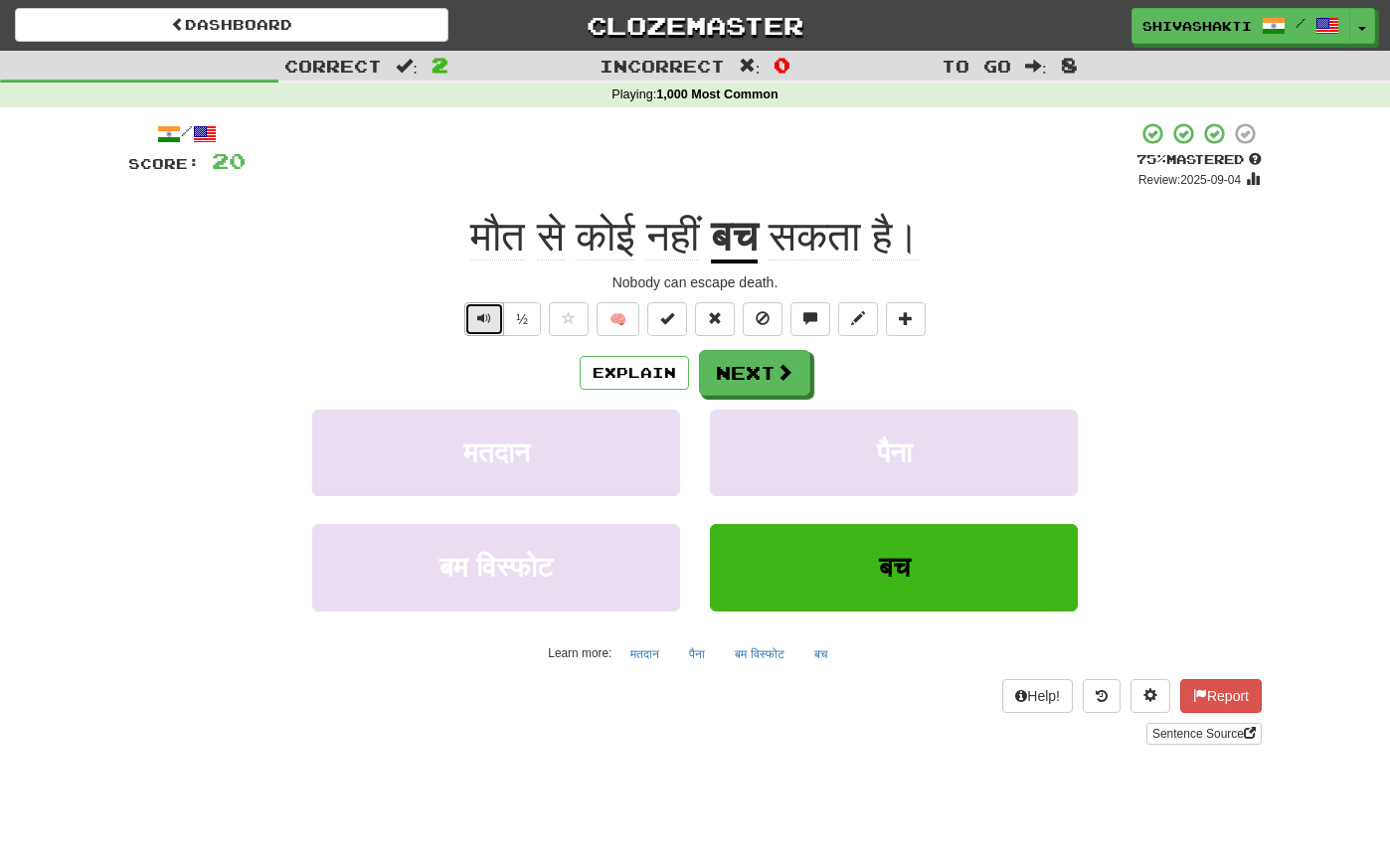 click at bounding box center (484, 319) 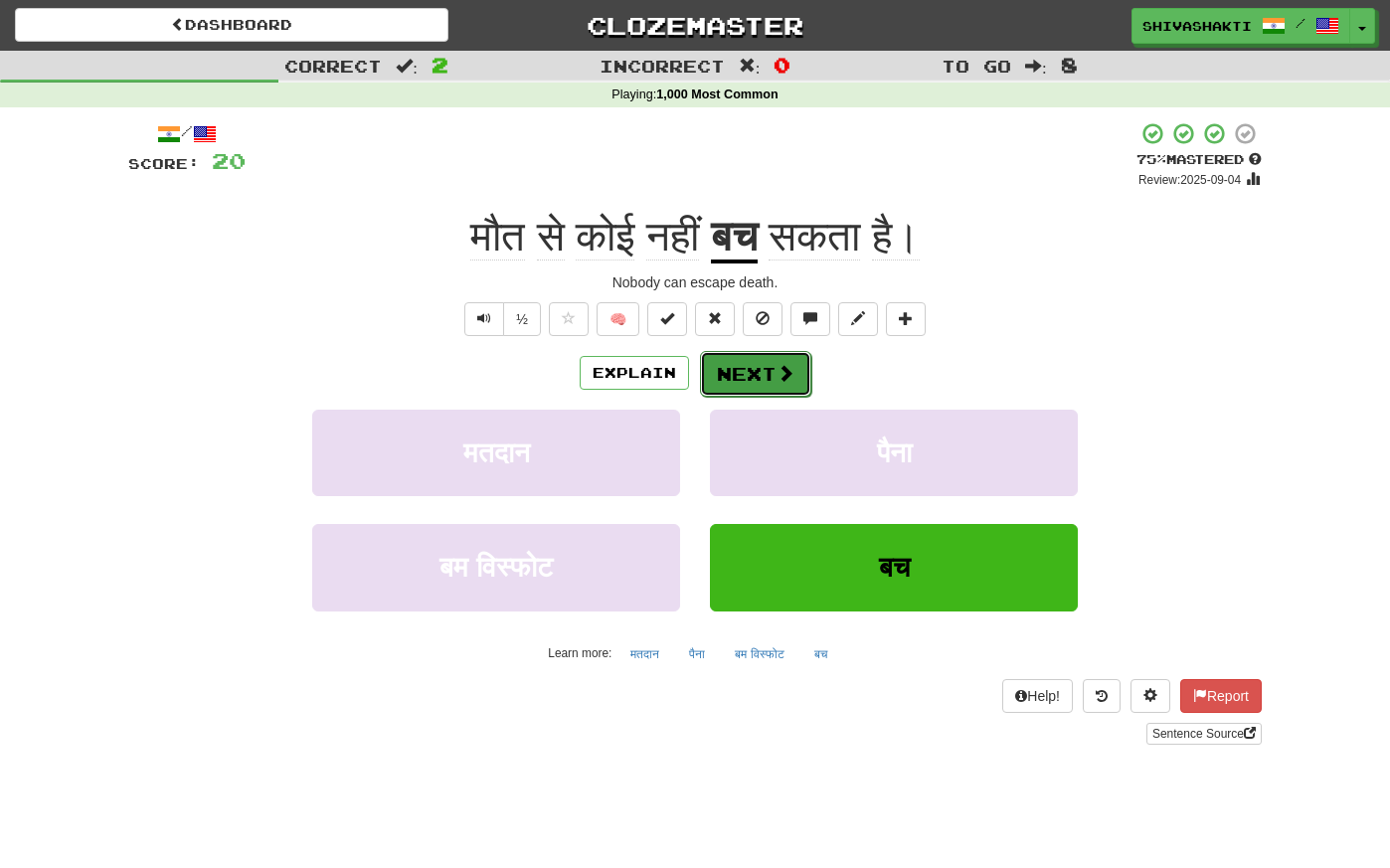 click at bounding box center [785, 373] 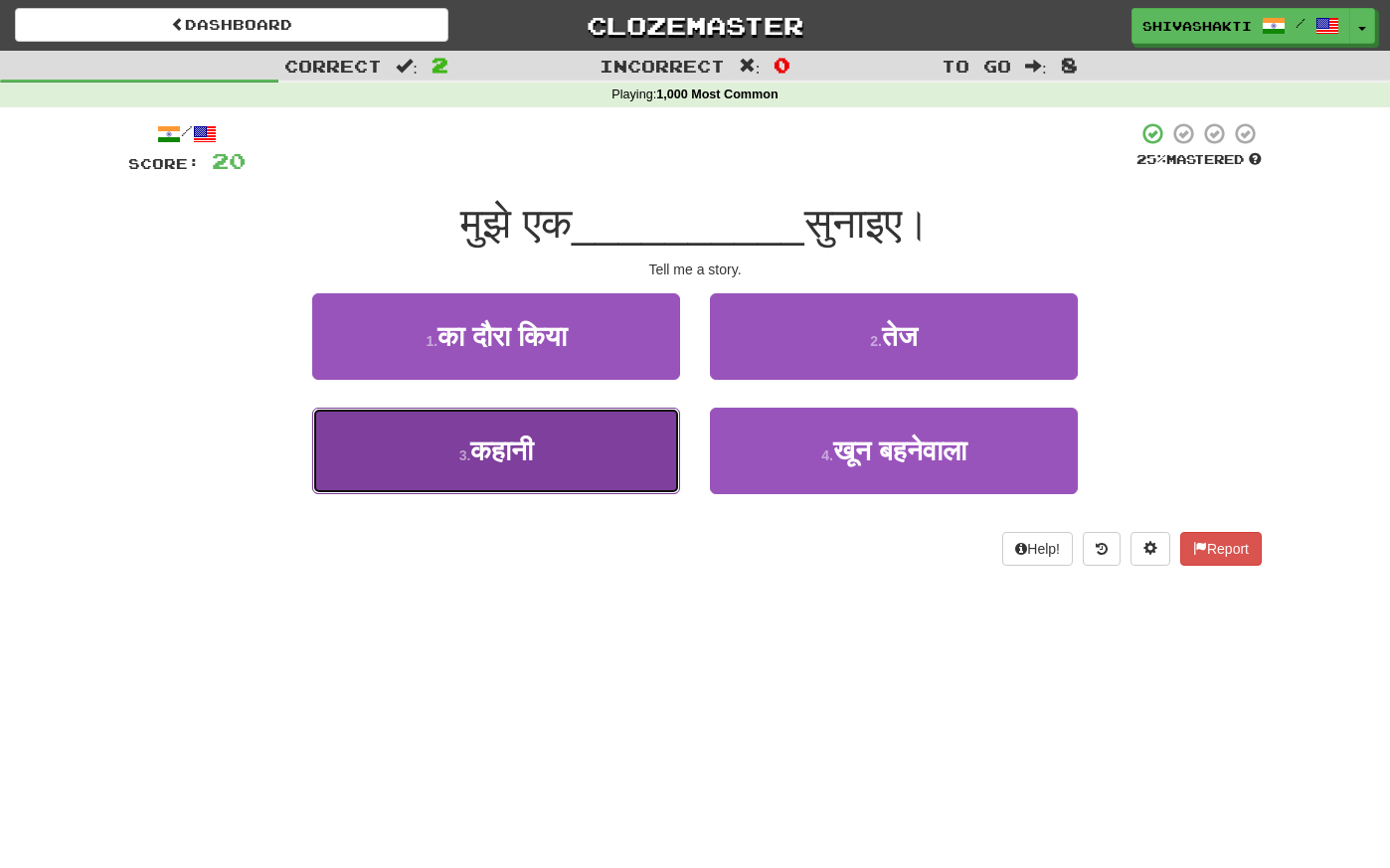 click on "कहानी" at bounding box center [501, 450] 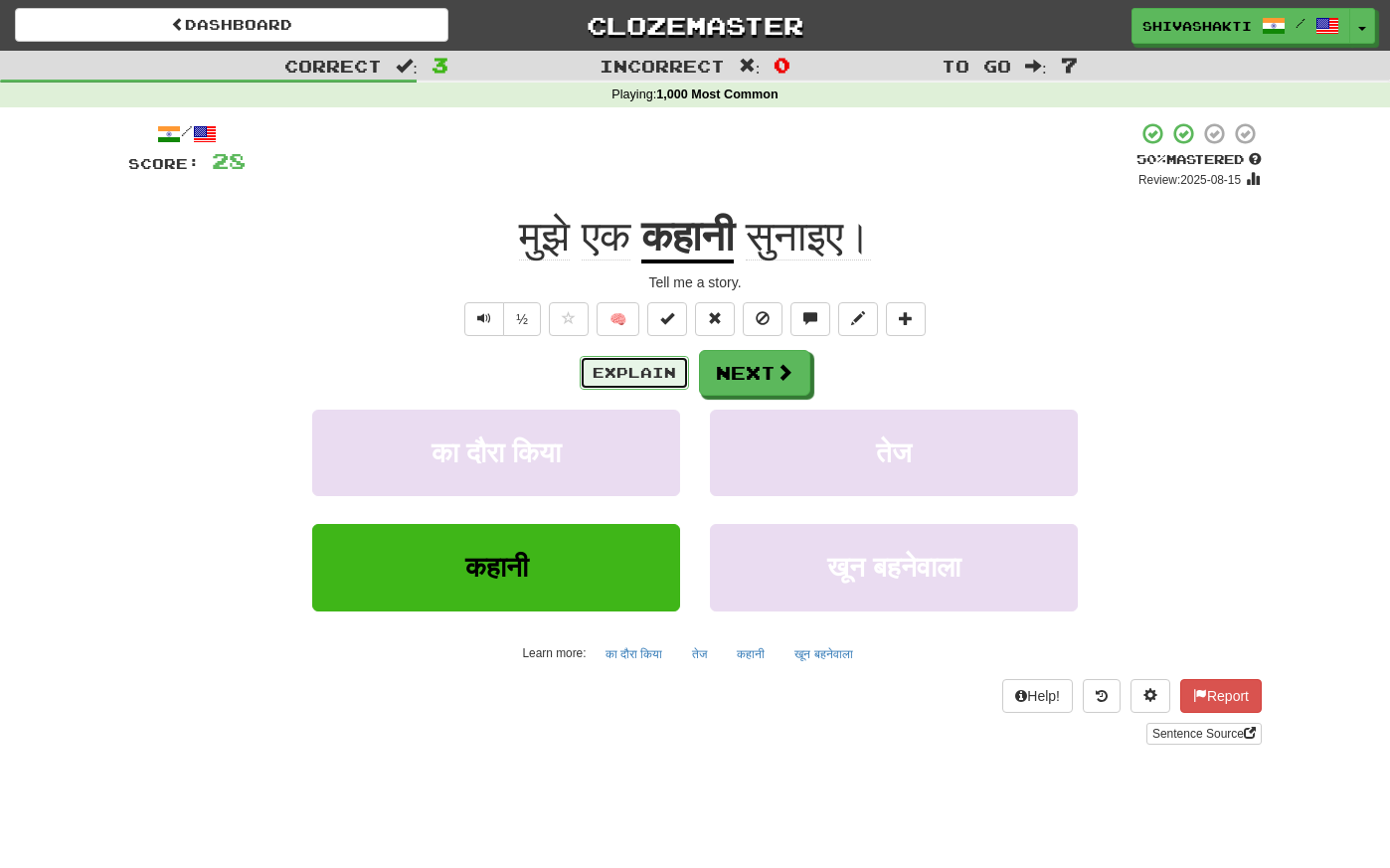 click on "Explain" at bounding box center (634, 373) 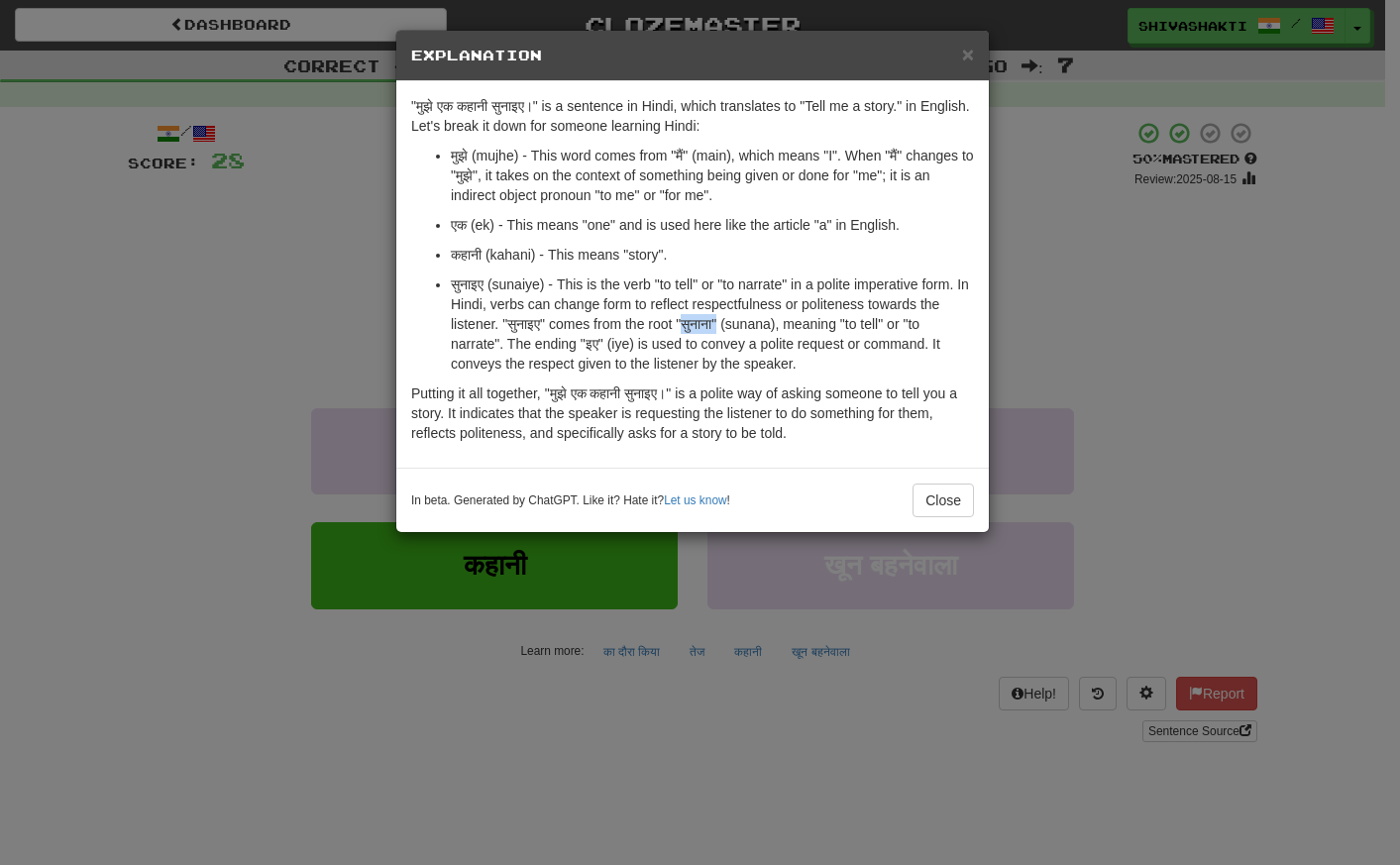 drag, startPoint x: 692, startPoint y: 326, endPoint x: 724, endPoint y: 327, distance: 32.01562 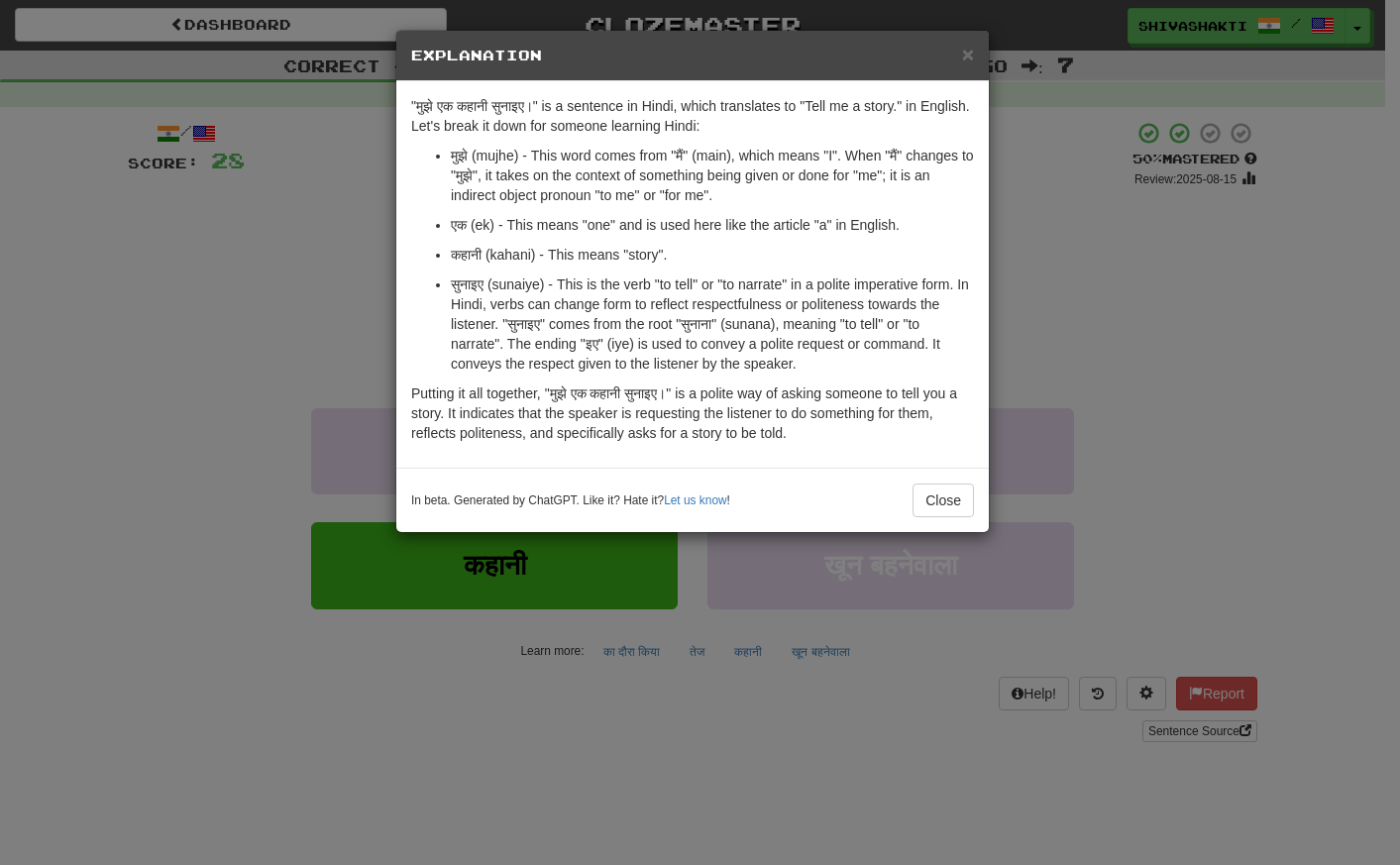 click on "× Explanation "मुझे एक कहानी सुनाइए।" is a sentence in Hindi, which translates to "Tell me a story." in English. Let's break it down for someone learning Hindi:
मुझे (mujhe) - This word comes from "मैं" (main), which means "I". When "मैं" changes to "मुझे", it takes on the context of something being given or done for "me"; it is an indirect object pronoun "to me" or "for me".
एक (ek) - This means "one" and is used here like the article "a" in English.
कहानी (kahani) - This means "story".
Putting it all together, "मुझे एक कहानी सुनाइए।" is a polite way of asking someone to tell you a story. It indicates that the speaker is requesting the listener to do something for them, reflects politeness, and specifically asks for a story to be told. In beta. Generated by ChatGPT. Like it? Hate it?  Let us know ! Close" at bounding box center (700, 432) 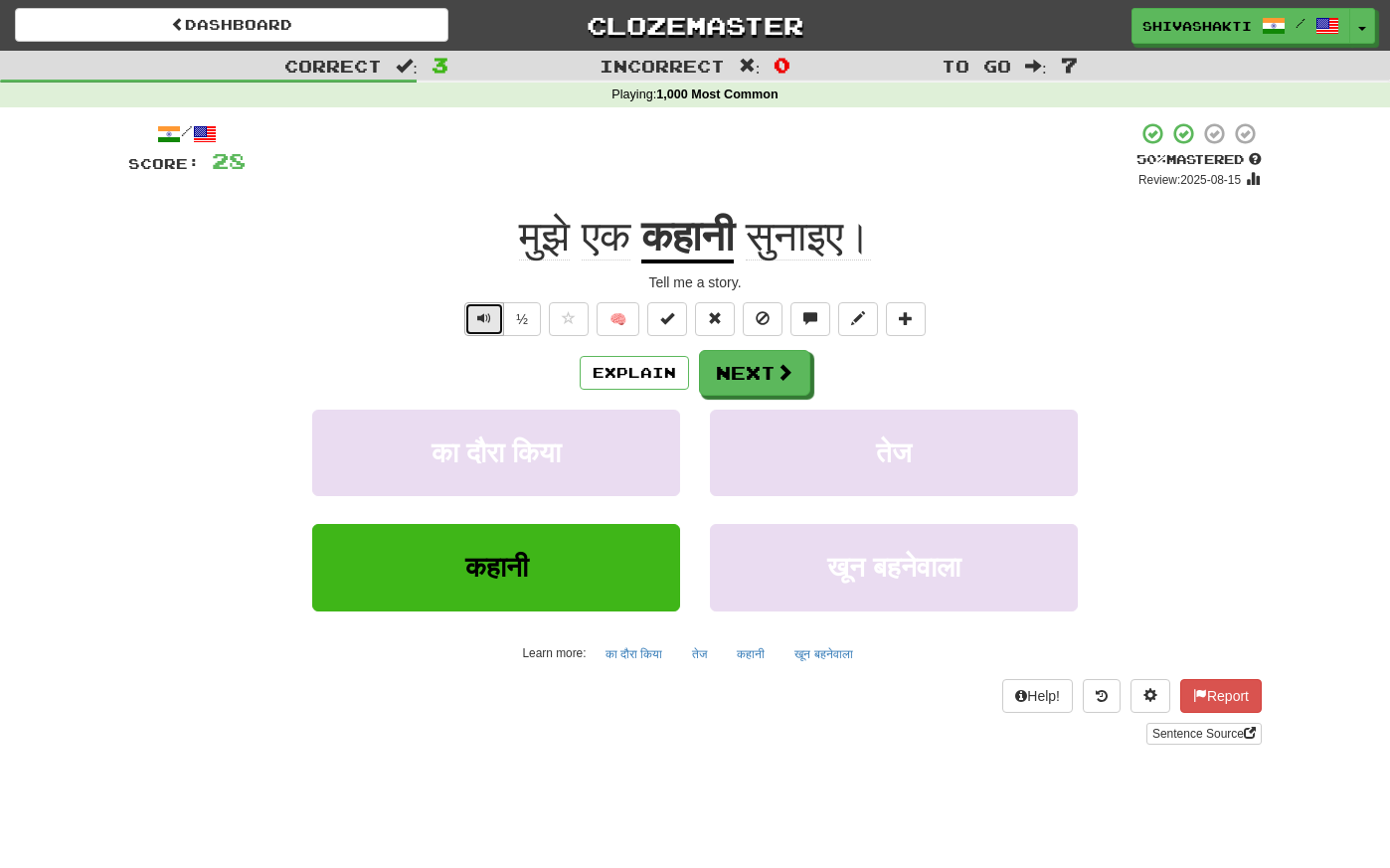 click at bounding box center [484, 318] 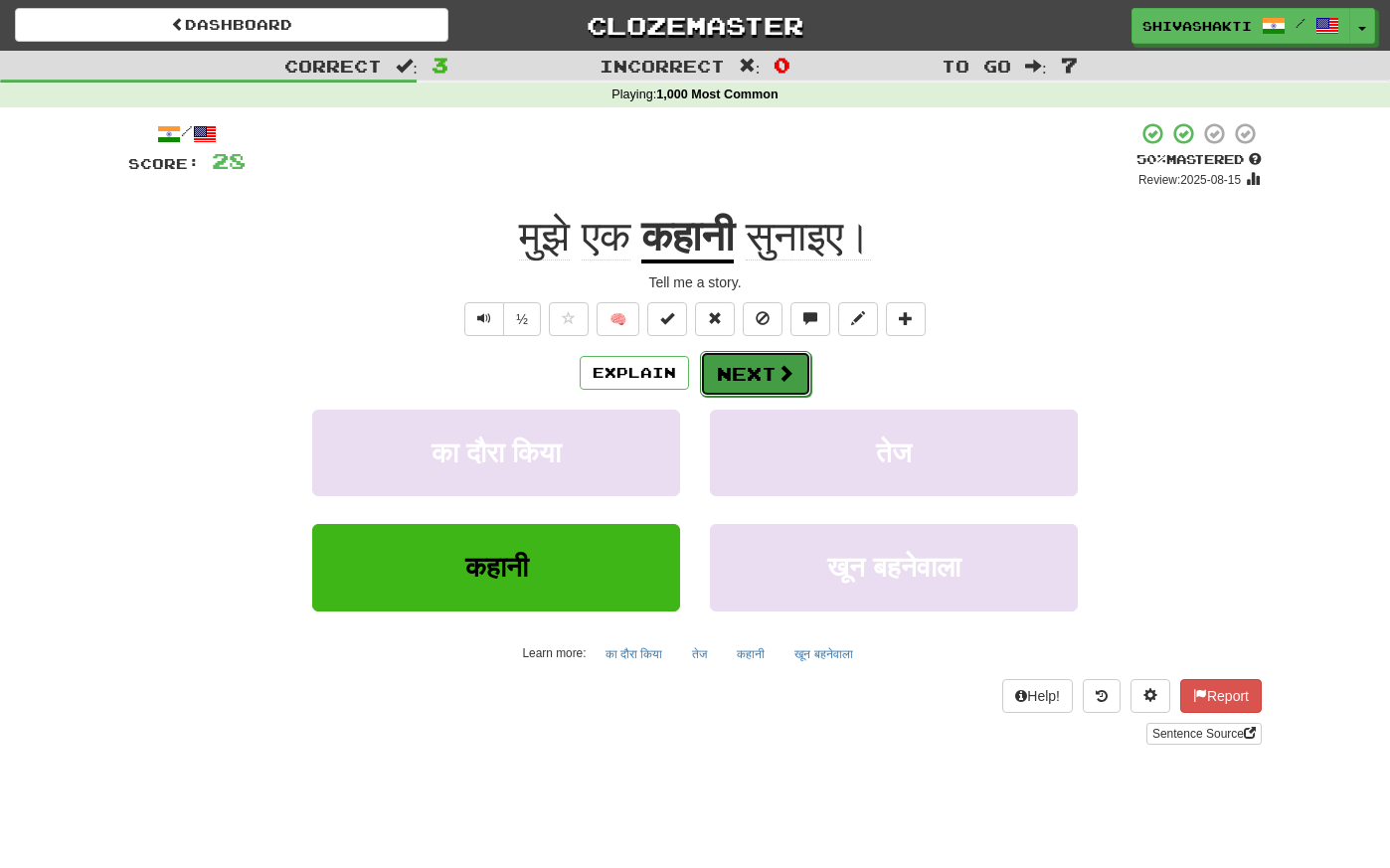 click on "Next" at bounding box center [756, 374] 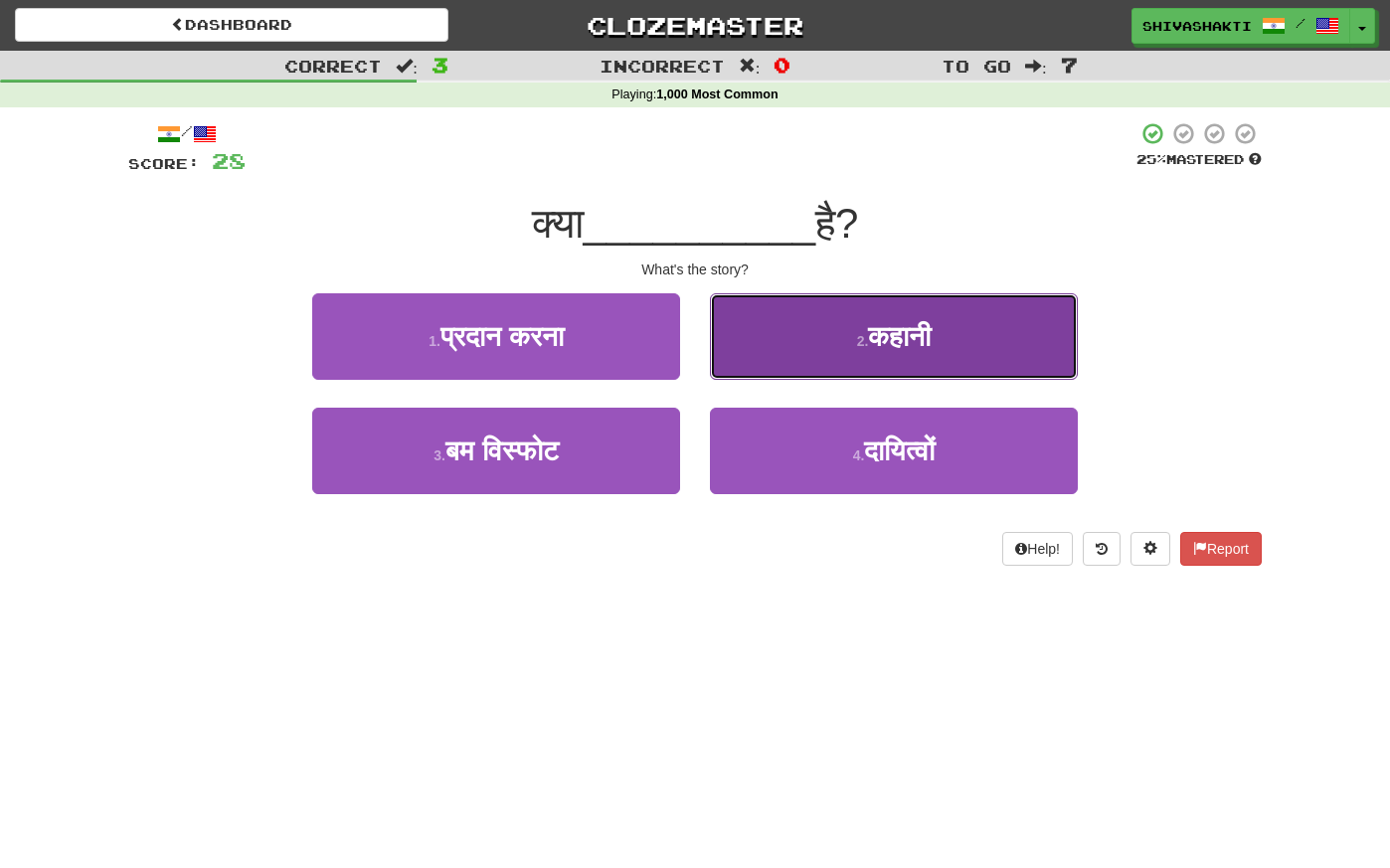 click on "2 .  कहानी" at bounding box center [894, 336] 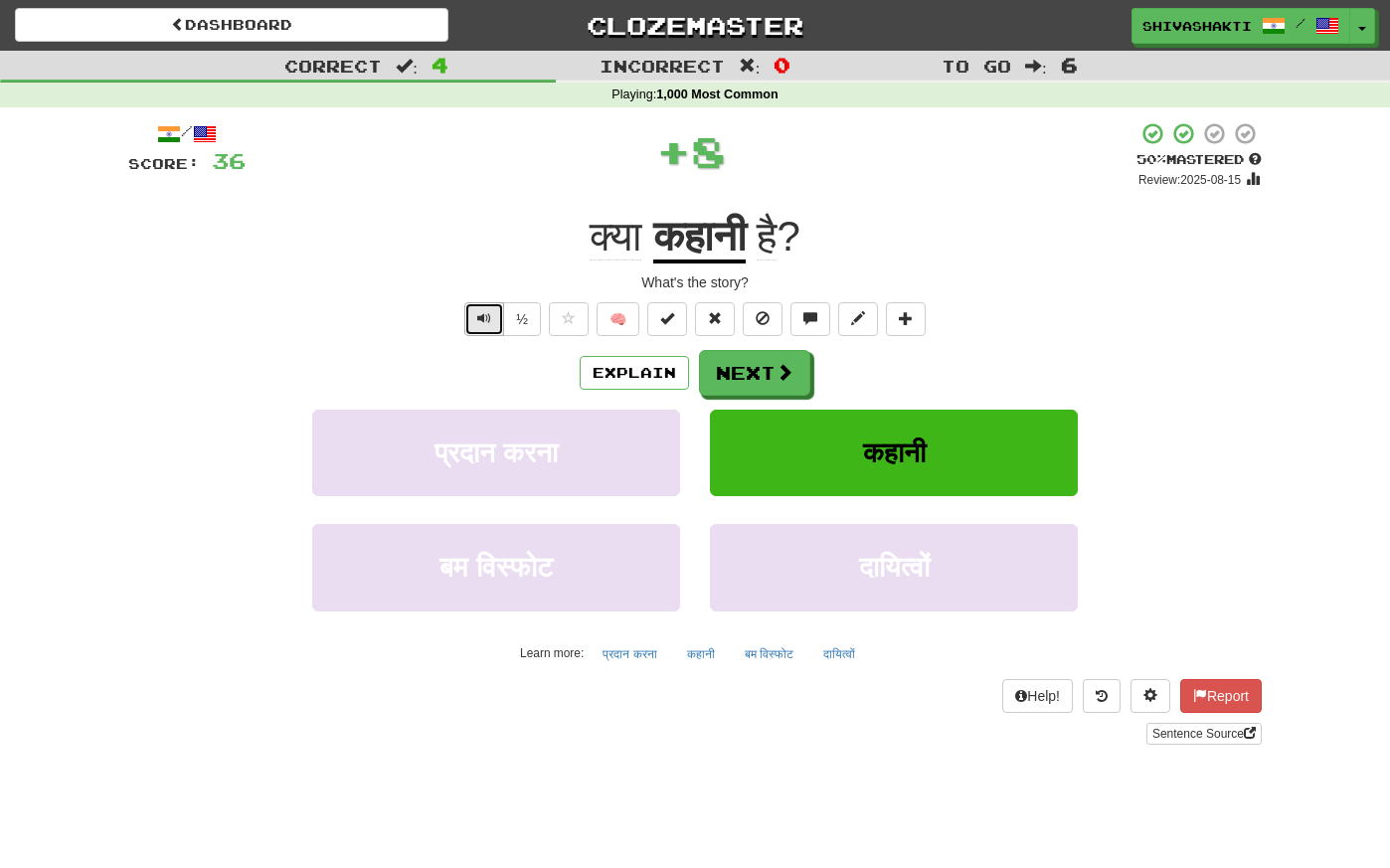 click at bounding box center (484, 319) 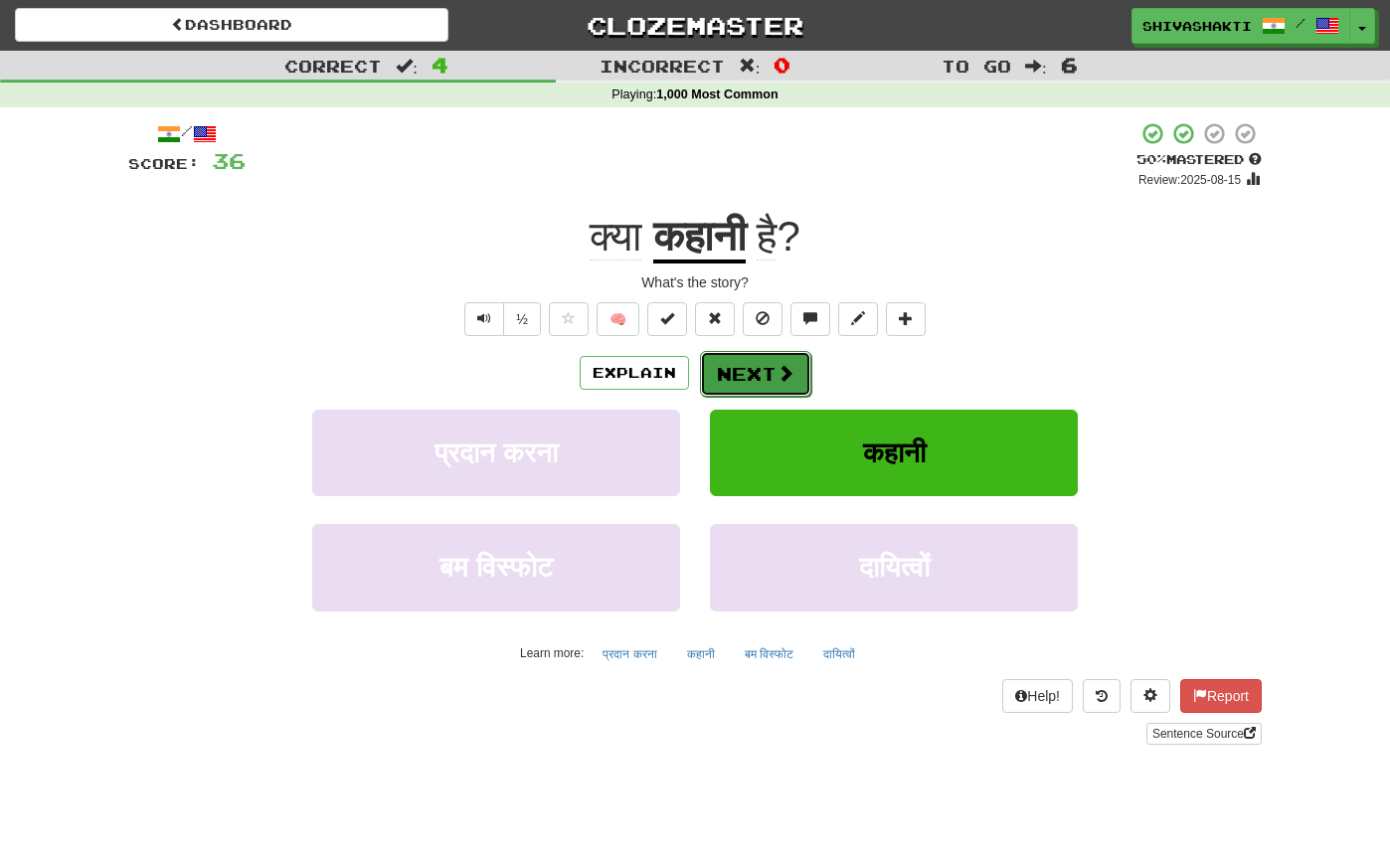 click on "Next" at bounding box center (756, 374) 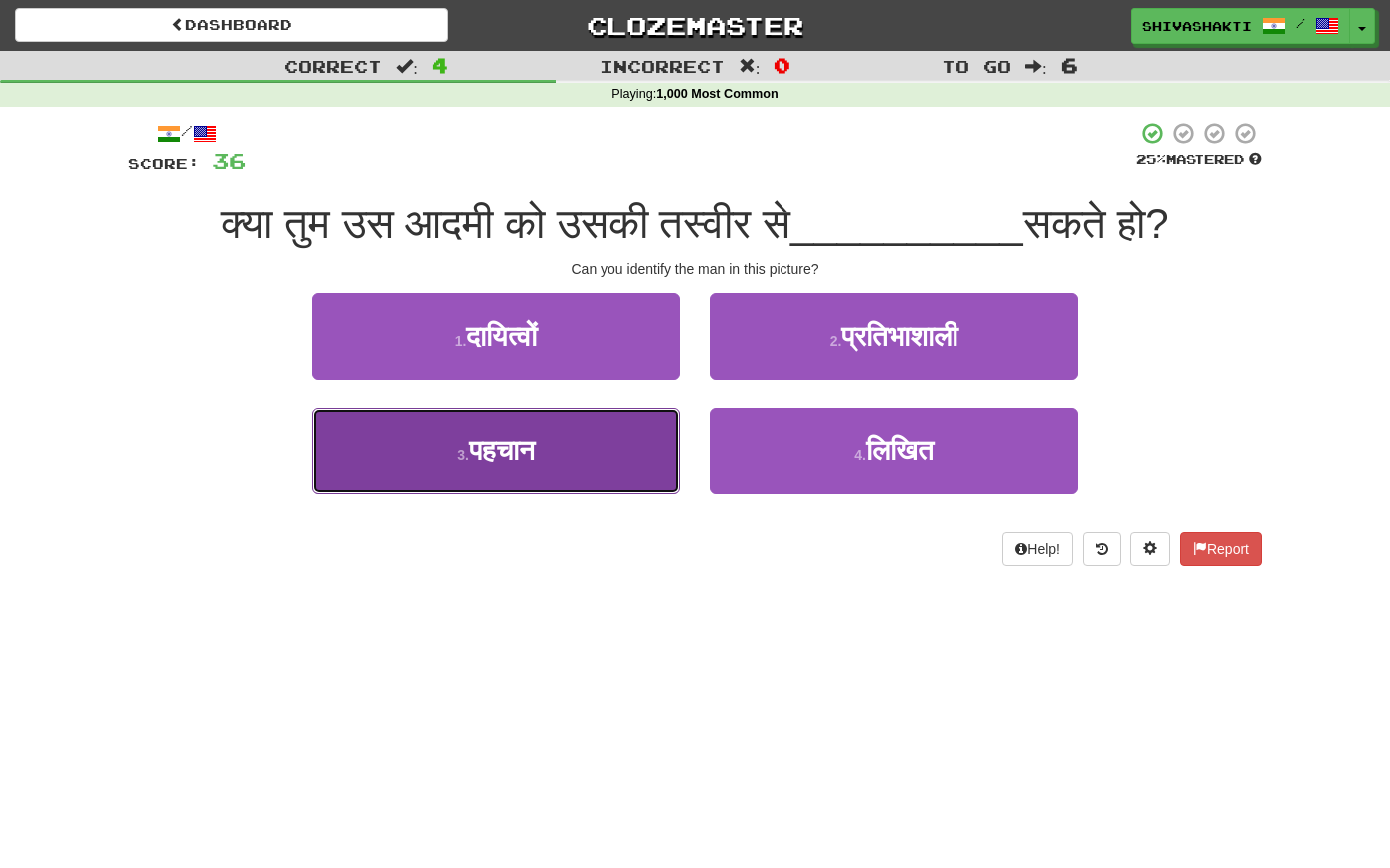 click on "3 .  पहचान" at bounding box center (496, 450) 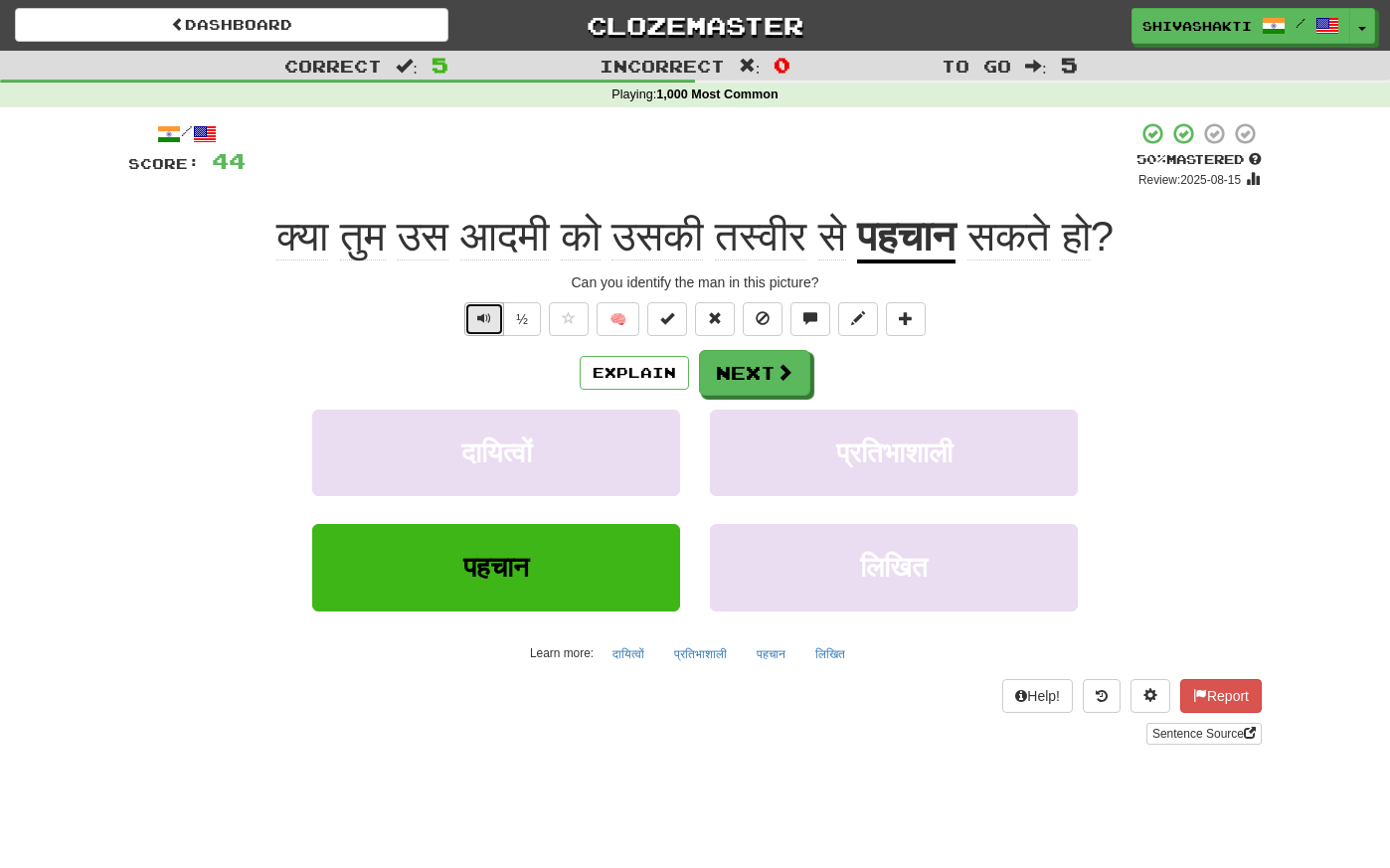 click at bounding box center [484, 319] 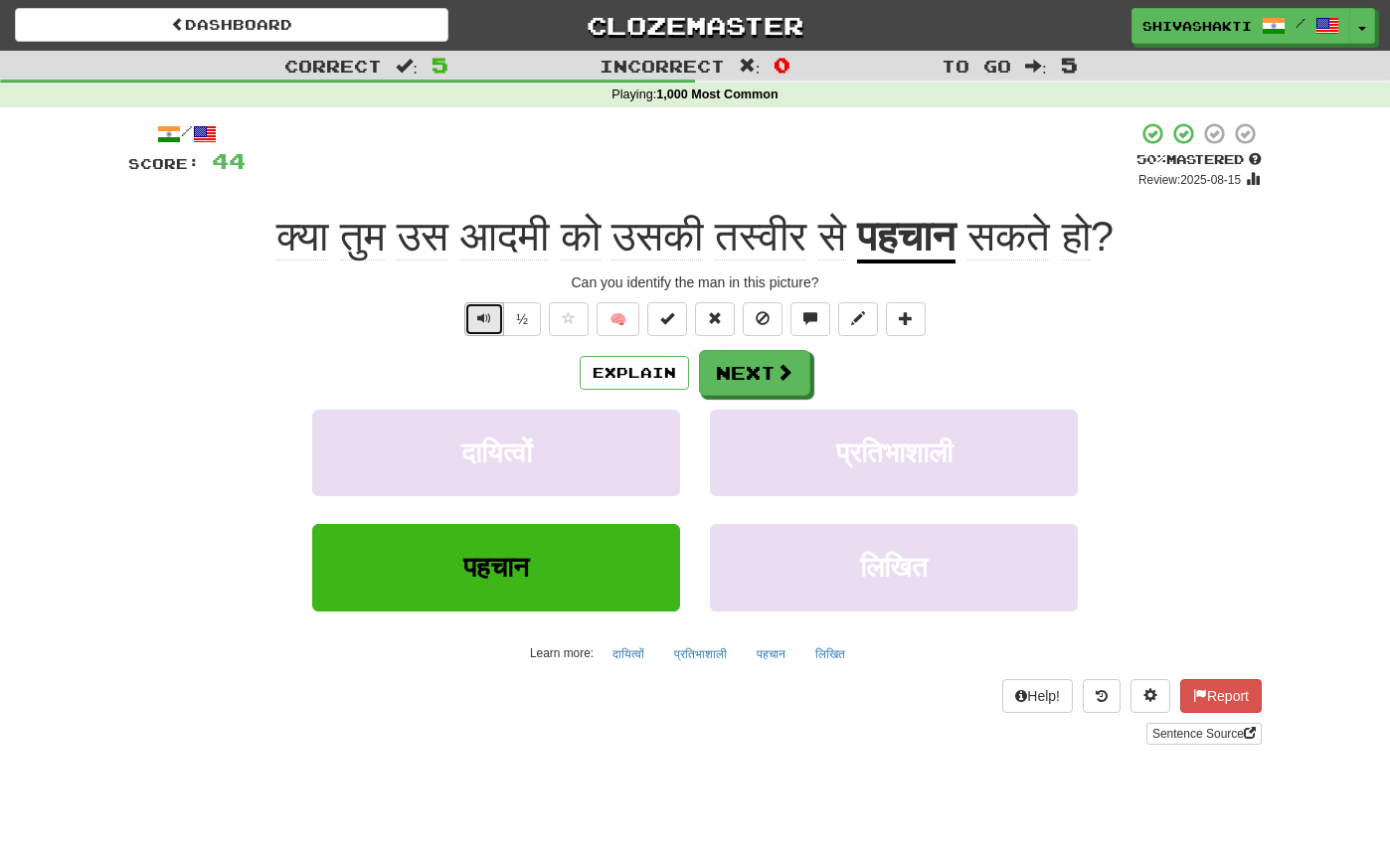 click at bounding box center (484, 319) 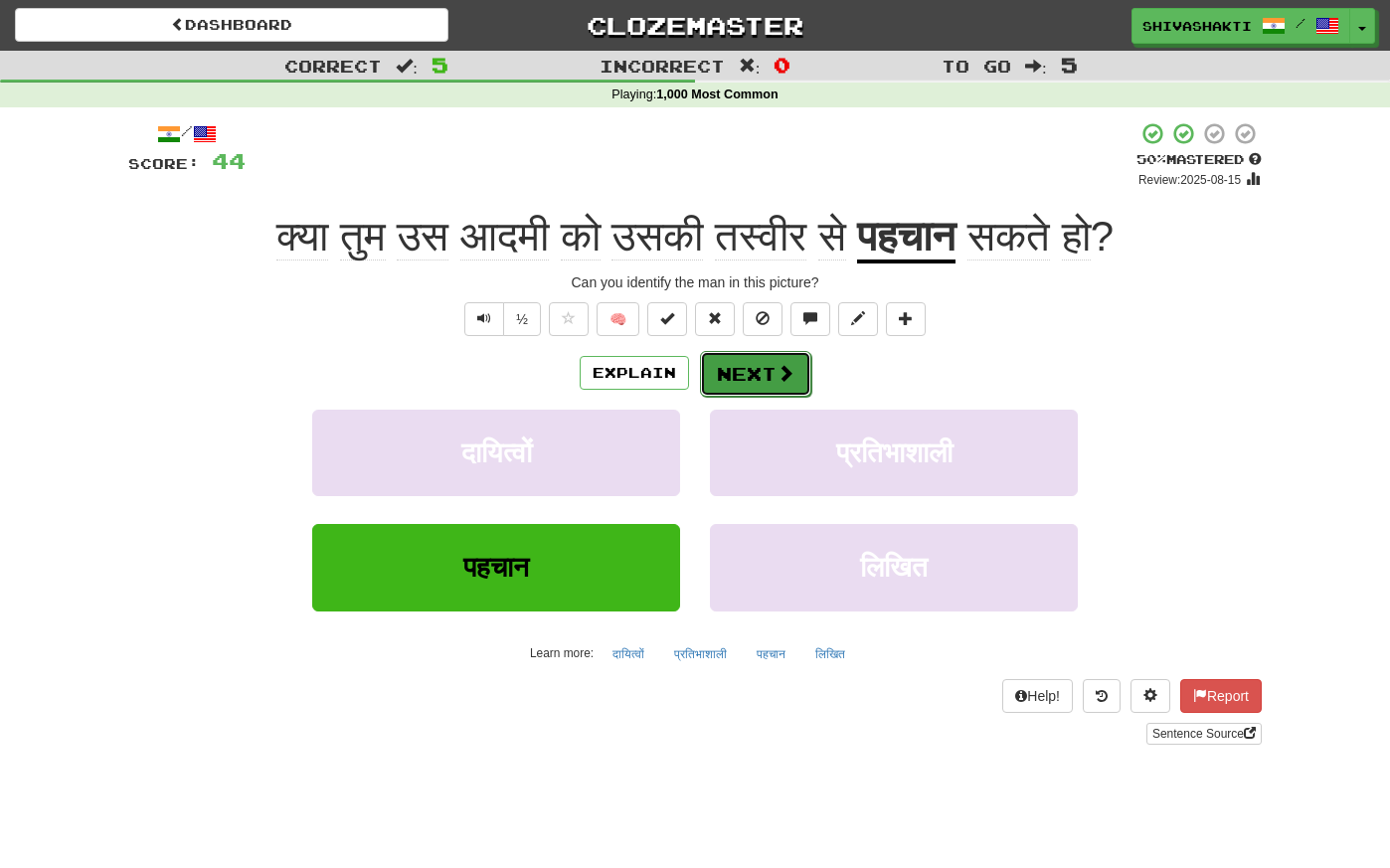 click on "Next" at bounding box center [756, 374] 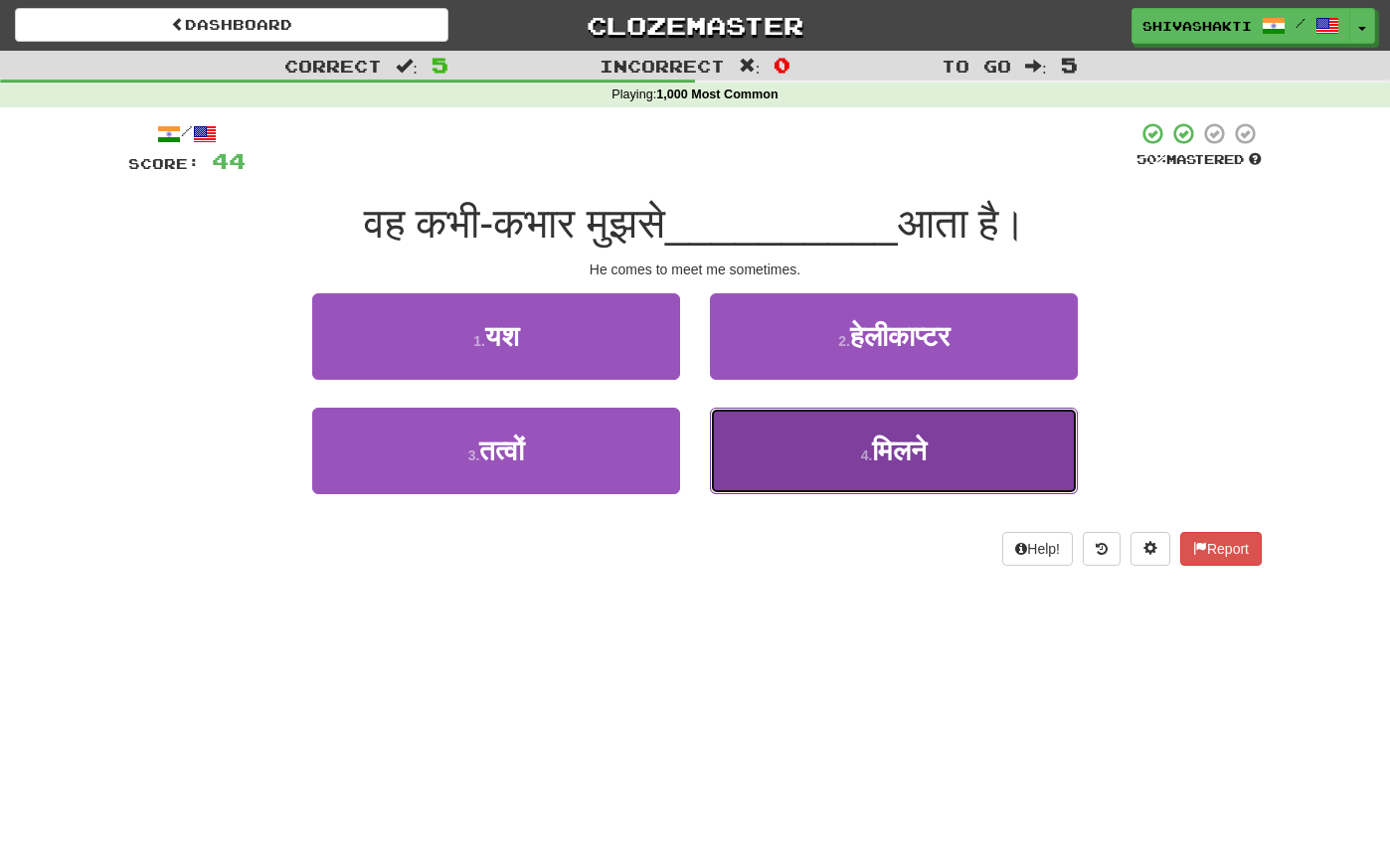 click on "4 .  मिलने" at bounding box center (894, 450) 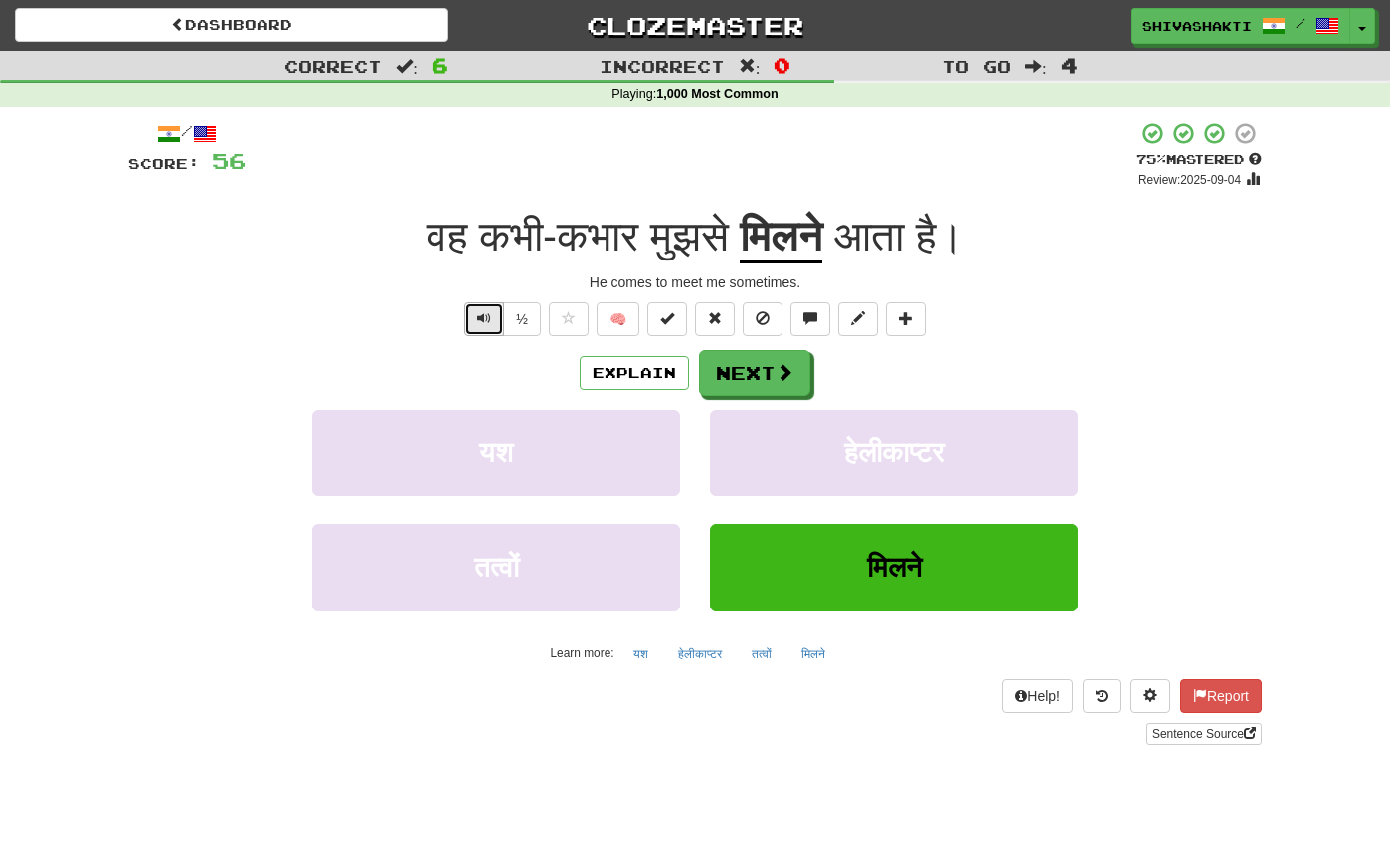 click at bounding box center [484, 319] 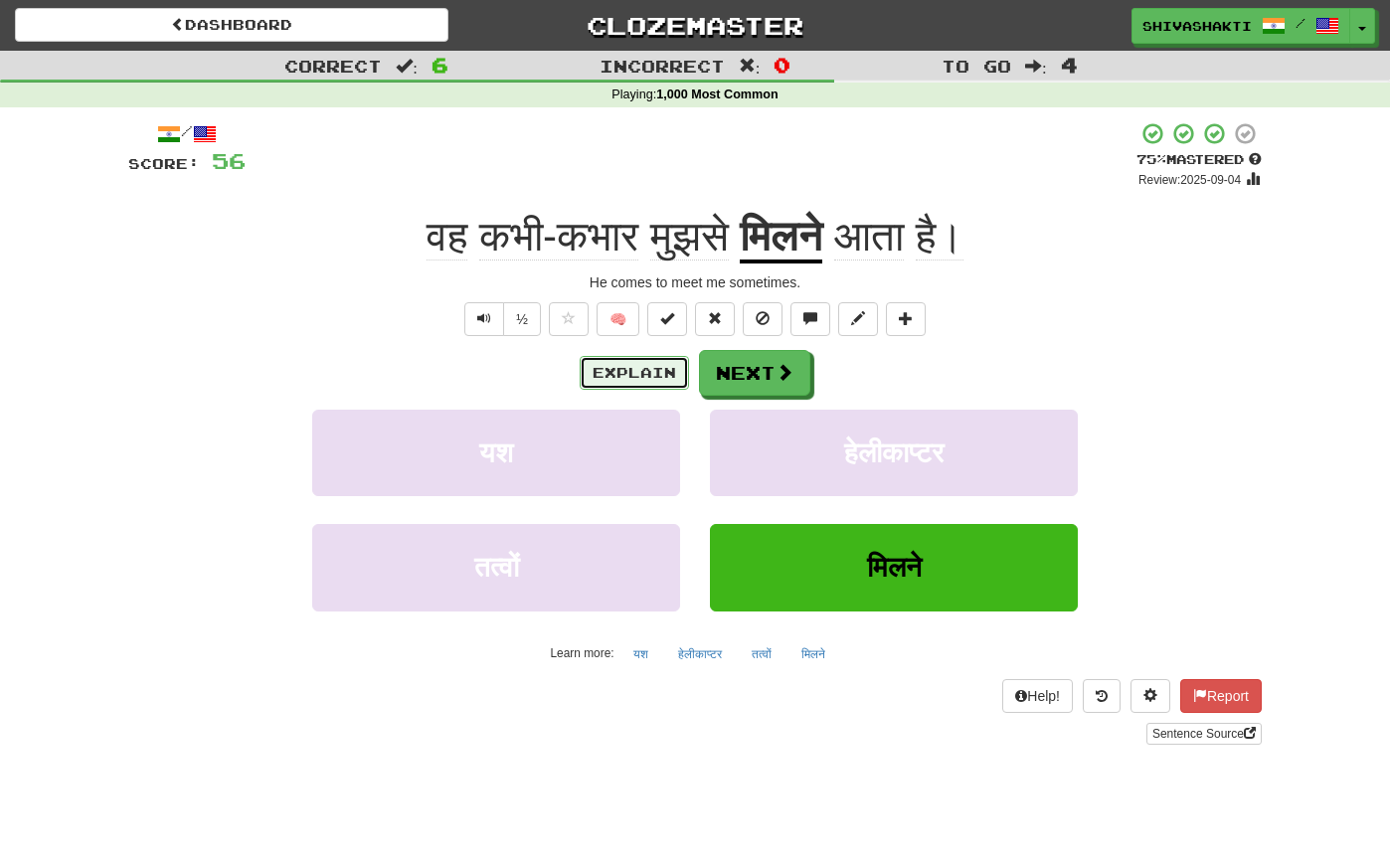 click on "Explain" at bounding box center (634, 373) 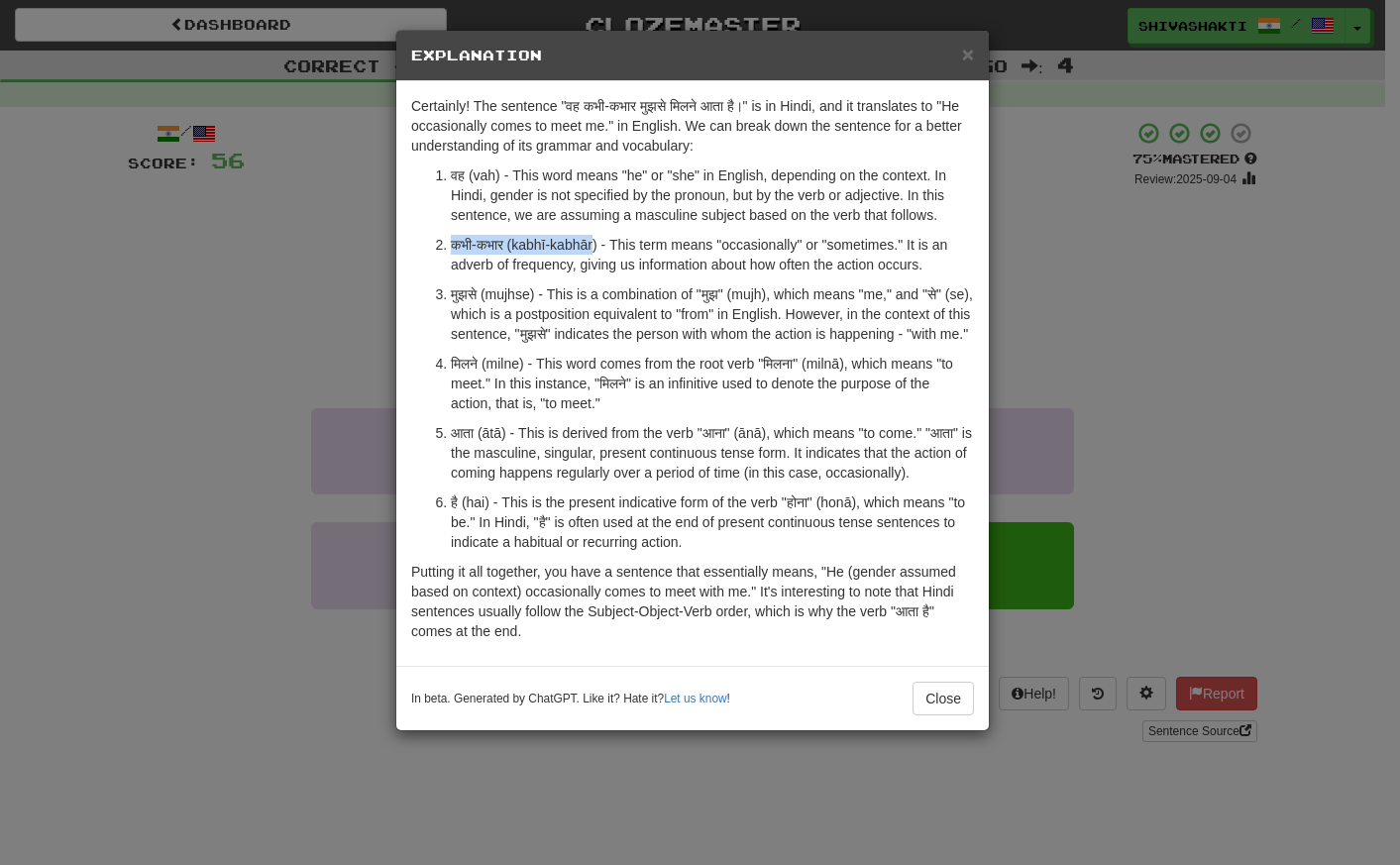drag, startPoint x: 596, startPoint y: 246, endPoint x: 450, endPoint y: 242, distance: 146.05478 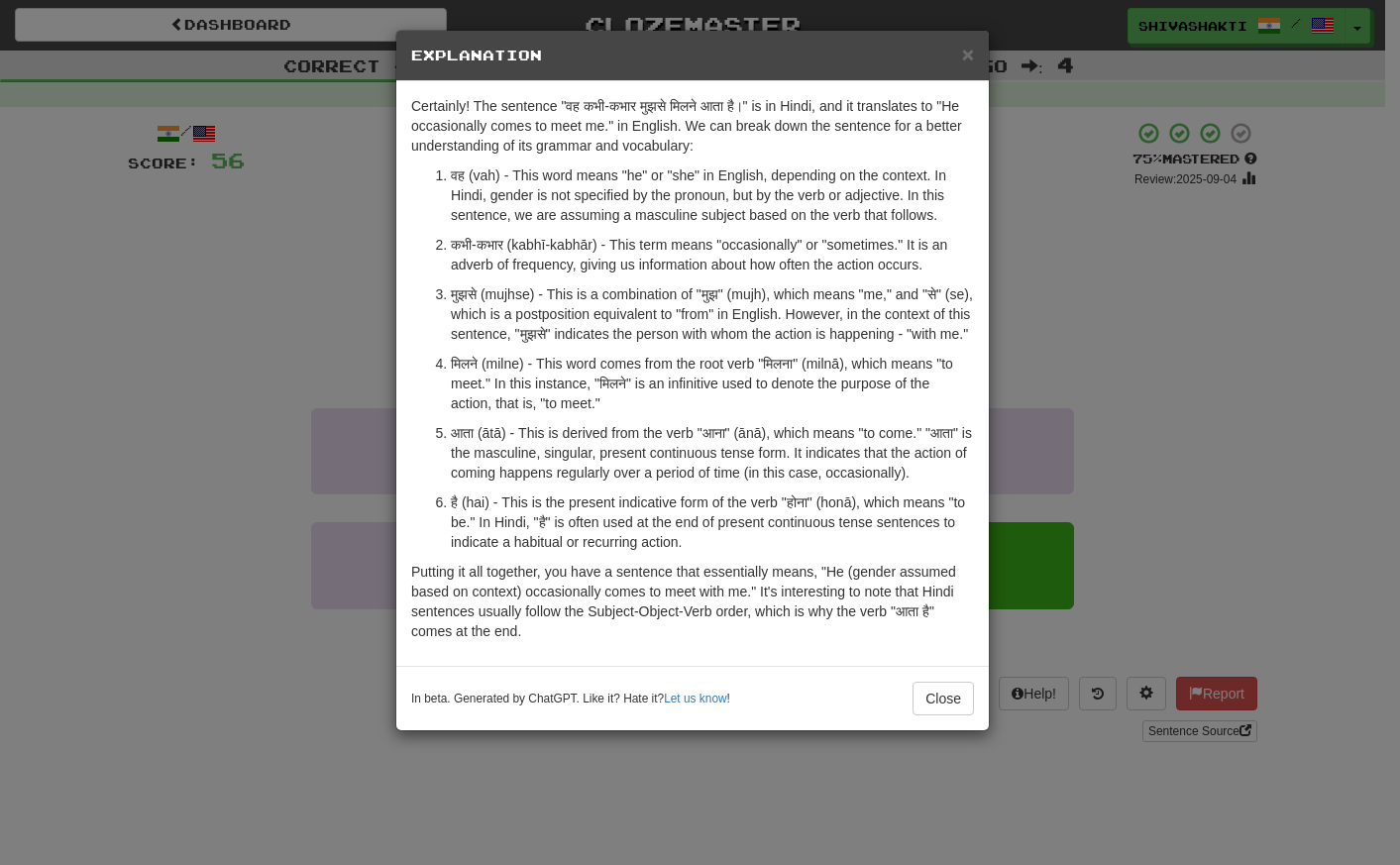 click on "× Explanation Certainly! The sentence "वह कभी-कभार मुझसे मिलने आता है।" is in Hindi, and it translates to "He occasionally comes to meet me." in English. We can break down the sentence for a better understanding of its grammar and vocabulary:
वह (vah) - This word means "he" or "she" in English, depending on the context. In Hindi, gender is not specified by the pronoun, but by the verb or adjective. In this sentence, we are assuming a masculine subject based on the verb that follows.
कभी-कभार (kabhī-kabhār) - This term means "occasionally" or "sometimes." It is an adverb of frequency, giving us information about how often the action occurs.
मिलने (milne) - This word comes from the root verb "मिलना" (milnā), which means "to meet." In this instance, "मिलने" is an infinitive used to denote the purpose of the action, that is, "to meet."
Let us know ! Close" at bounding box center [700, 432] 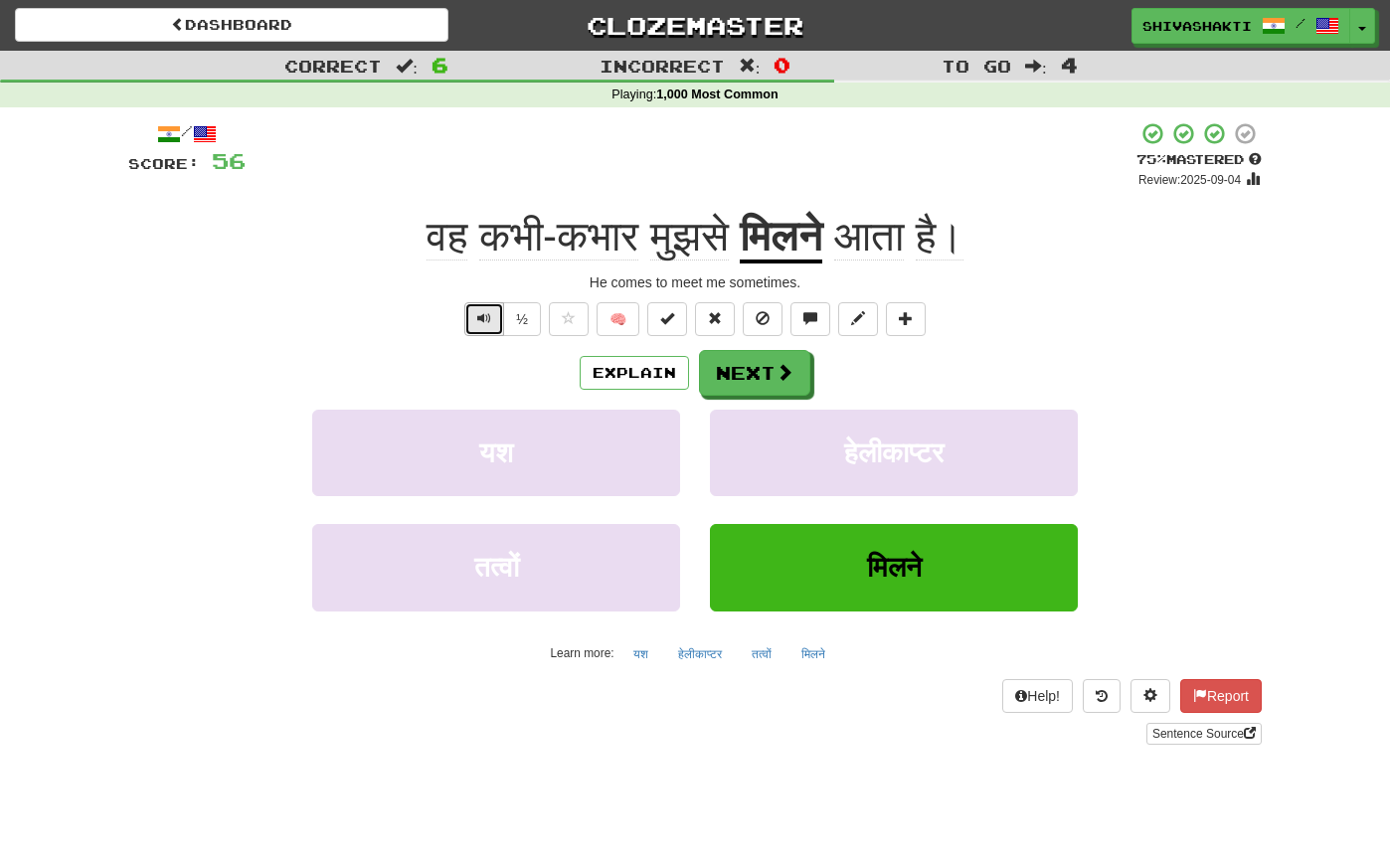 click at bounding box center (484, 318) 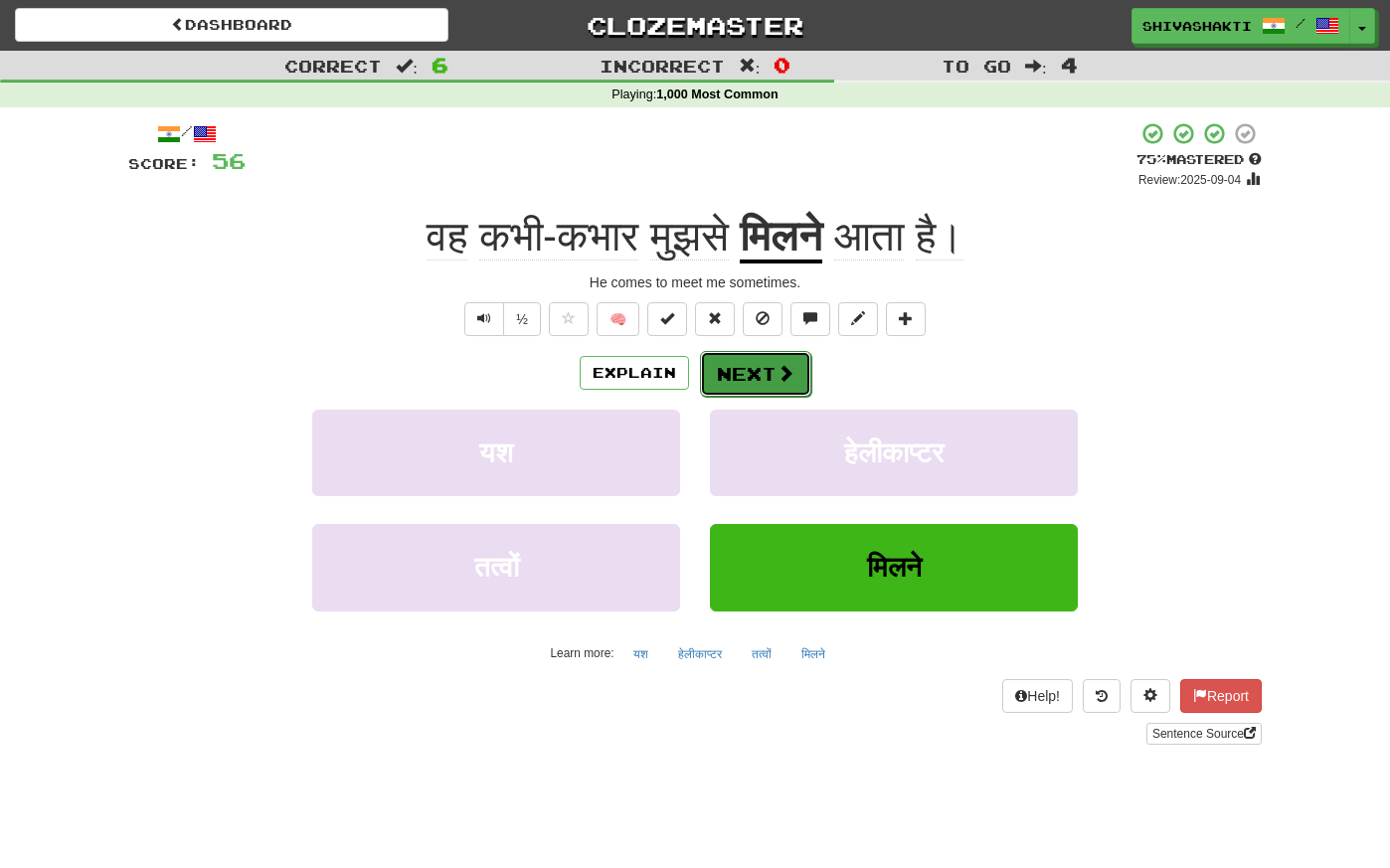 click at bounding box center (785, 373) 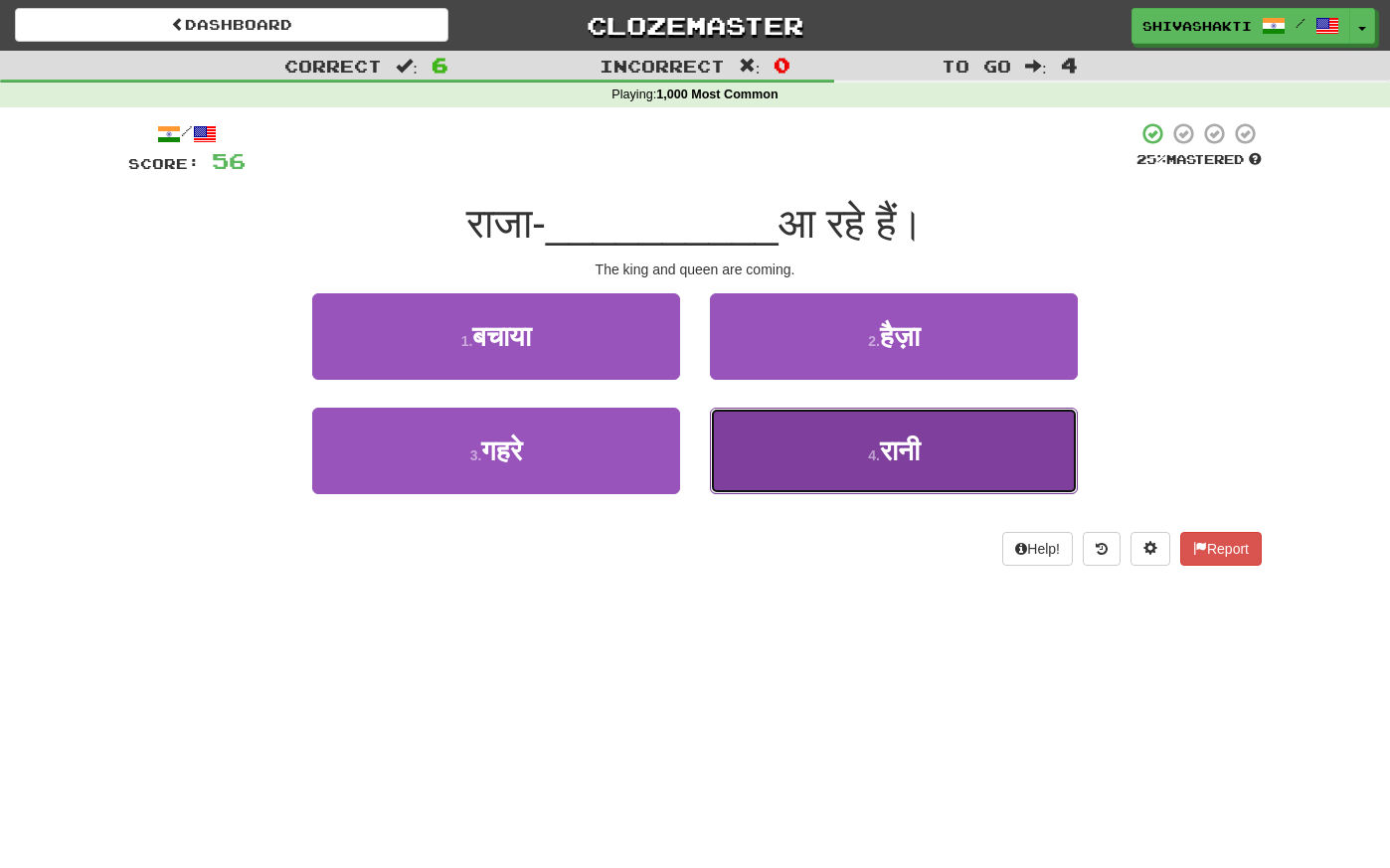 click on "4 .  रानी" at bounding box center [894, 450] 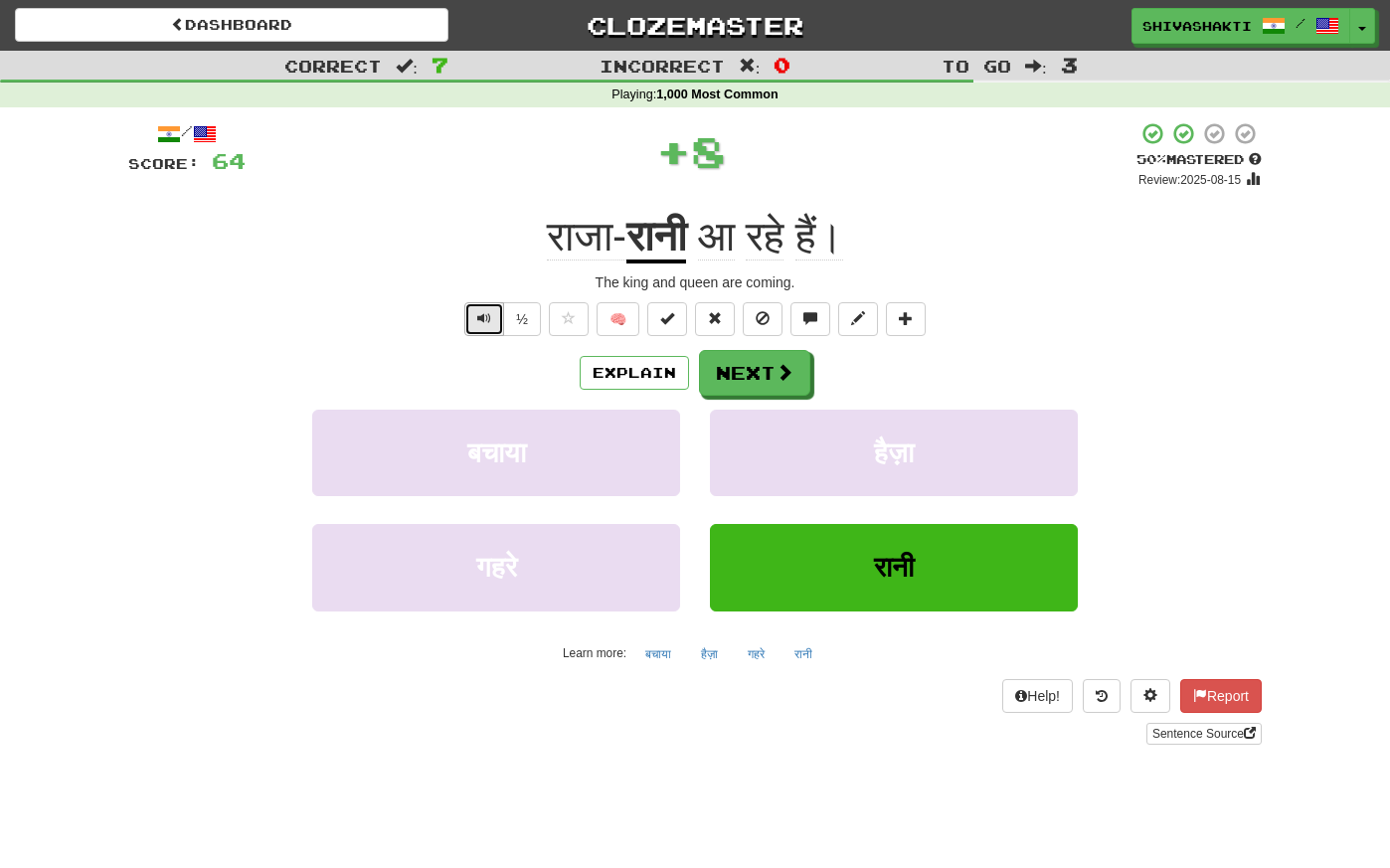 click at bounding box center [484, 319] 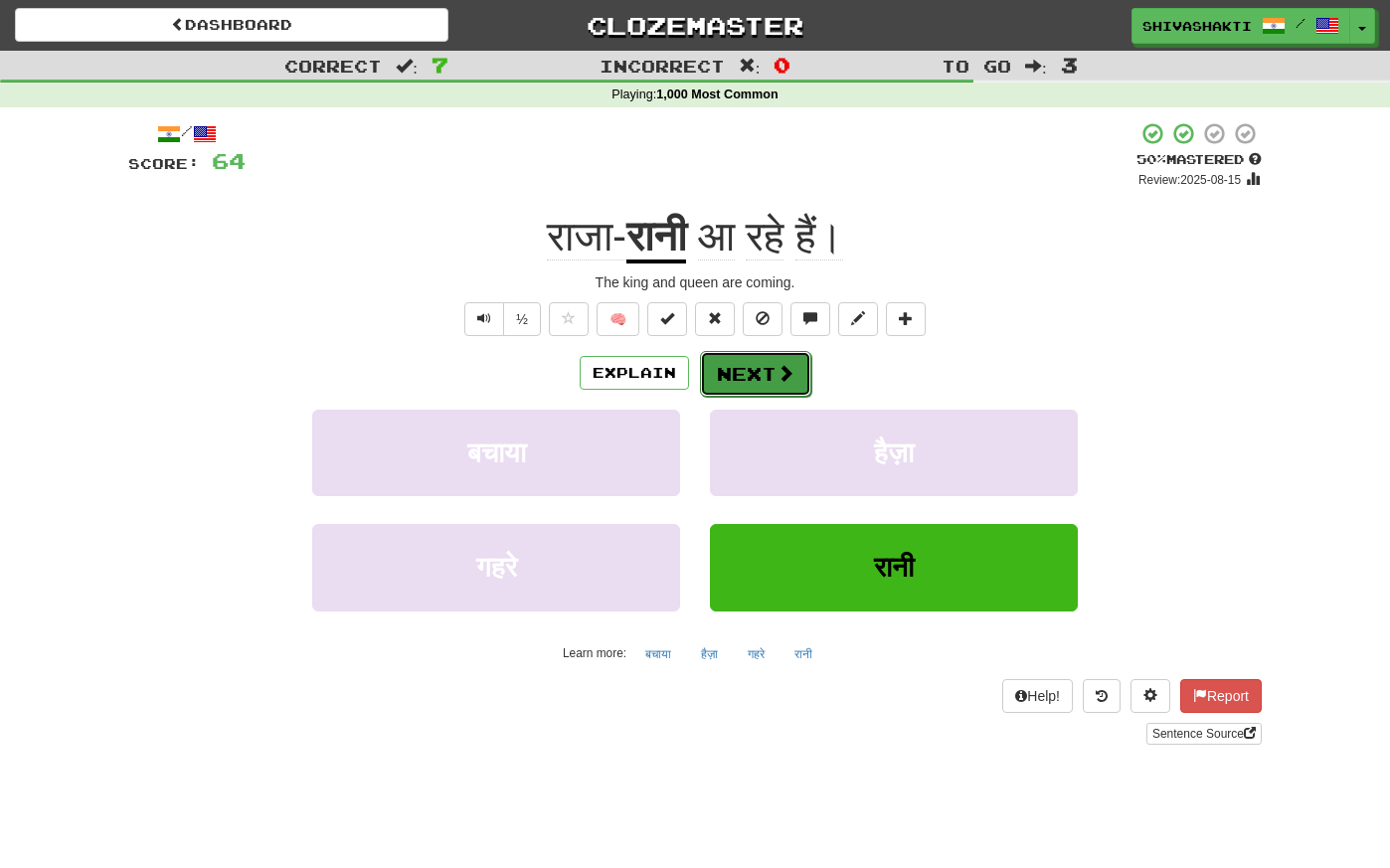 click on "Next" at bounding box center [756, 374] 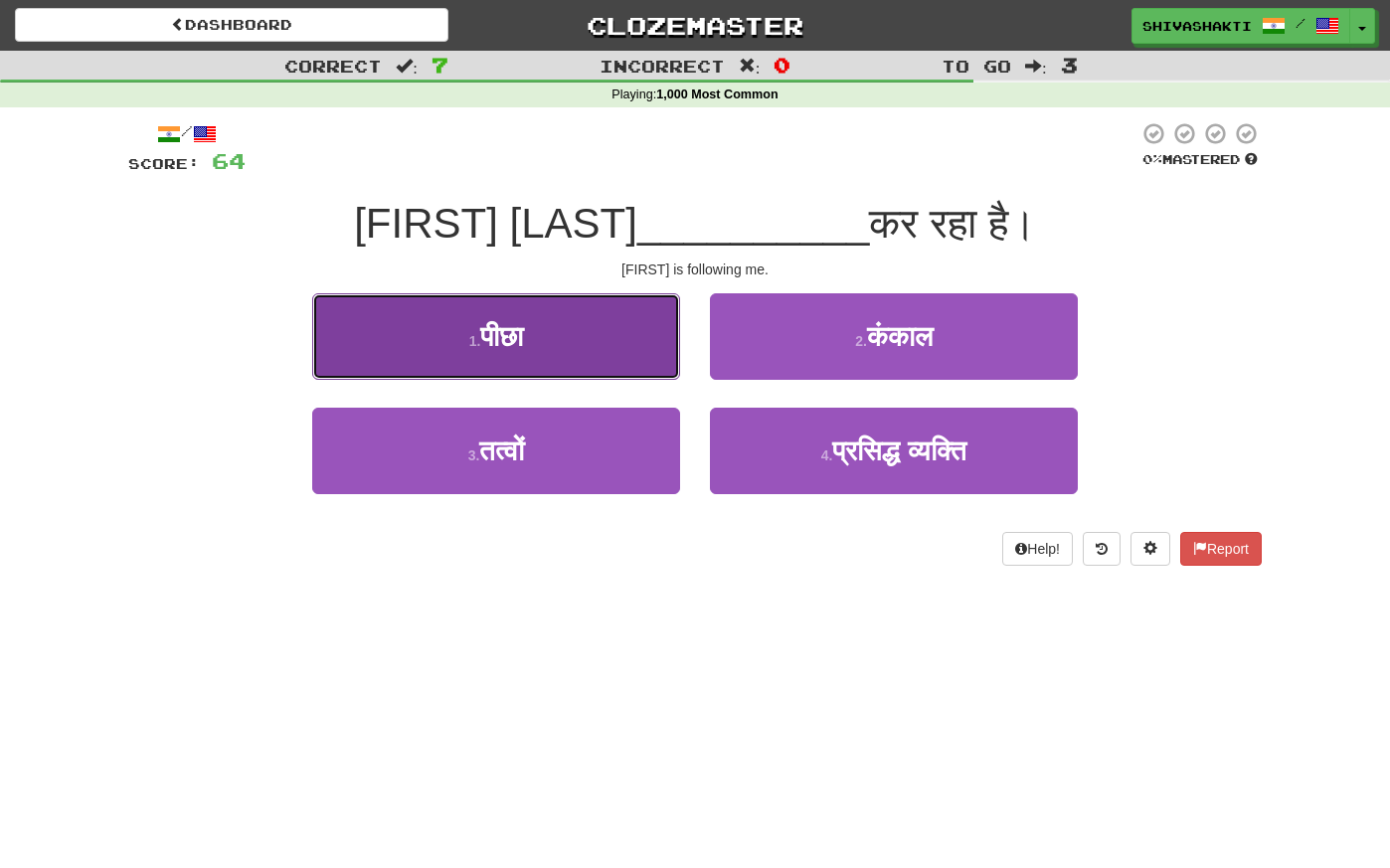 click on "1 .  पीछा" at bounding box center (496, 336) 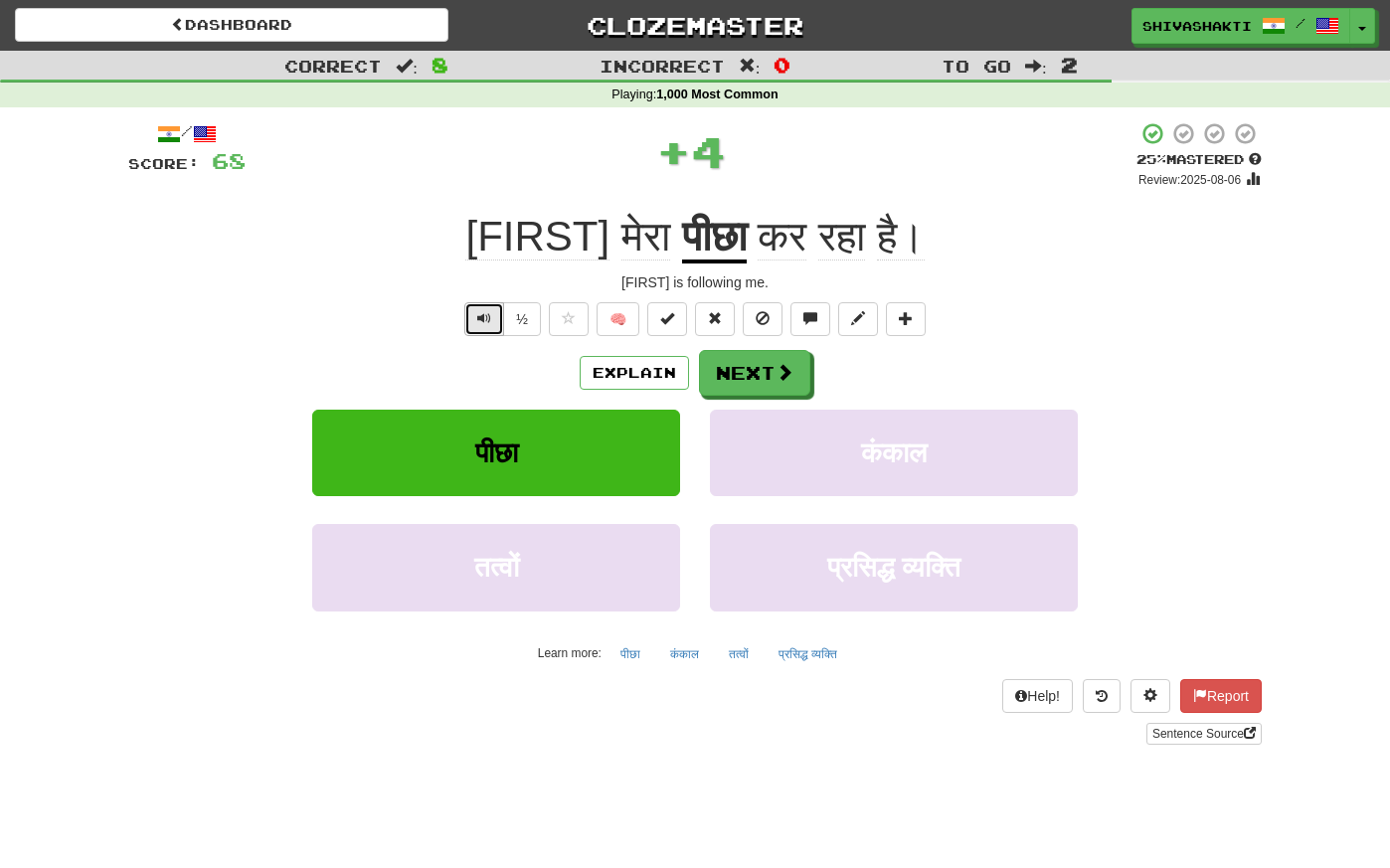 click at bounding box center (484, 319) 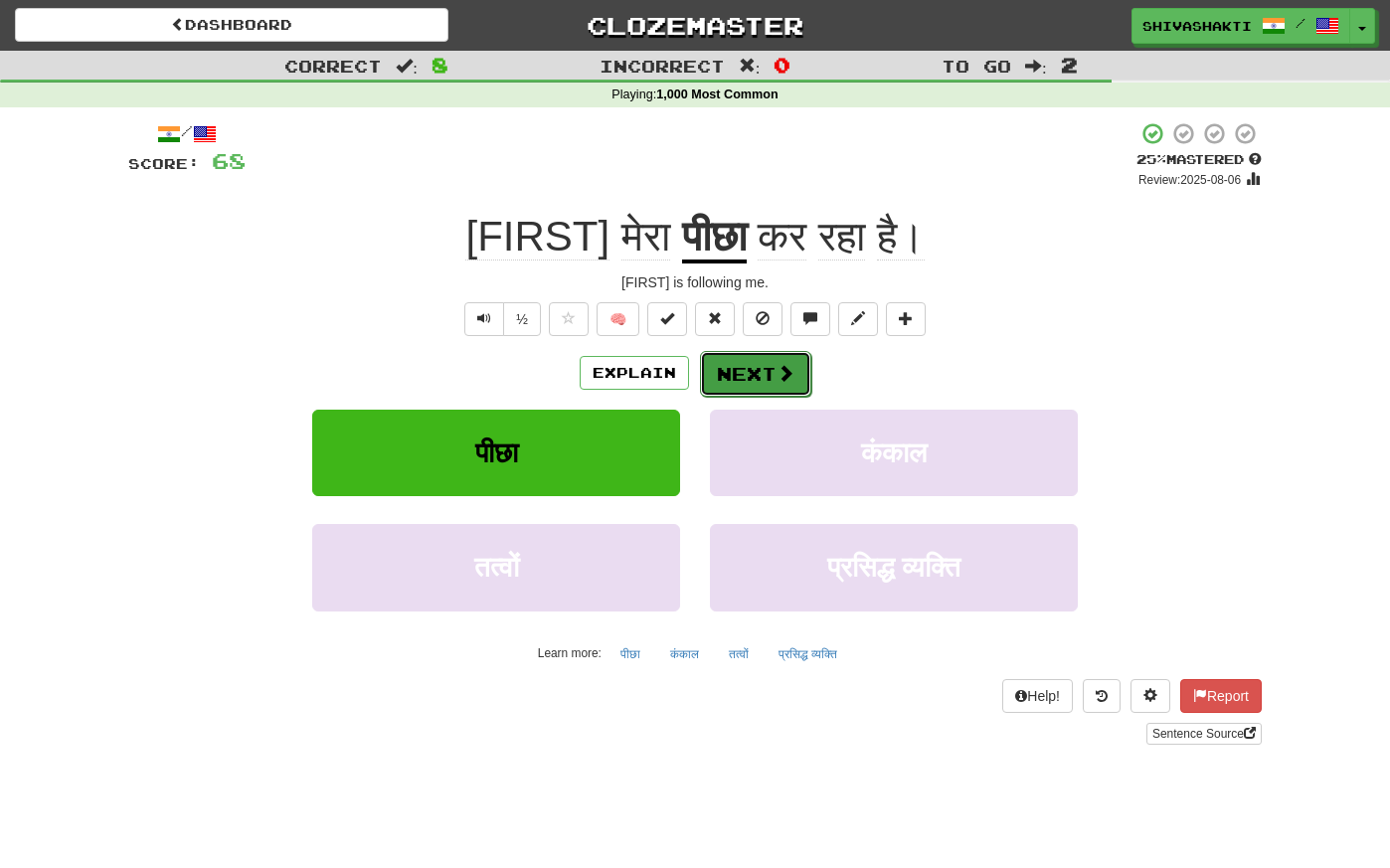 click on "Next" at bounding box center (756, 374) 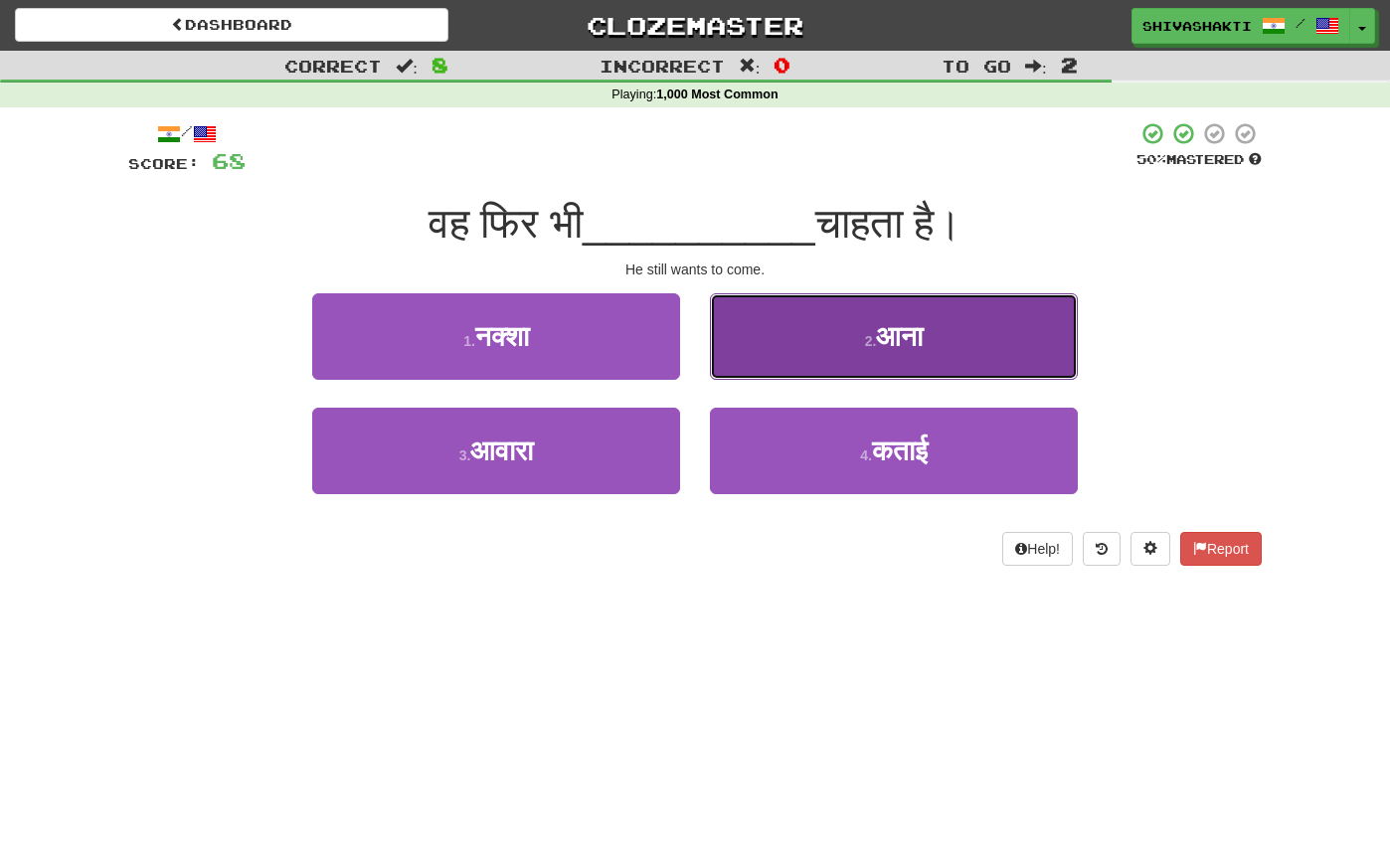 click on "2 ." at bounding box center (871, 341) 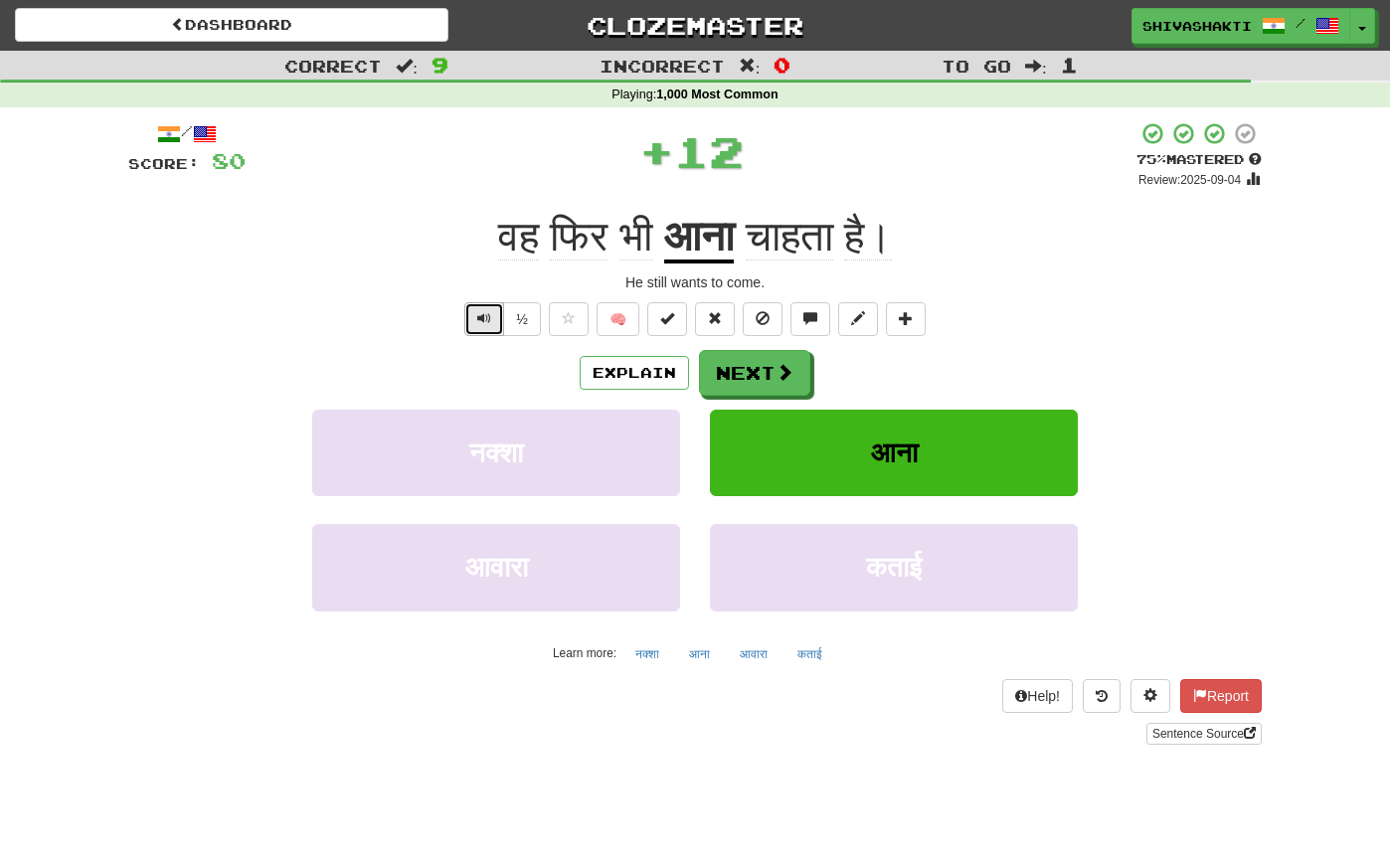 click at bounding box center (484, 318) 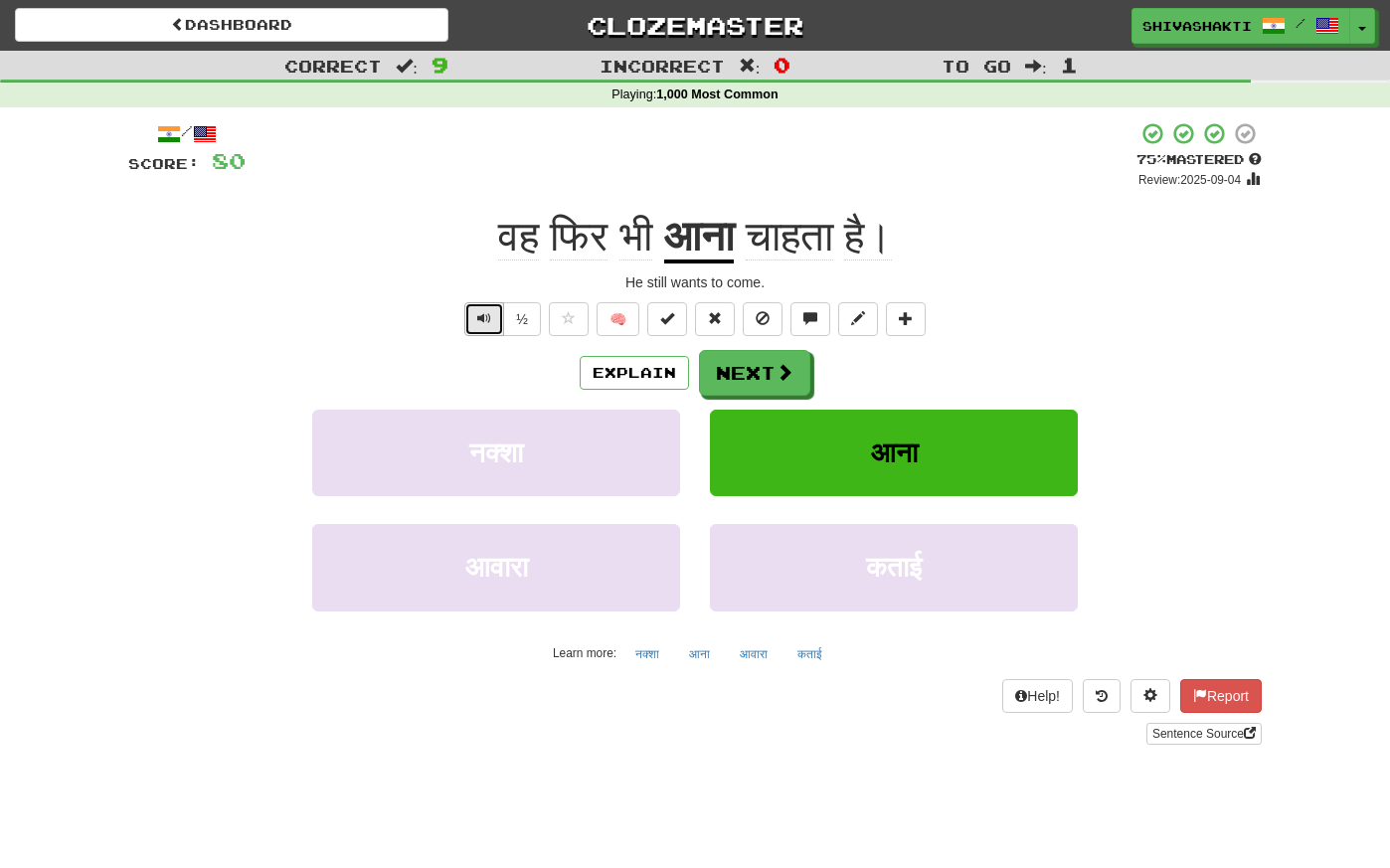 click at bounding box center [484, 318] 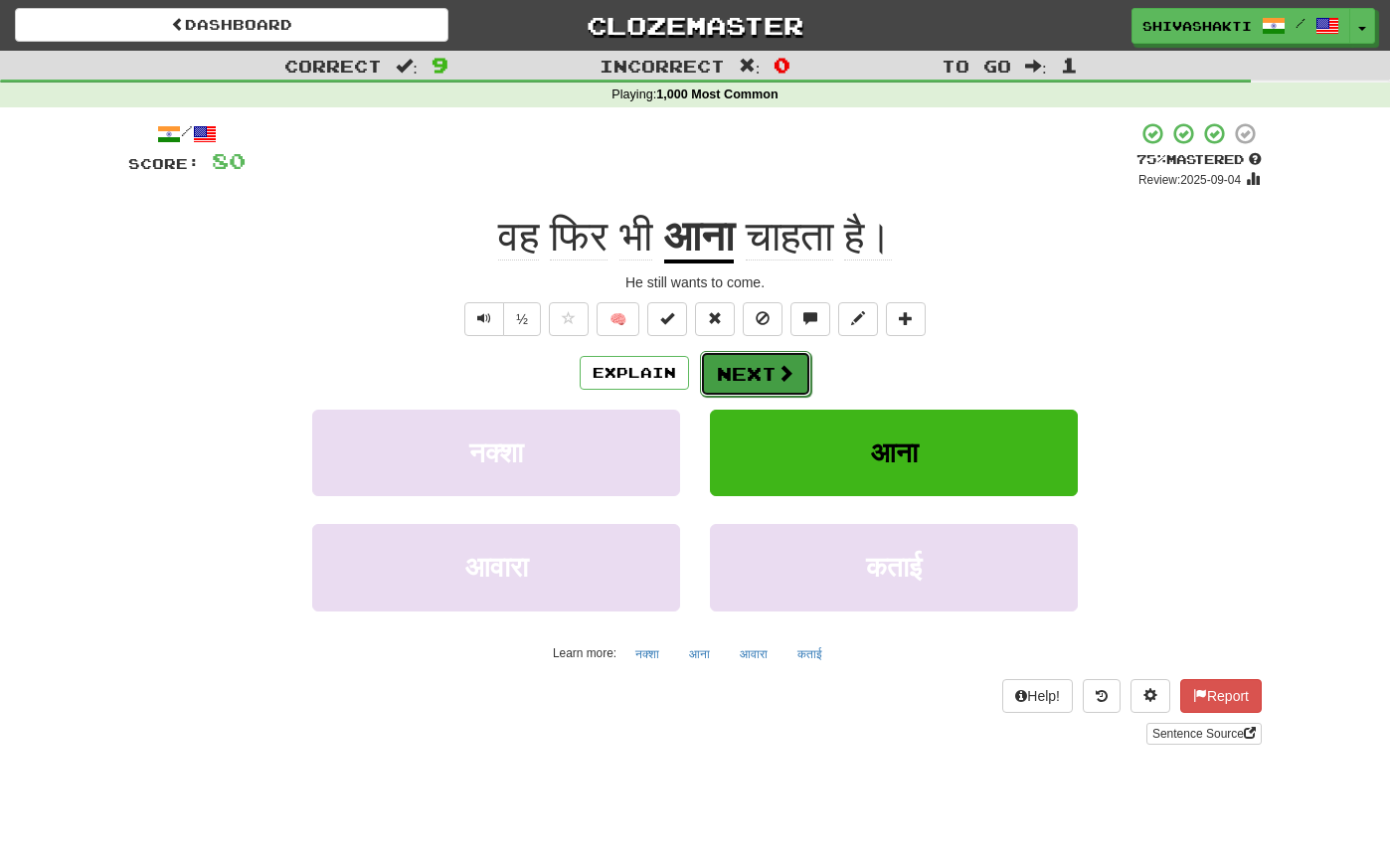 click on "Next" at bounding box center [756, 374] 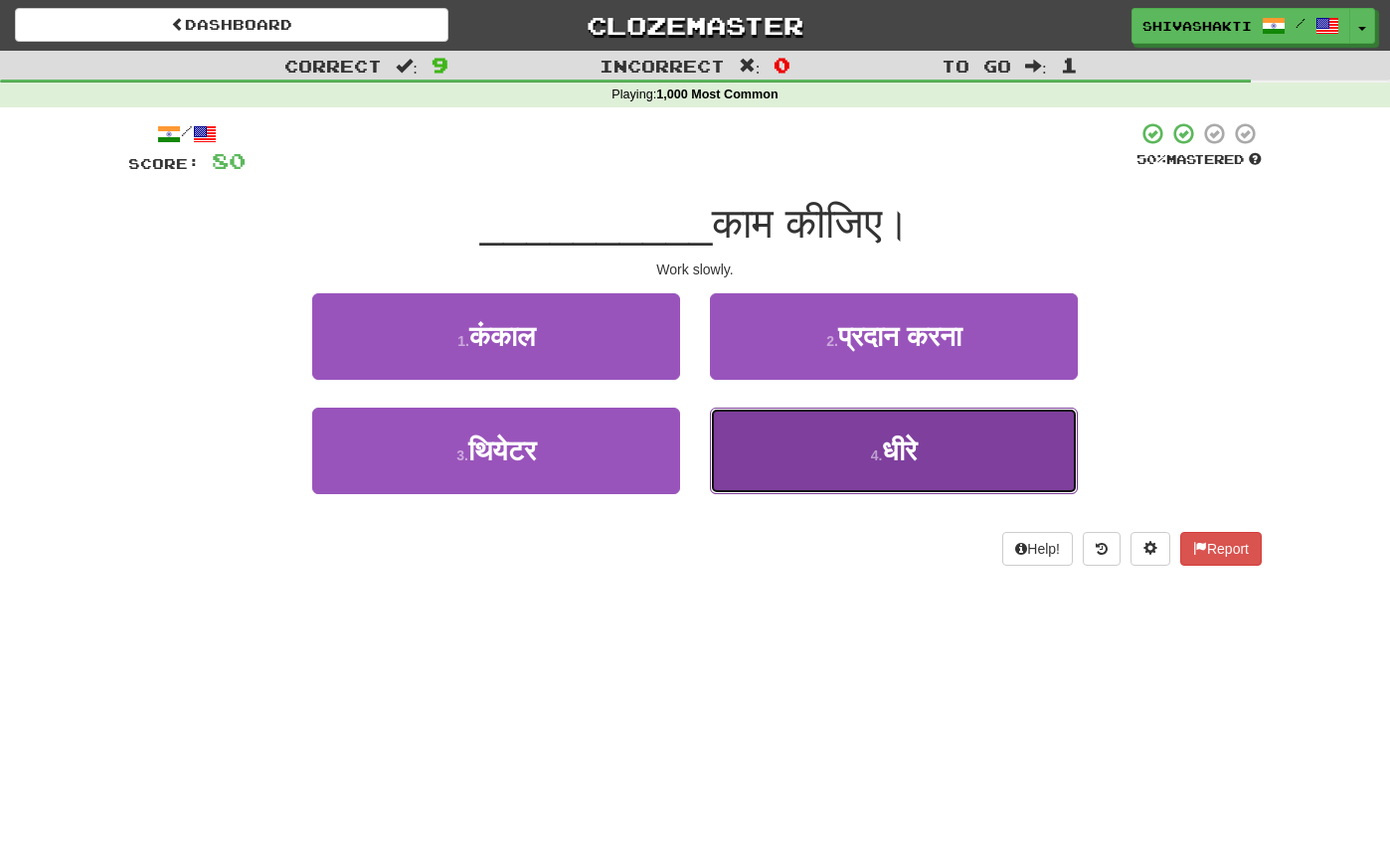 click on "4 .  धीरे" at bounding box center (894, 450) 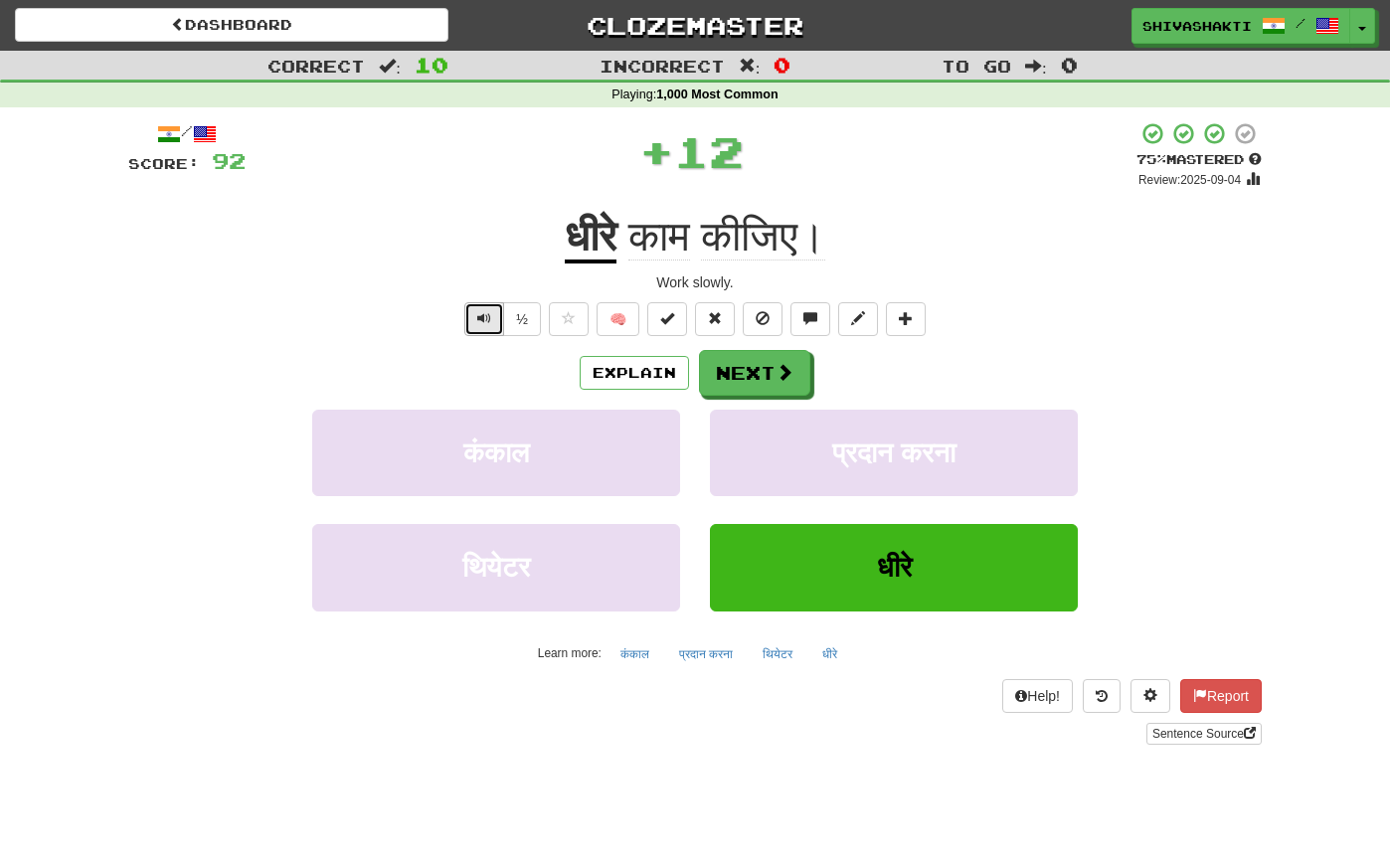 click at bounding box center [484, 319] 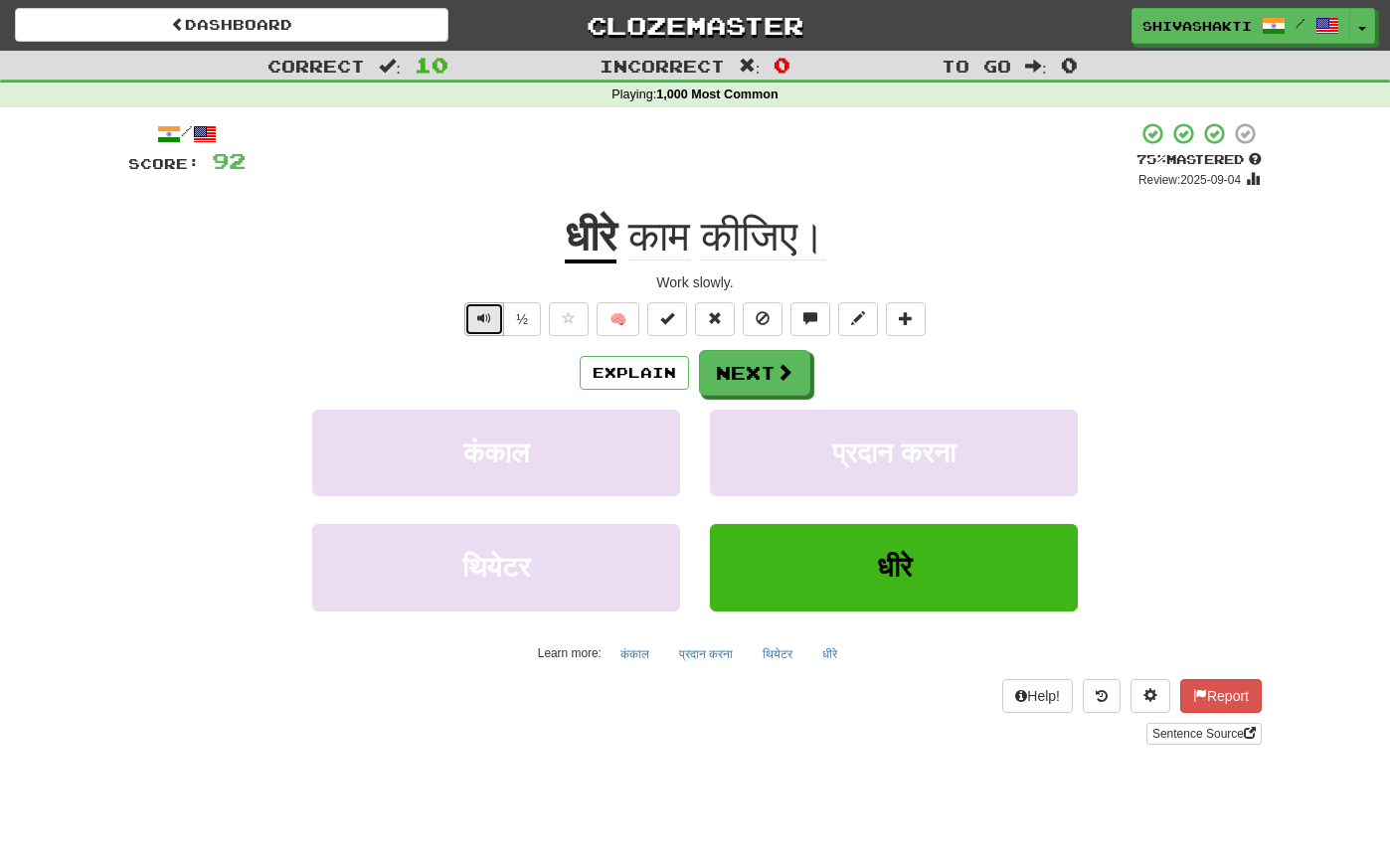 click at bounding box center [484, 319] 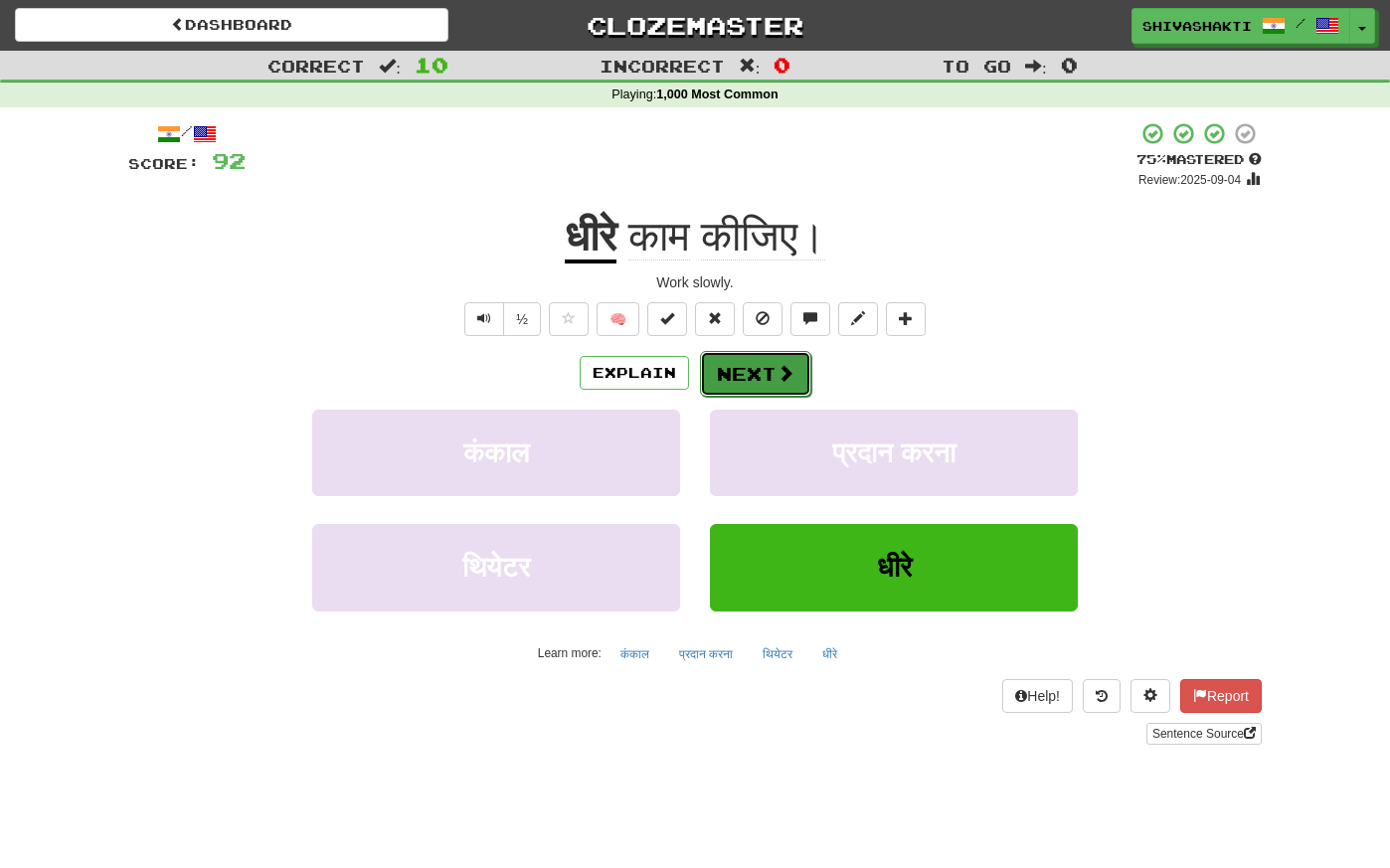 click on "Next" at bounding box center [756, 374] 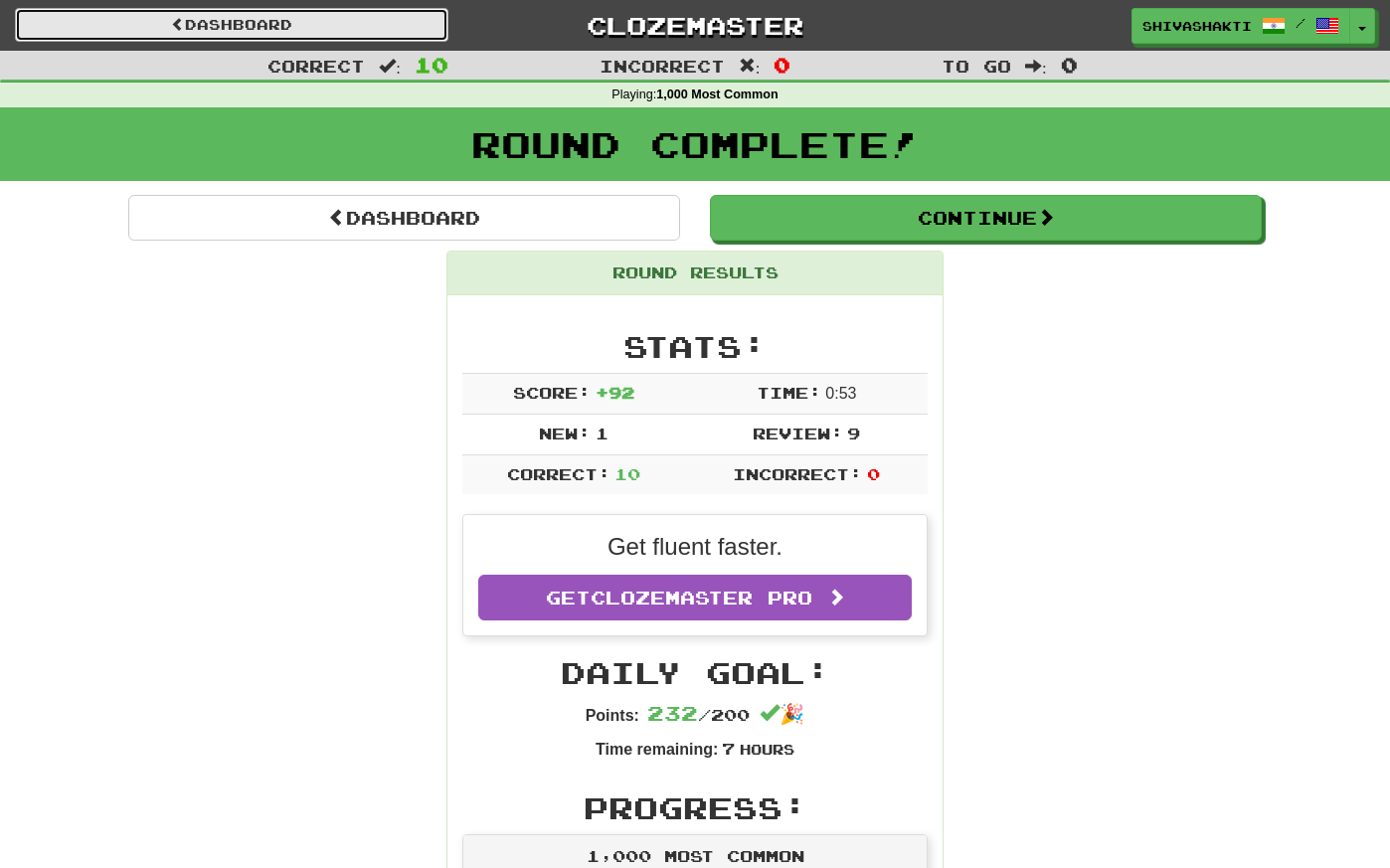 click on "Dashboard" at bounding box center [232, 25] 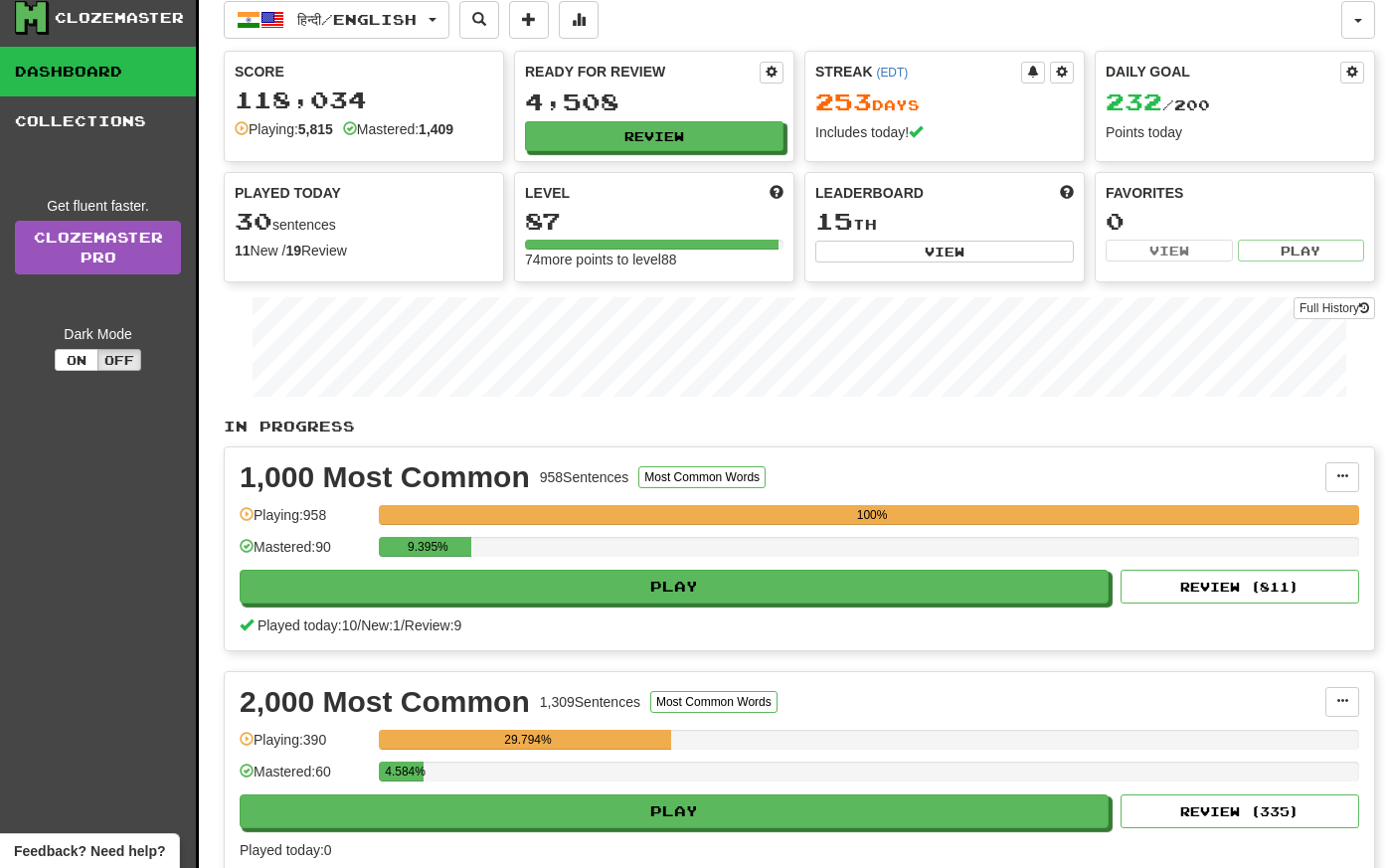scroll, scrollTop: 0, scrollLeft: 0, axis: both 